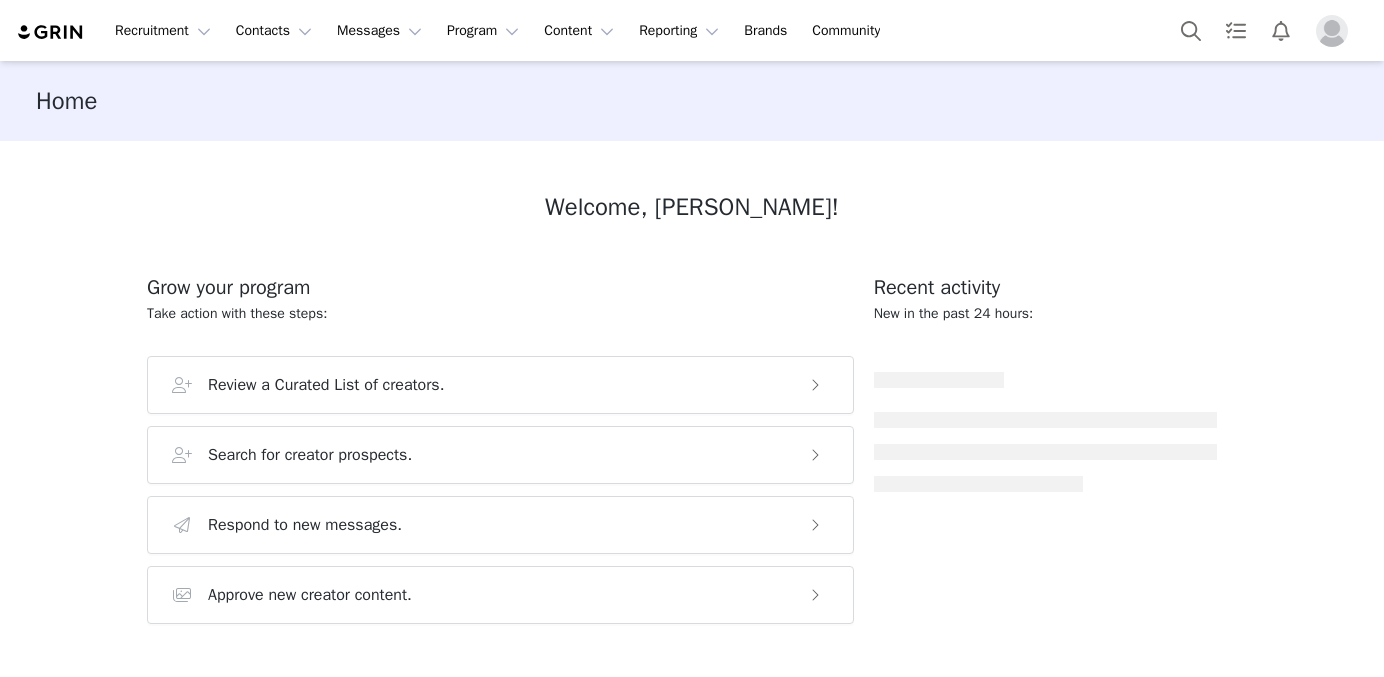 scroll, scrollTop: 0, scrollLeft: 0, axis: both 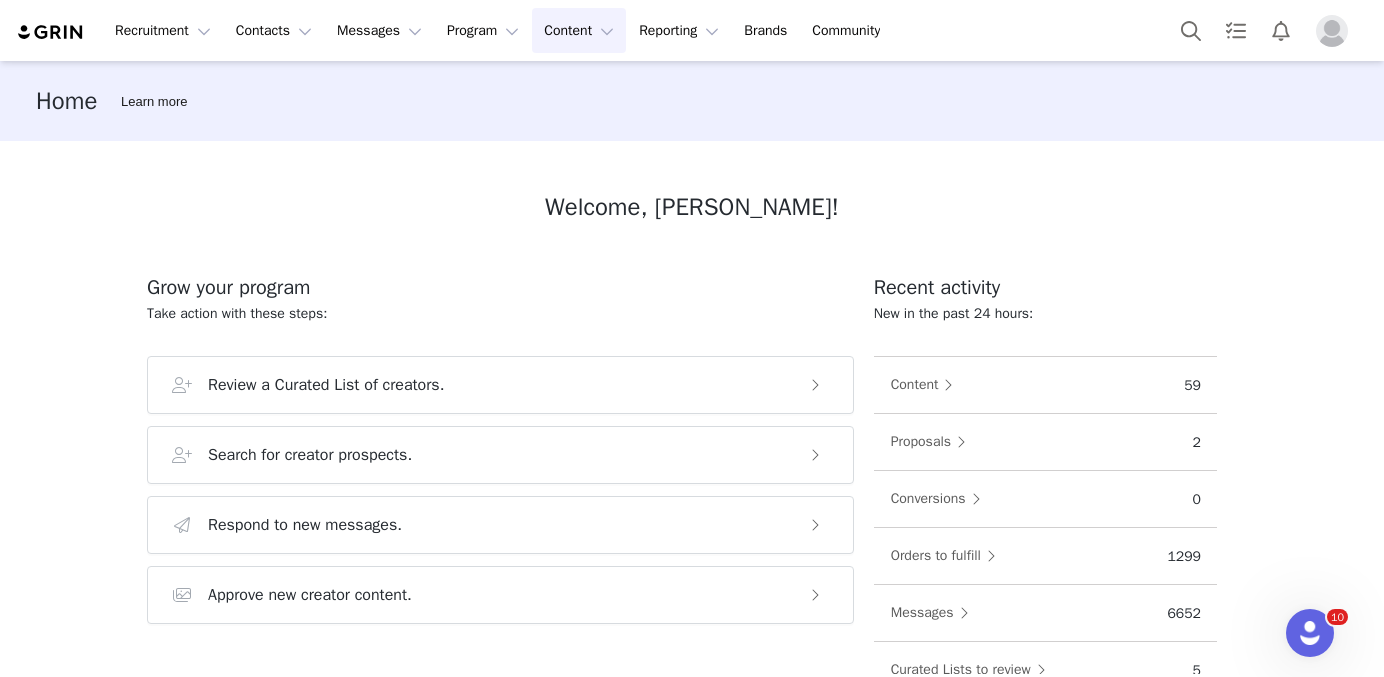 click on "Content Content" at bounding box center [579, 30] 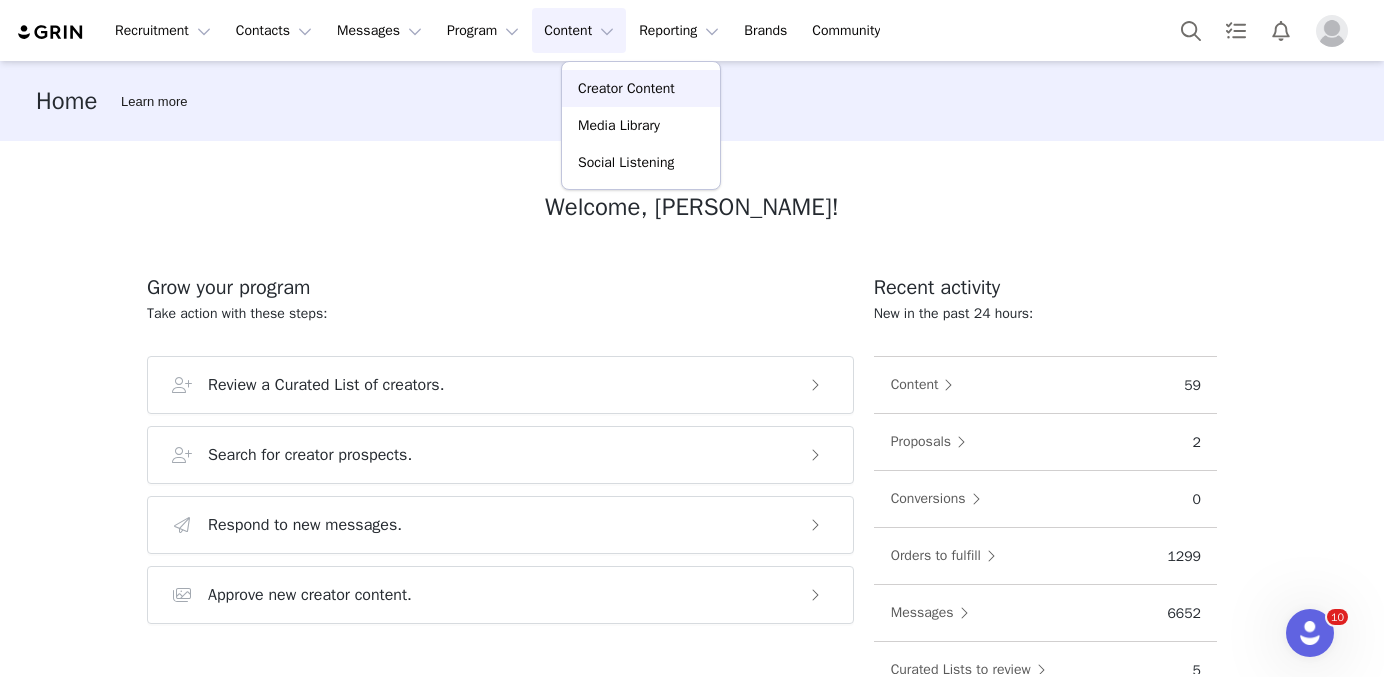click on "Creator Content" at bounding box center (641, 88) 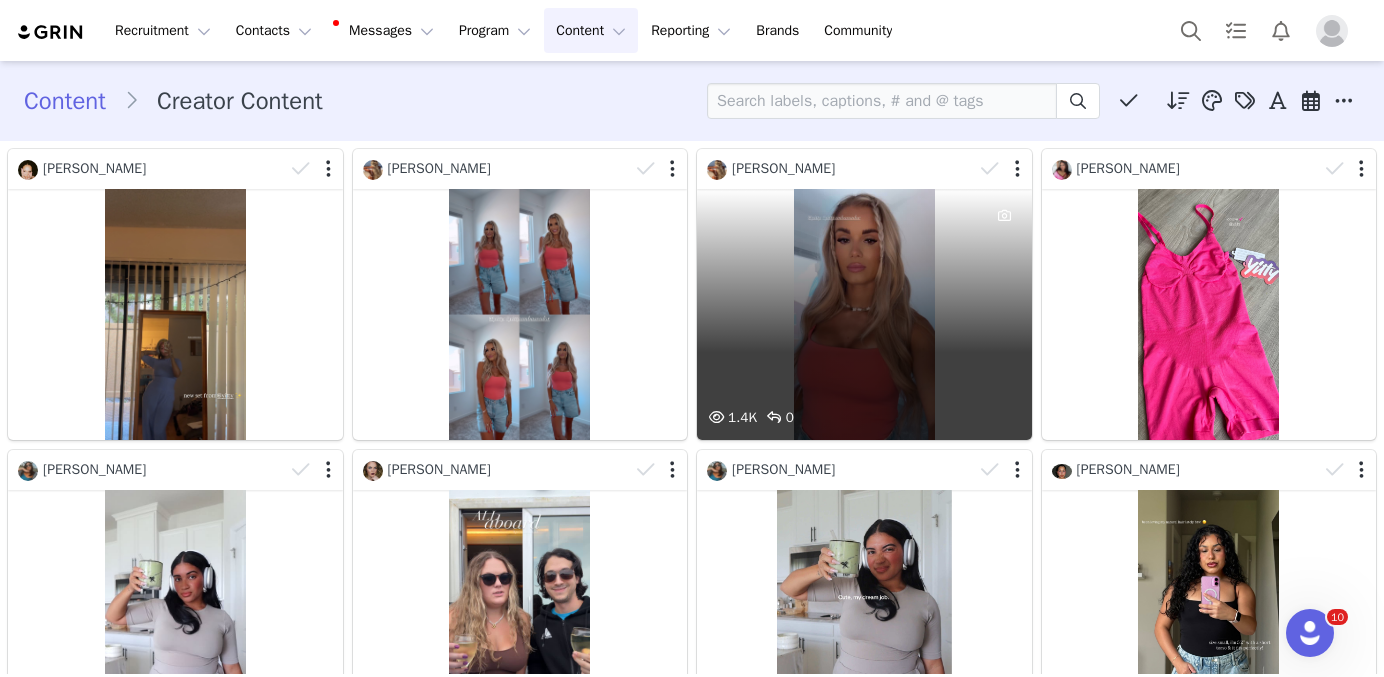 scroll, scrollTop: 225, scrollLeft: 0, axis: vertical 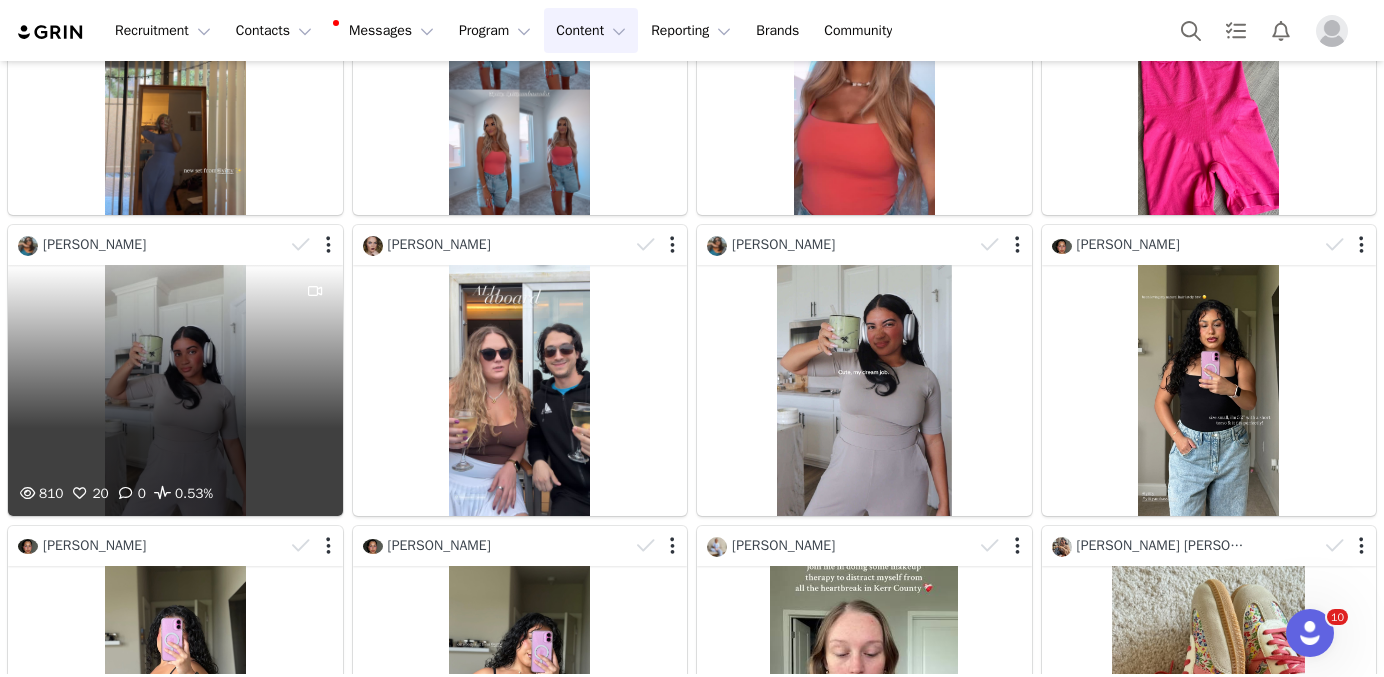 click on "810  20  0  0.53%" at bounding box center (175, 390) 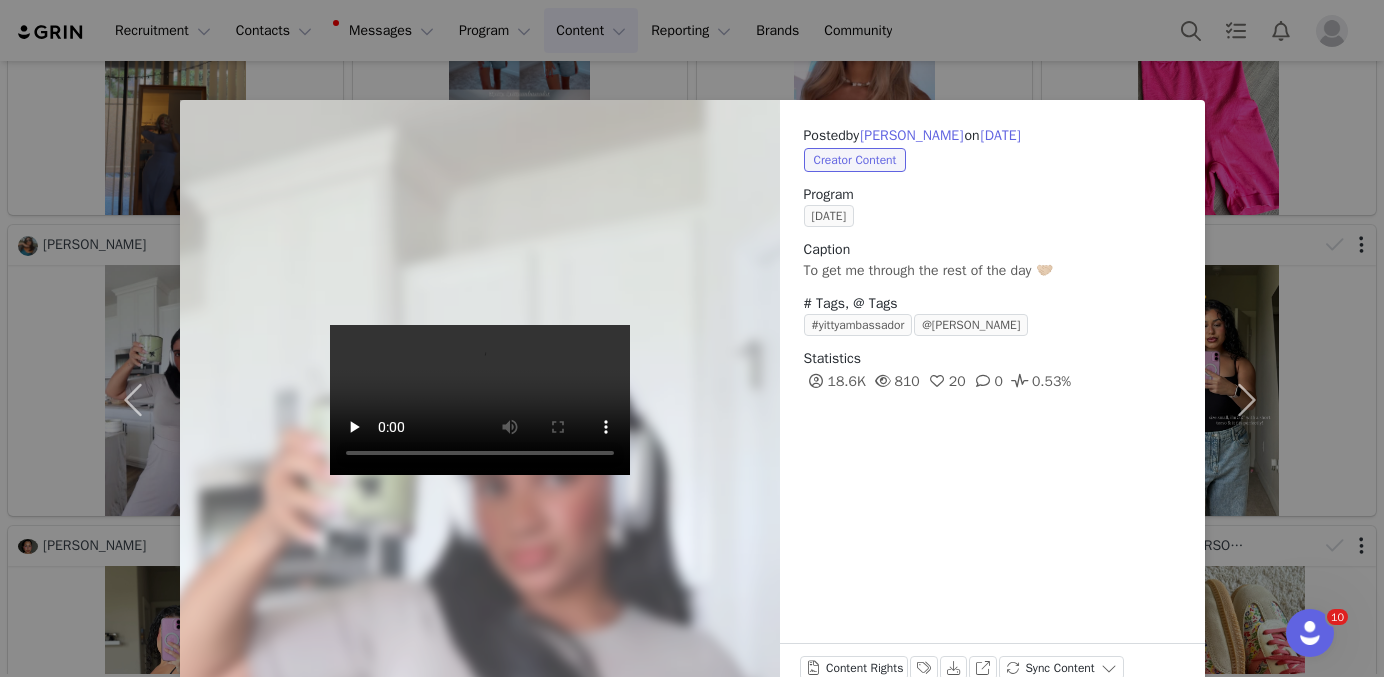 scroll, scrollTop: 47, scrollLeft: 0, axis: vertical 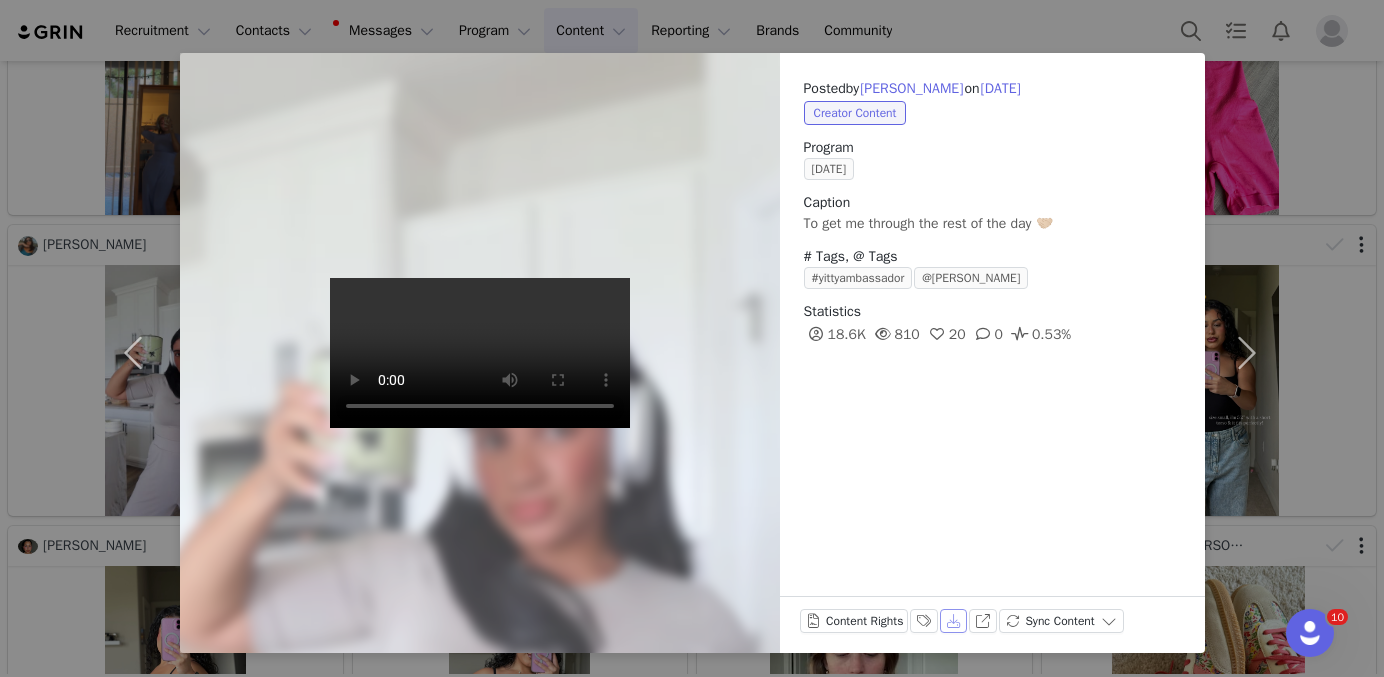 click on "Download" at bounding box center (954, 621) 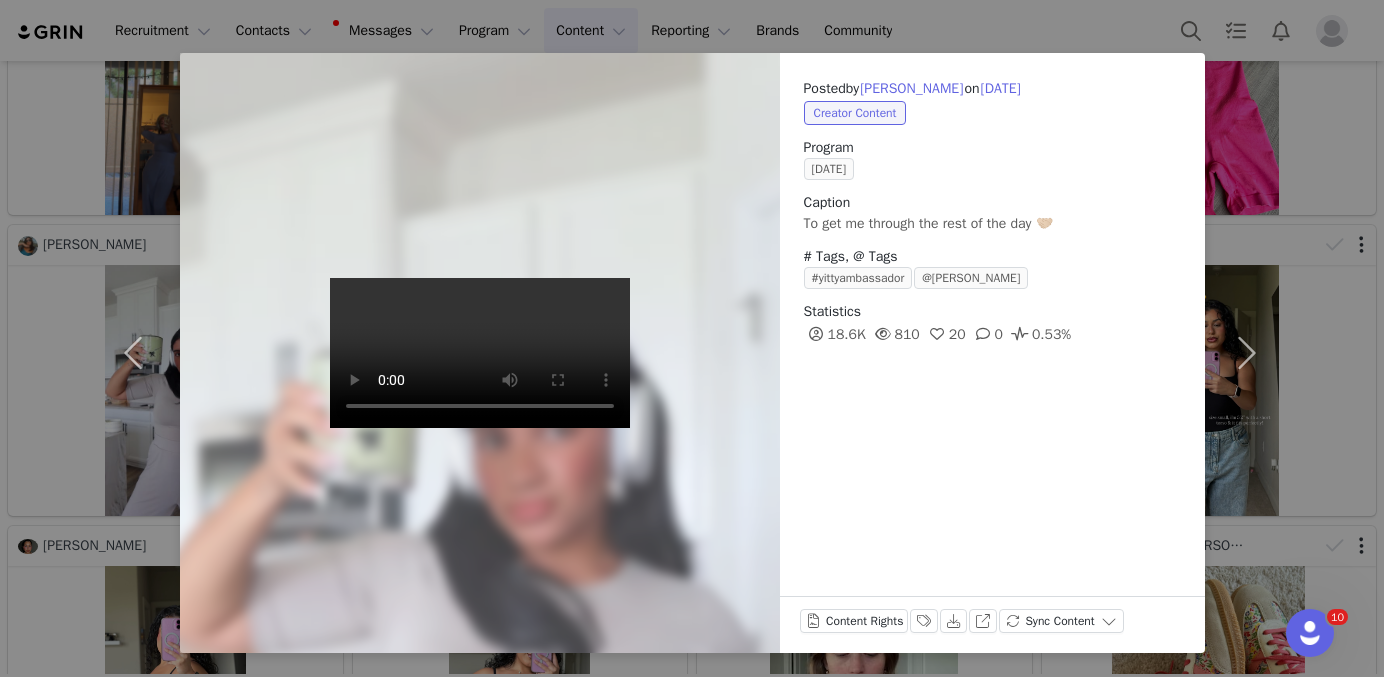 click on "Posted  by  Alyssa Arroyo Perez  on  Jul 9, 2025  Creator Content  Program July 2025 Caption To get me through the rest of the day 🤝🏼   # Tags, @ Tags  #yittyambassador   @yitty      Statistics 18.6K  810  20  0  0.53%  Content Rights Labels & Tags Download View on Instagram Sync Content" at bounding box center [692, 338] 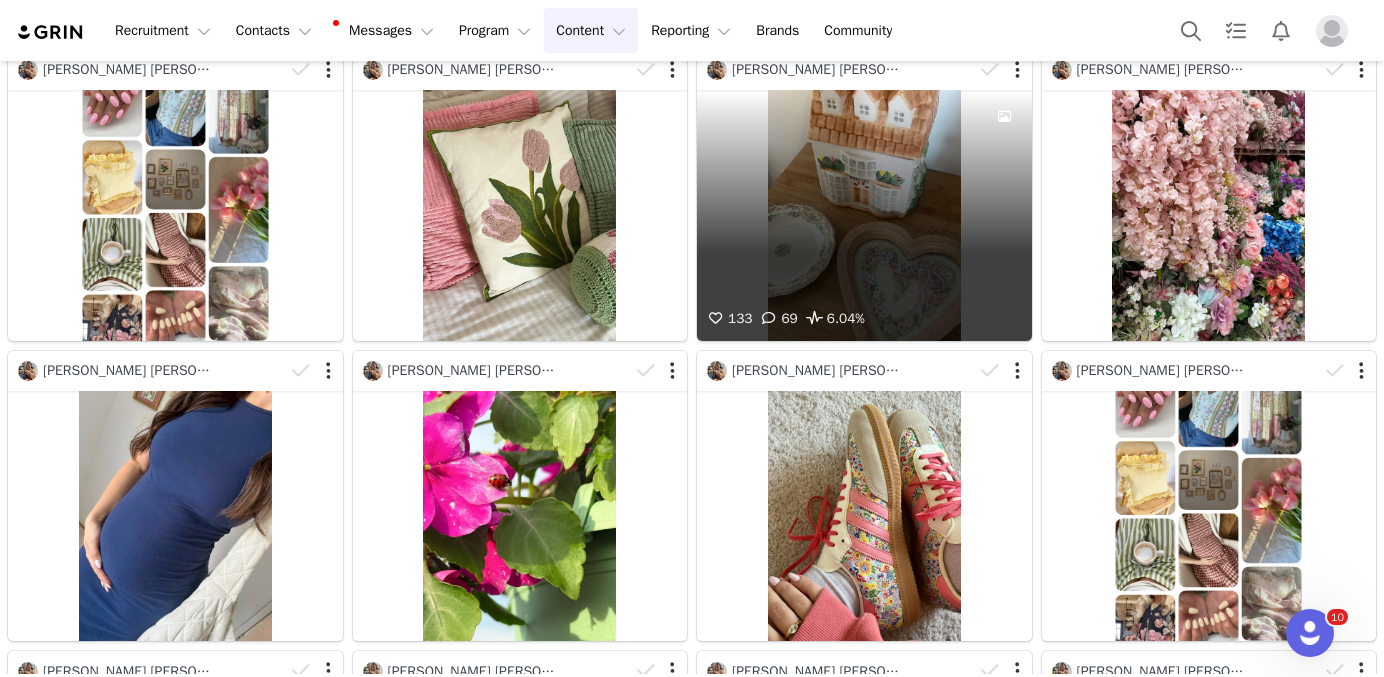 scroll, scrollTop: 0, scrollLeft: 0, axis: both 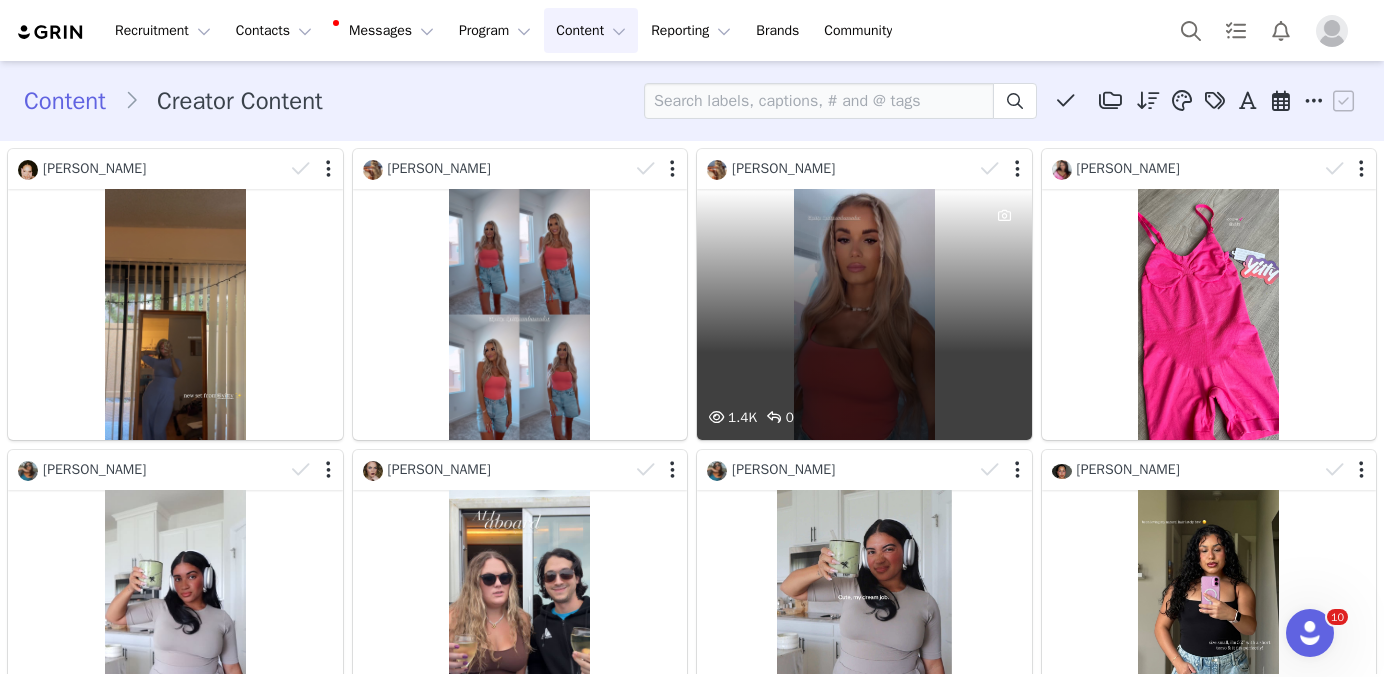 click on "1.4K  0" at bounding box center (864, 314) 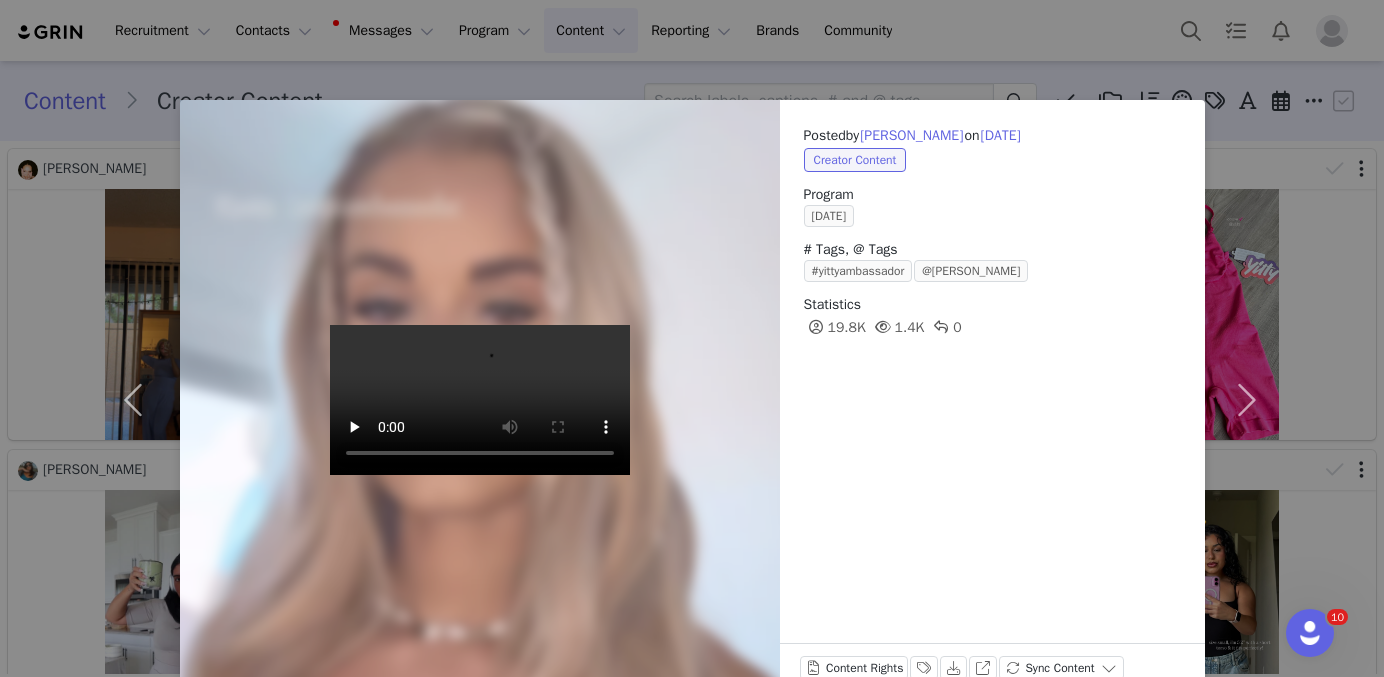 scroll, scrollTop: 47, scrollLeft: 0, axis: vertical 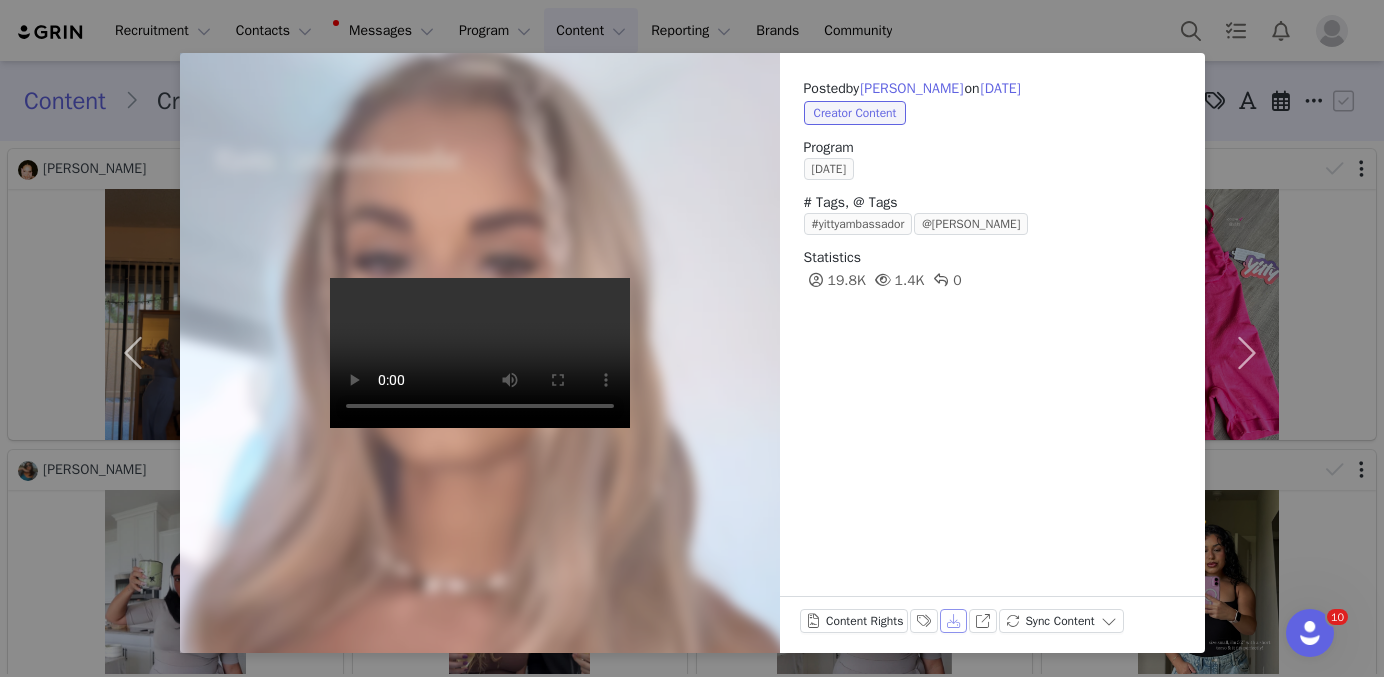 click on "Download" at bounding box center [954, 621] 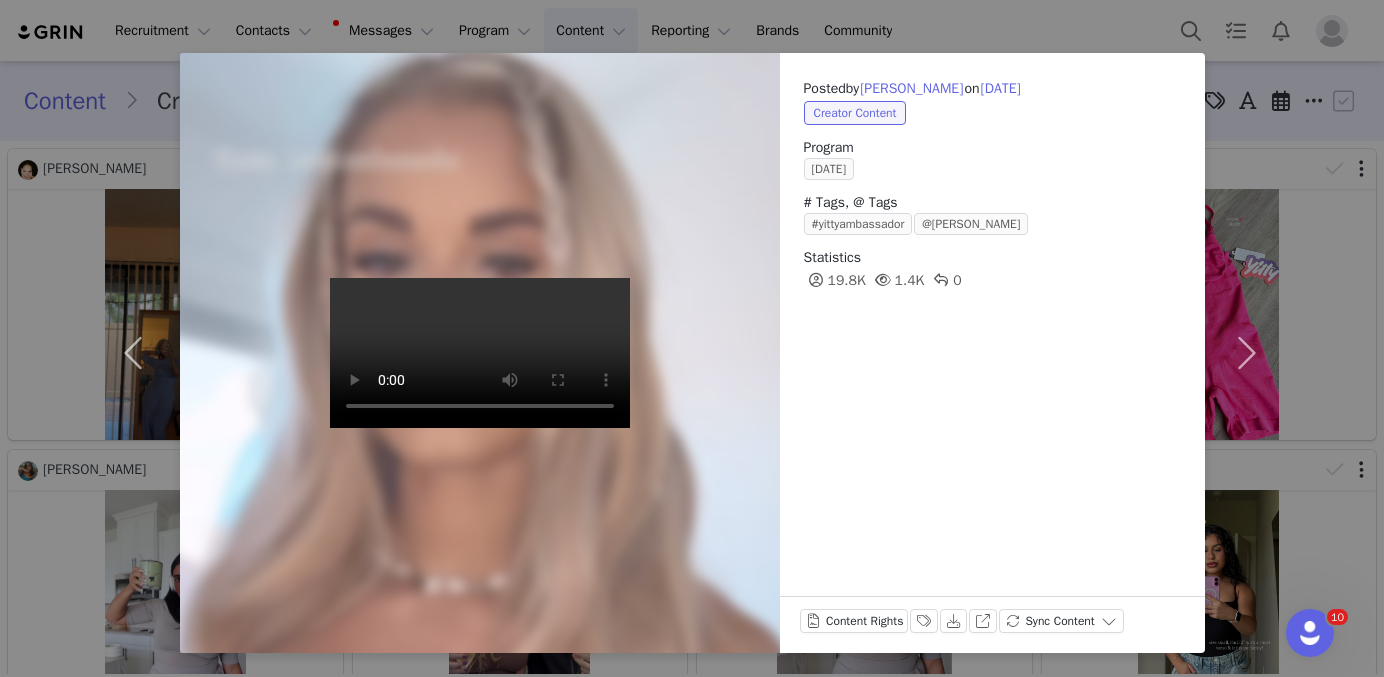 click on "Posted  by  Kiani Hart  on  Jul 9, 2025  Creator Content  Program July 2025 # Tags, @ Tags  #yittyambassador   @yitty      Statistics 19.8K  1.4K  0  Content Rights Labels & Tags Download View on Instagram Sync Content" at bounding box center [692, 338] 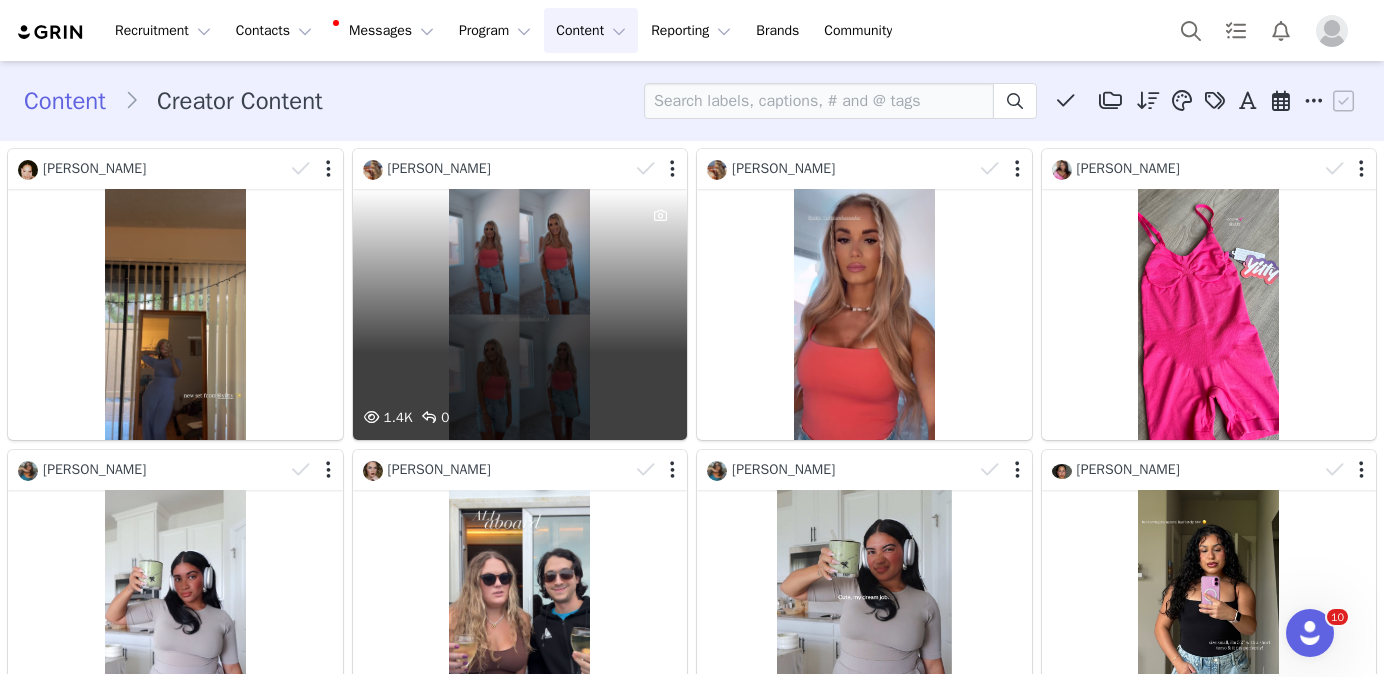 click on "1.4K  0" at bounding box center (520, 314) 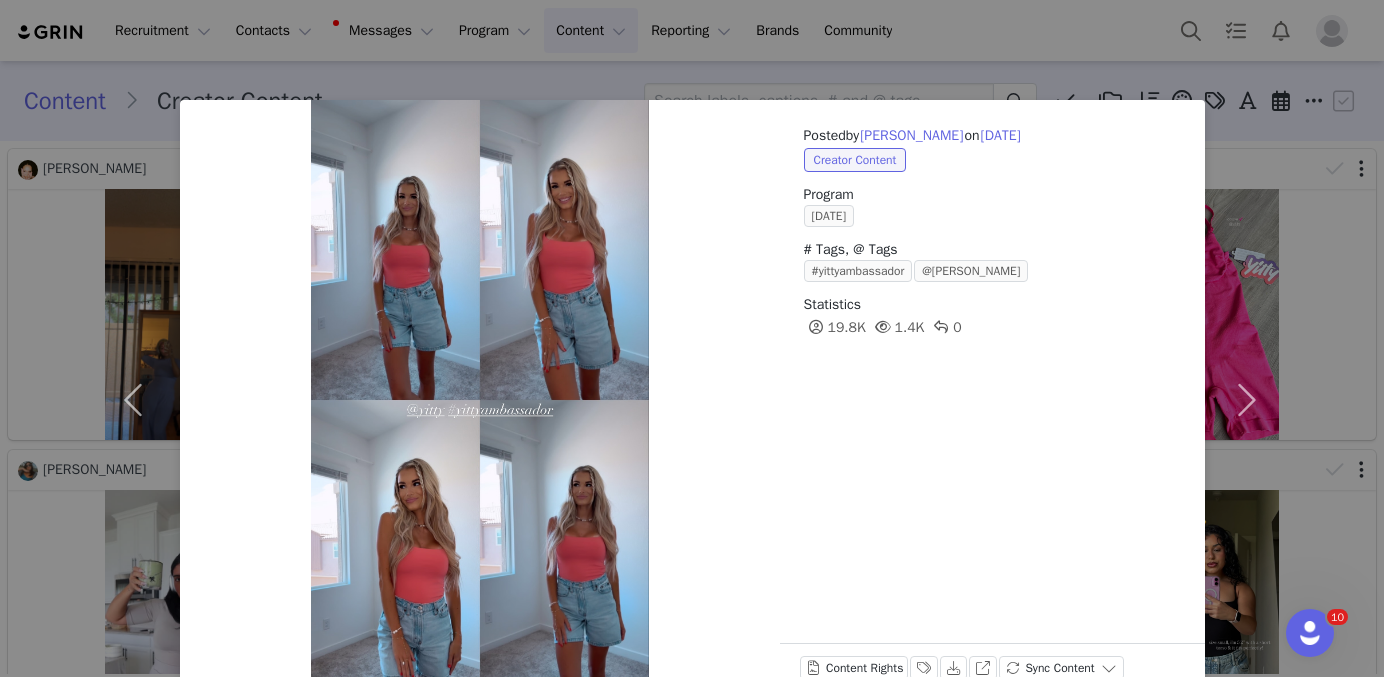 click on "Posted  by  Kiani Hart  on  Jul 9, 2025  Creator Content  Program July 2025 # Tags, @ Tags  #yittyambassador   @yitty      Statistics 19.8K  1.4K  0  Content Rights Labels & Tags Download View on Instagram Sync Content" at bounding box center [692, 338] 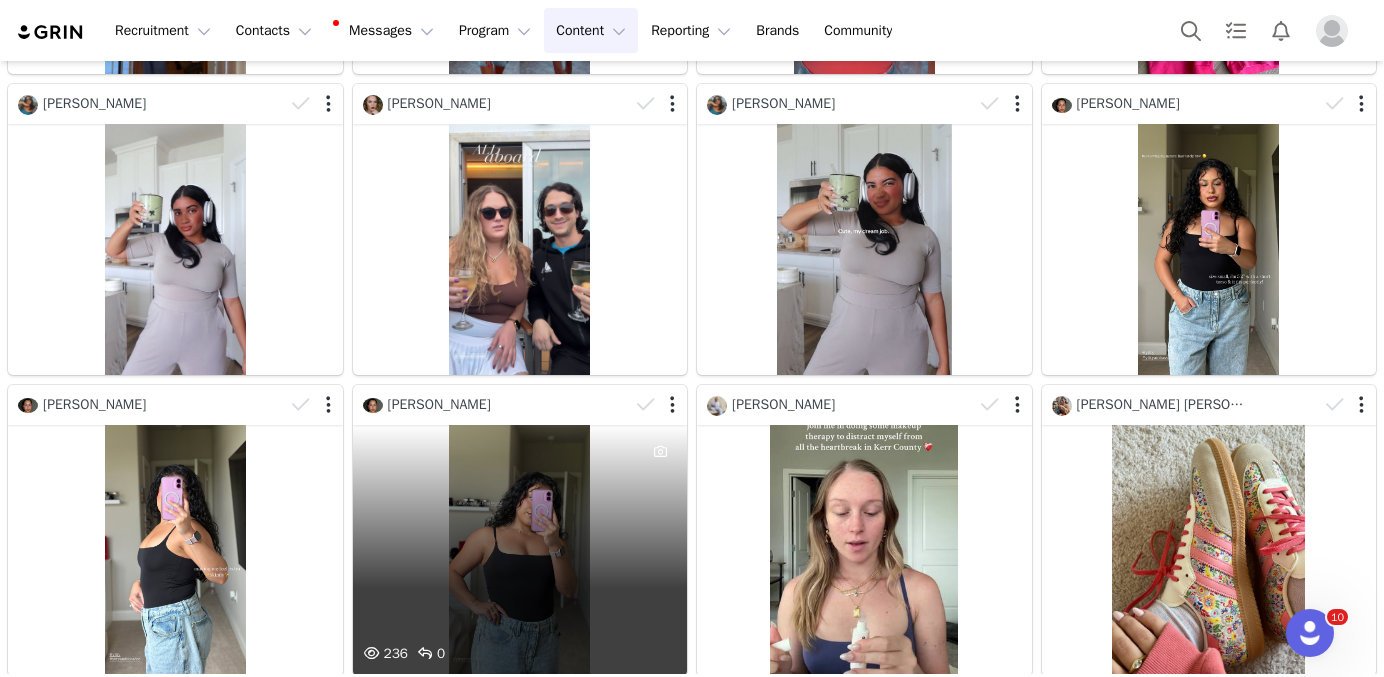 scroll, scrollTop: 0, scrollLeft: 0, axis: both 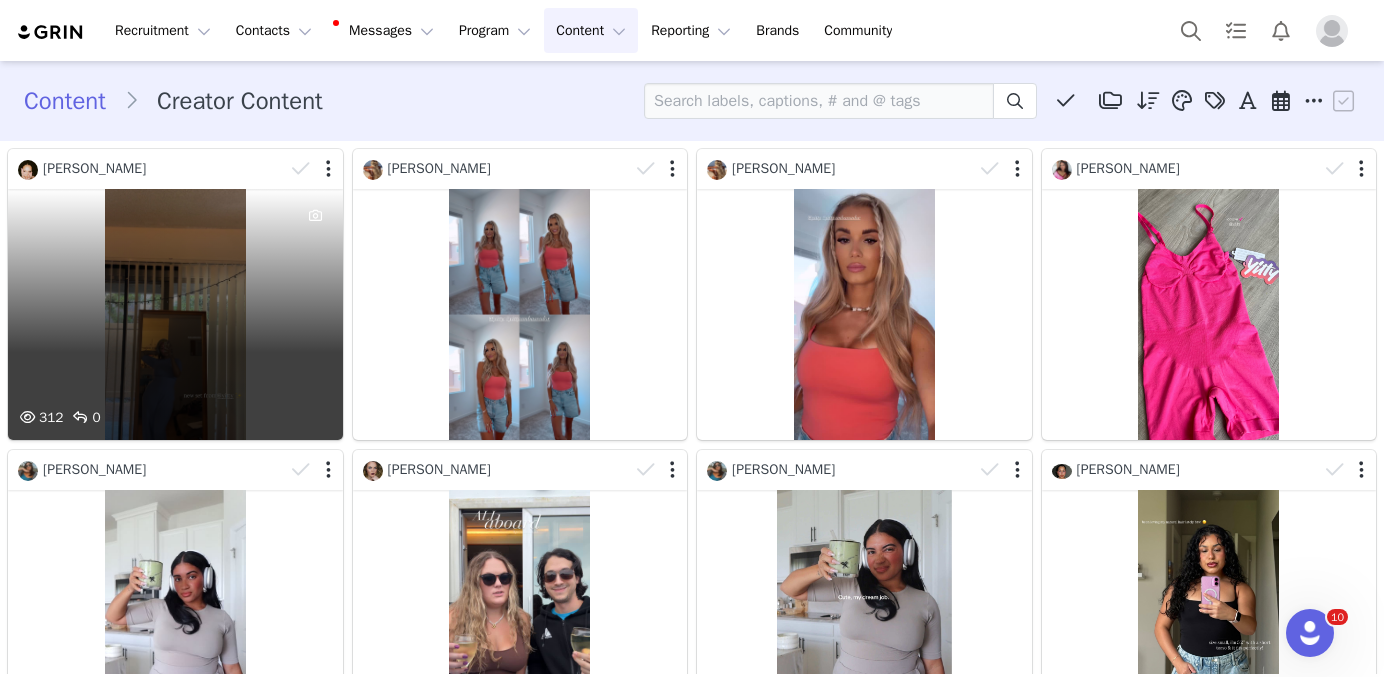 click on "312  0" at bounding box center [175, 314] 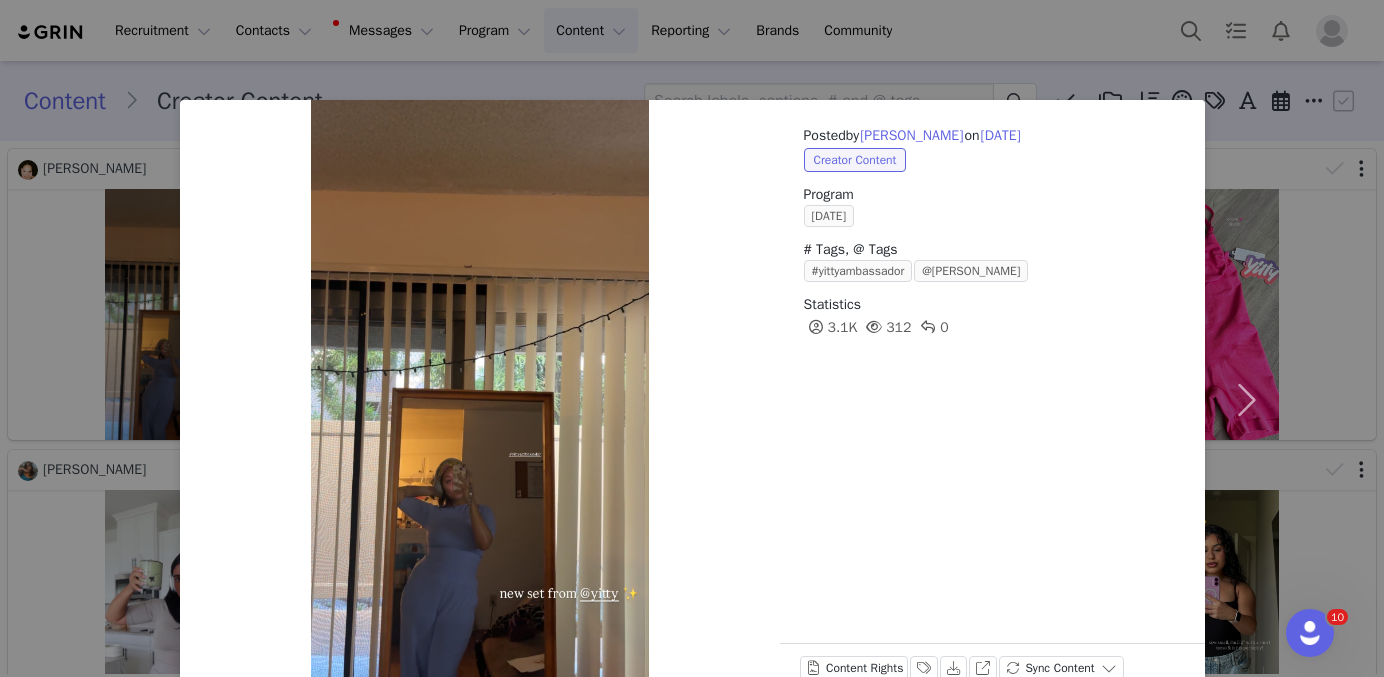 scroll, scrollTop: 47, scrollLeft: 0, axis: vertical 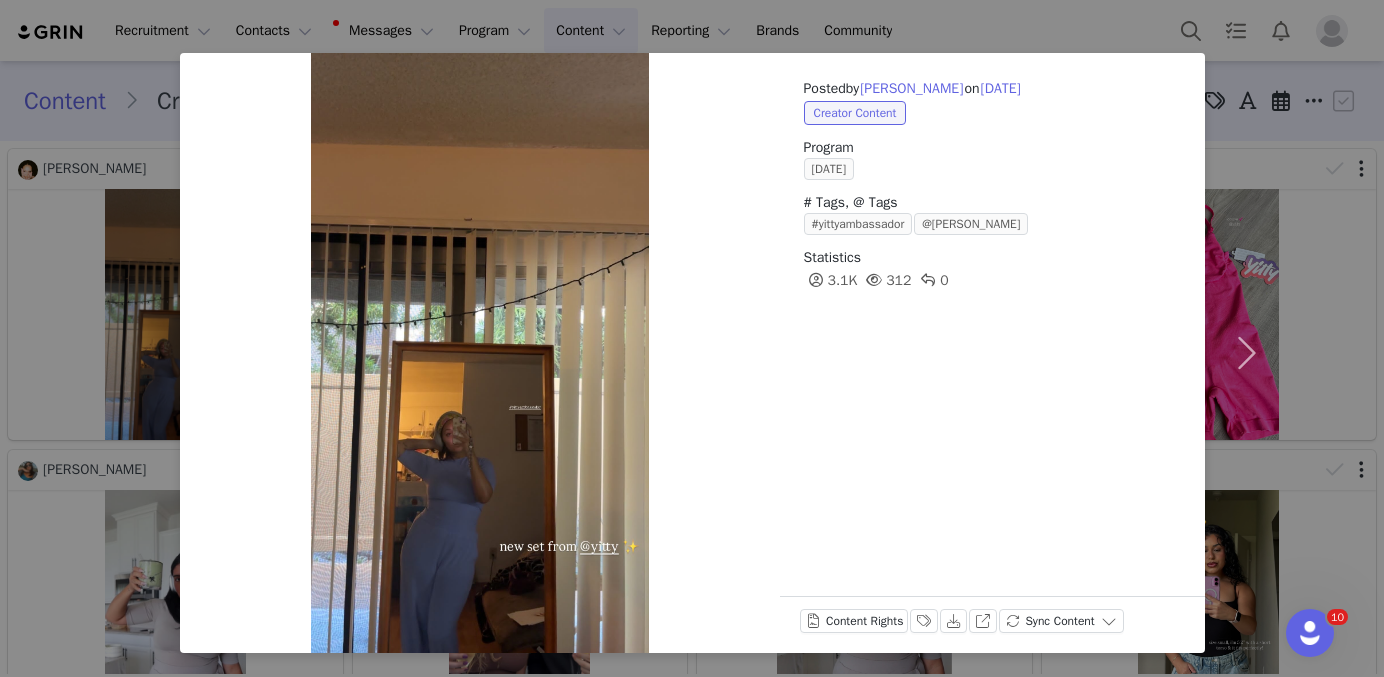 click on "Posted  by  Erica MacNeal  on  Jul 10, 2025  Creator Content  Program July 2025 # Tags, @ Tags  #yittyambassador   @yitty      Statistics 3.1K  312  0  Content Rights Labels & Tags Download View on Instagram Sync Content" at bounding box center (692, 338) 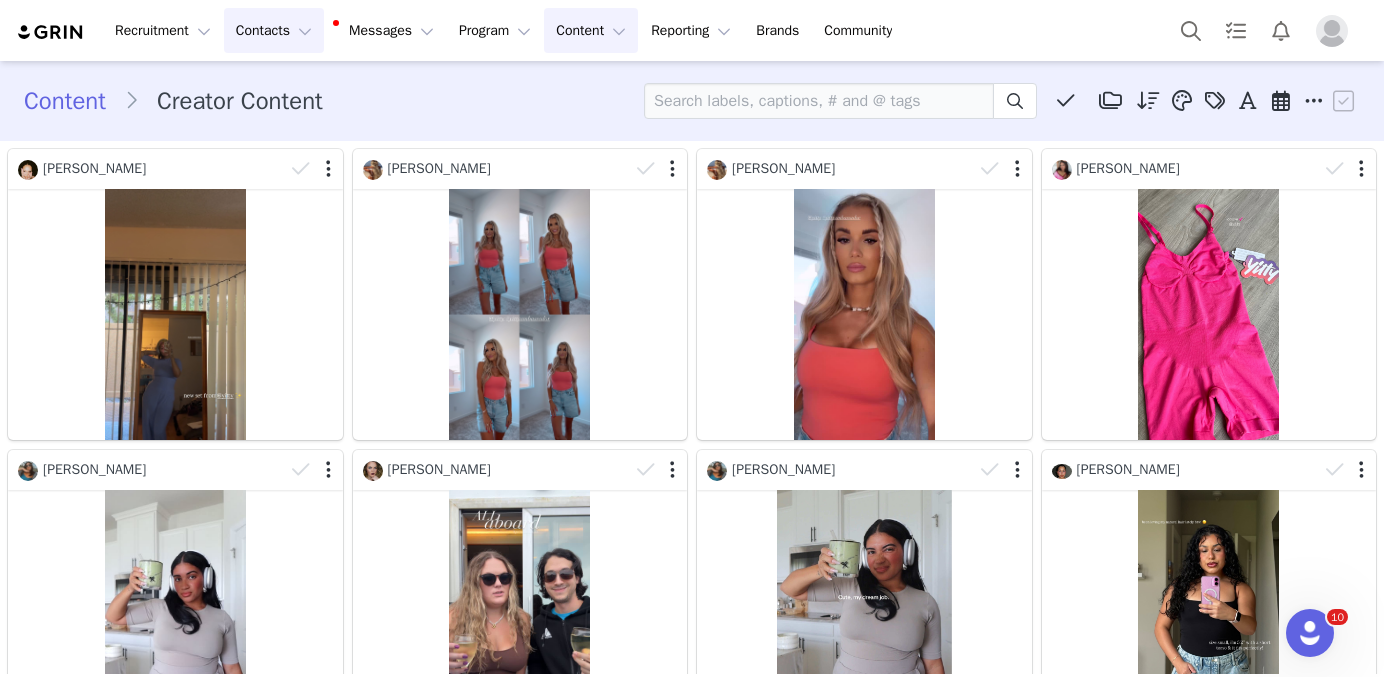 click on "Contacts Contacts" at bounding box center (274, 30) 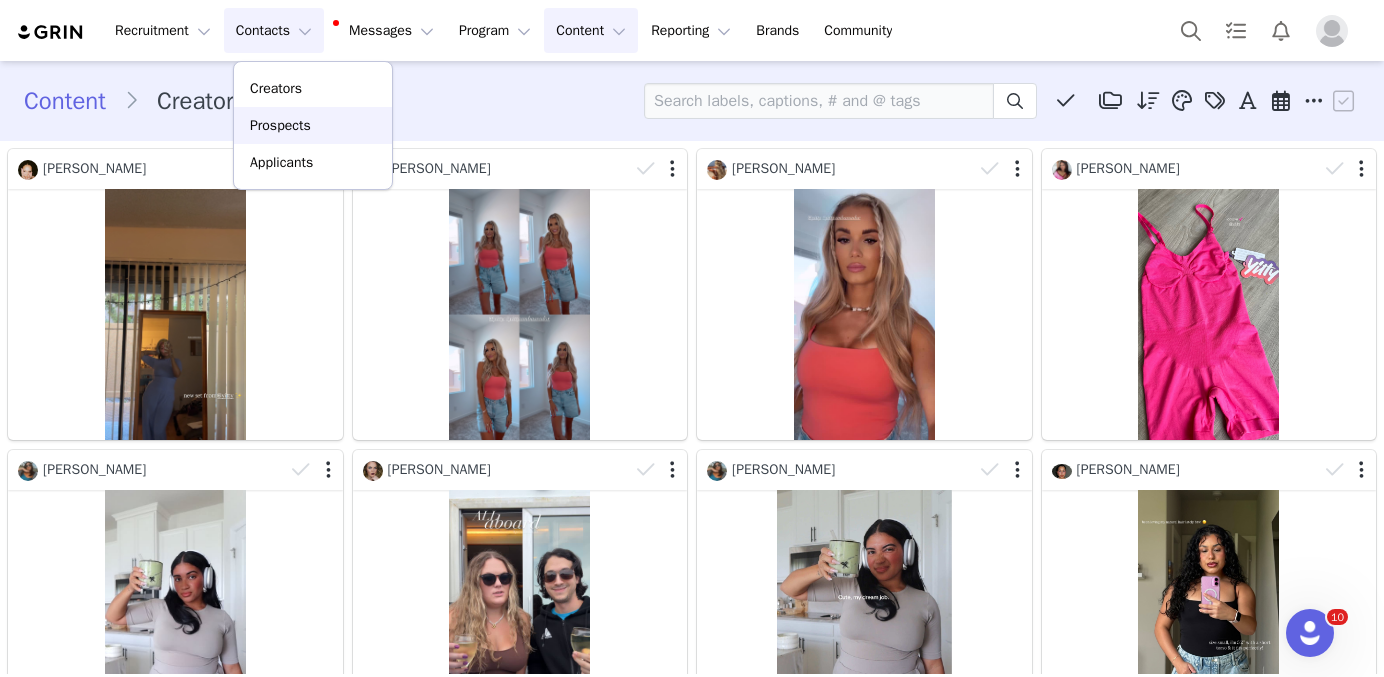 click on "Prospects" at bounding box center [313, 125] 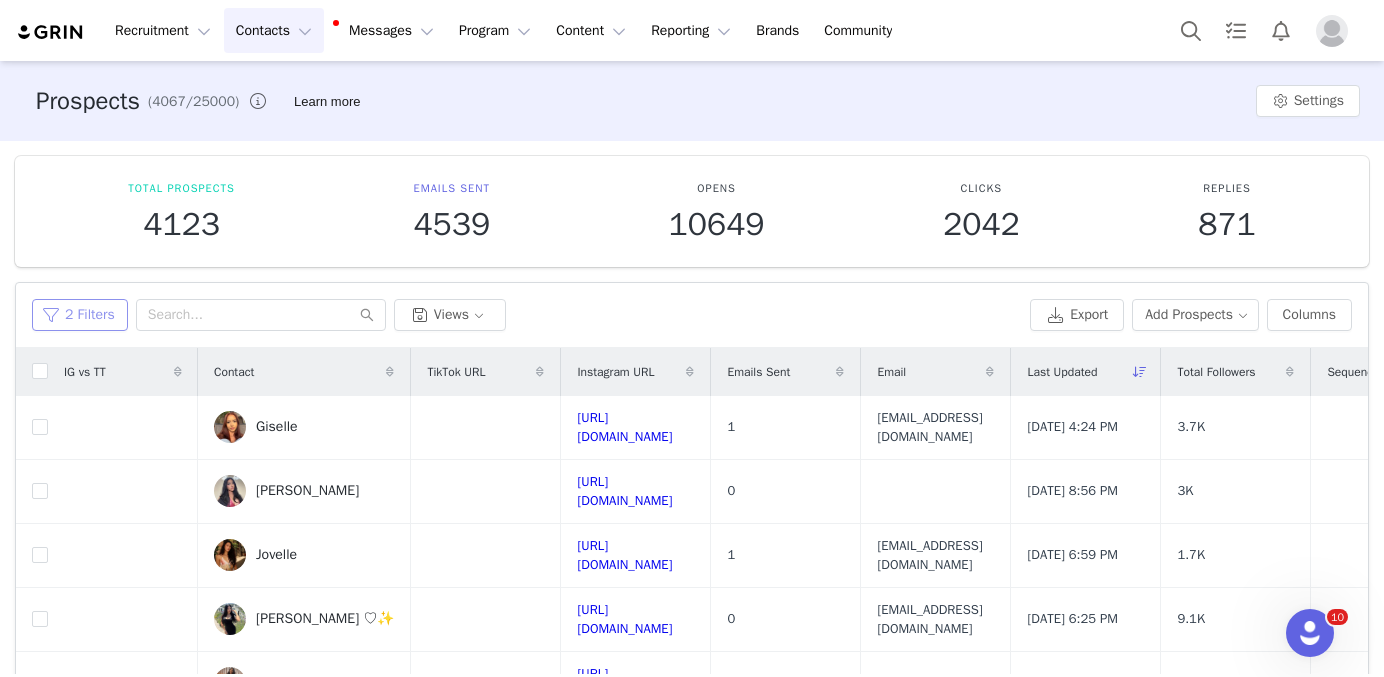 click on "2 Filters" at bounding box center (80, 315) 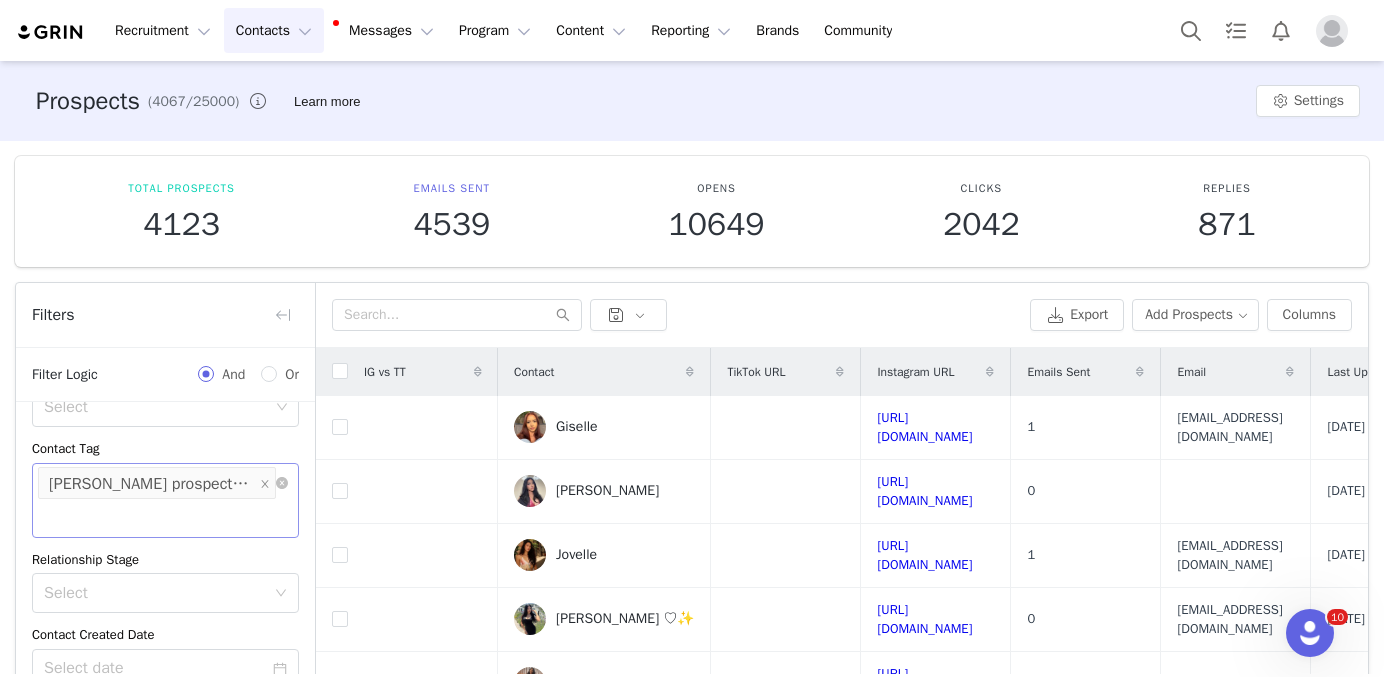 scroll, scrollTop: 318, scrollLeft: 0, axis: vertical 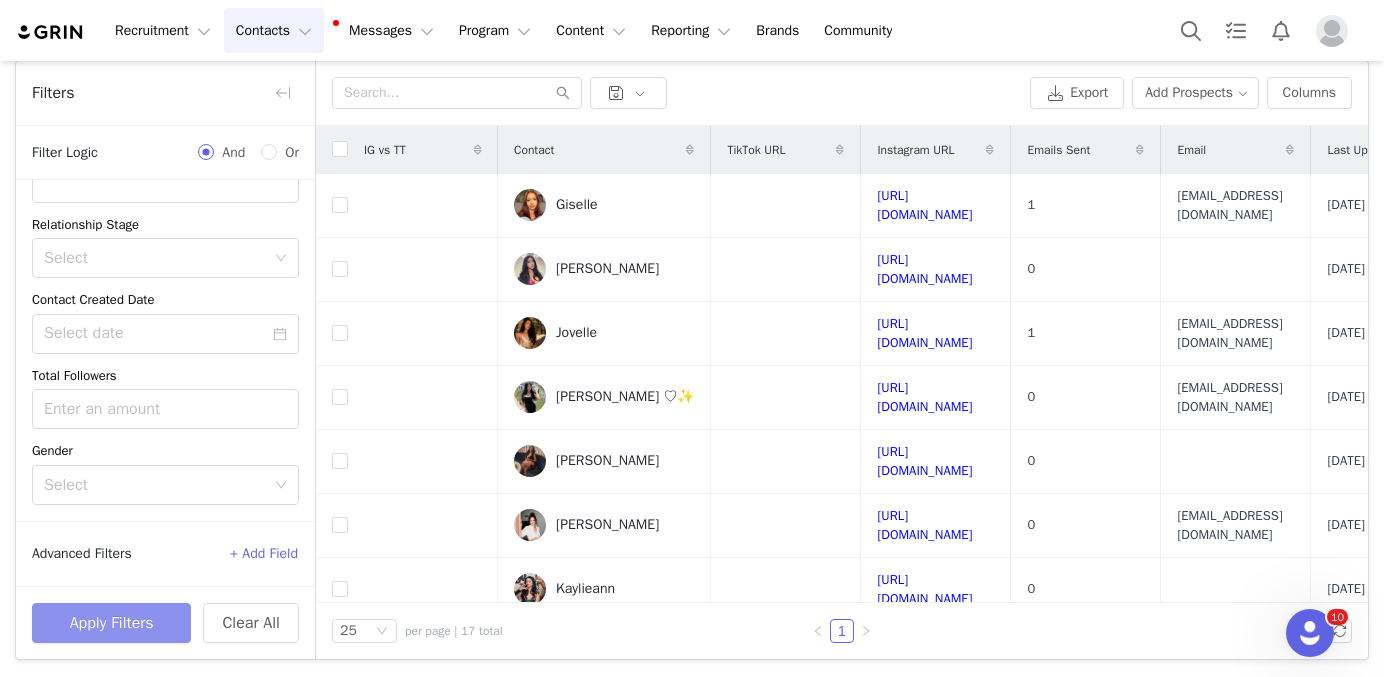 click on "Apply Filters" at bounding box center [111, 623] 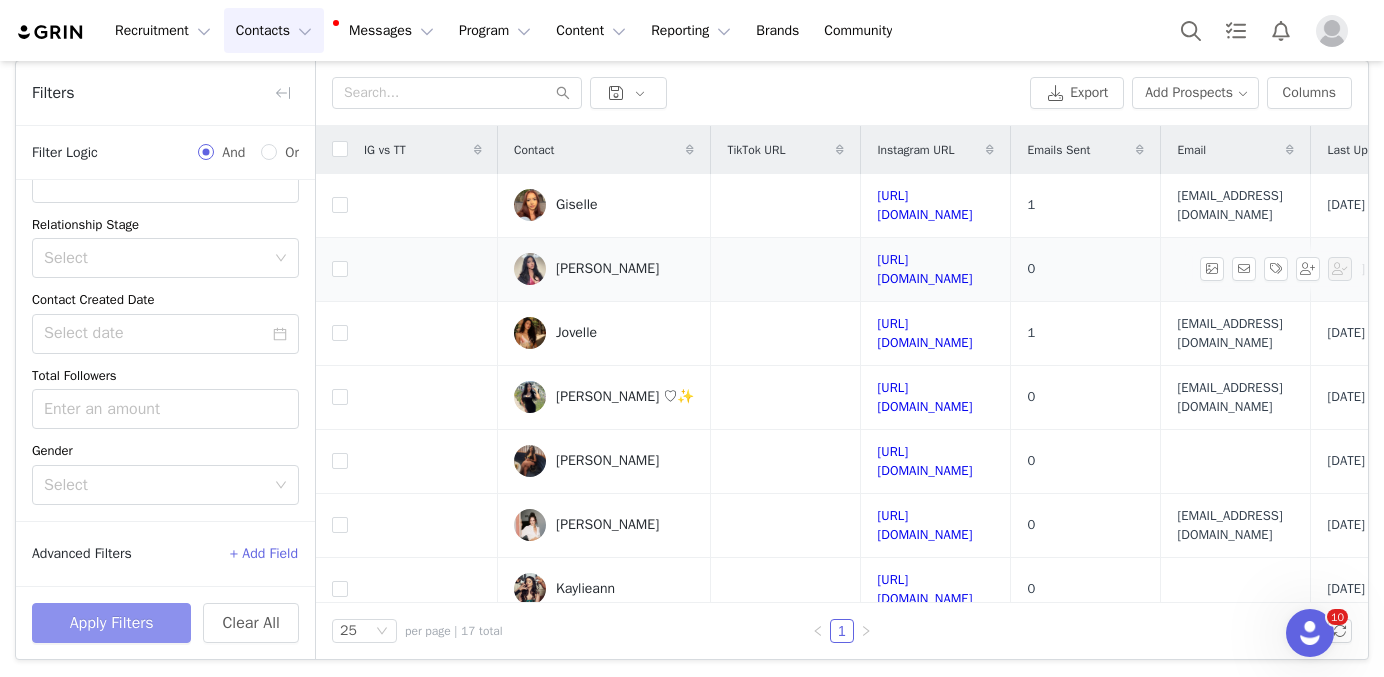 scroll, scrollTop: 2, scrollLeft: 0, axis: vertical 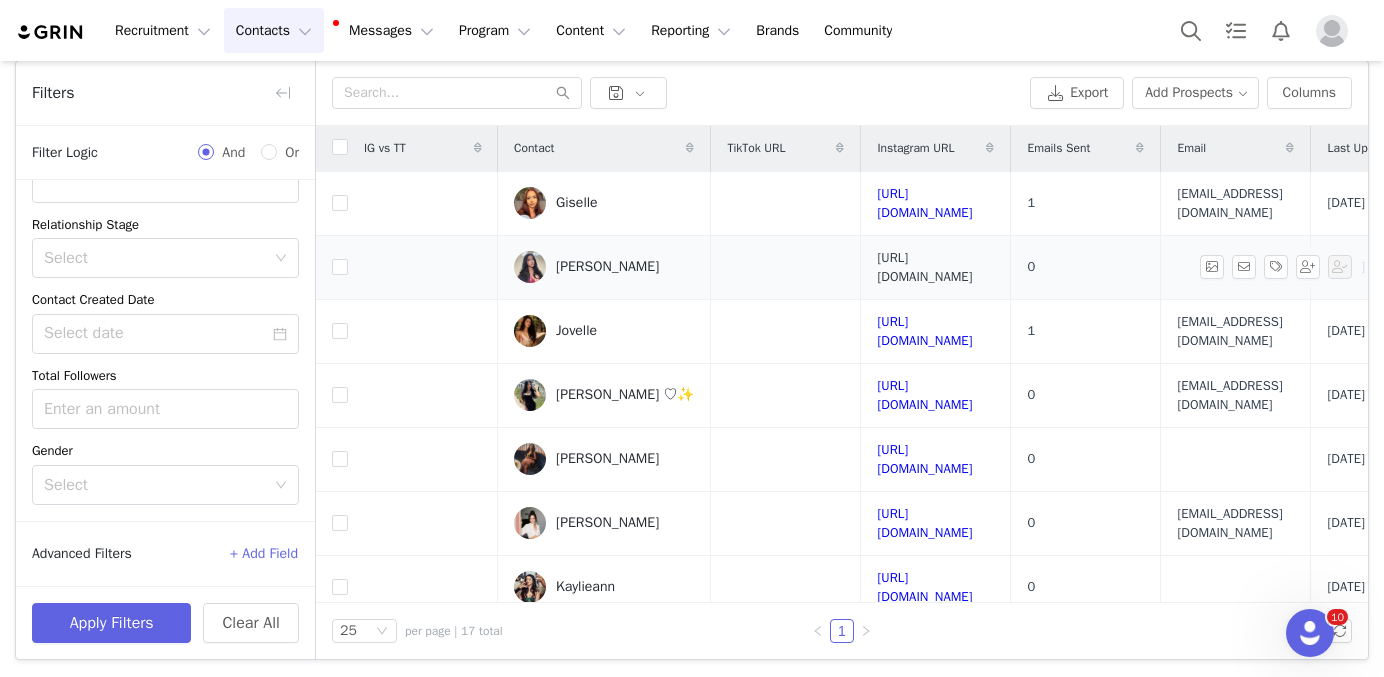 click on "https://www.instagram.com/litnisse" at bounding box center [924, 267] 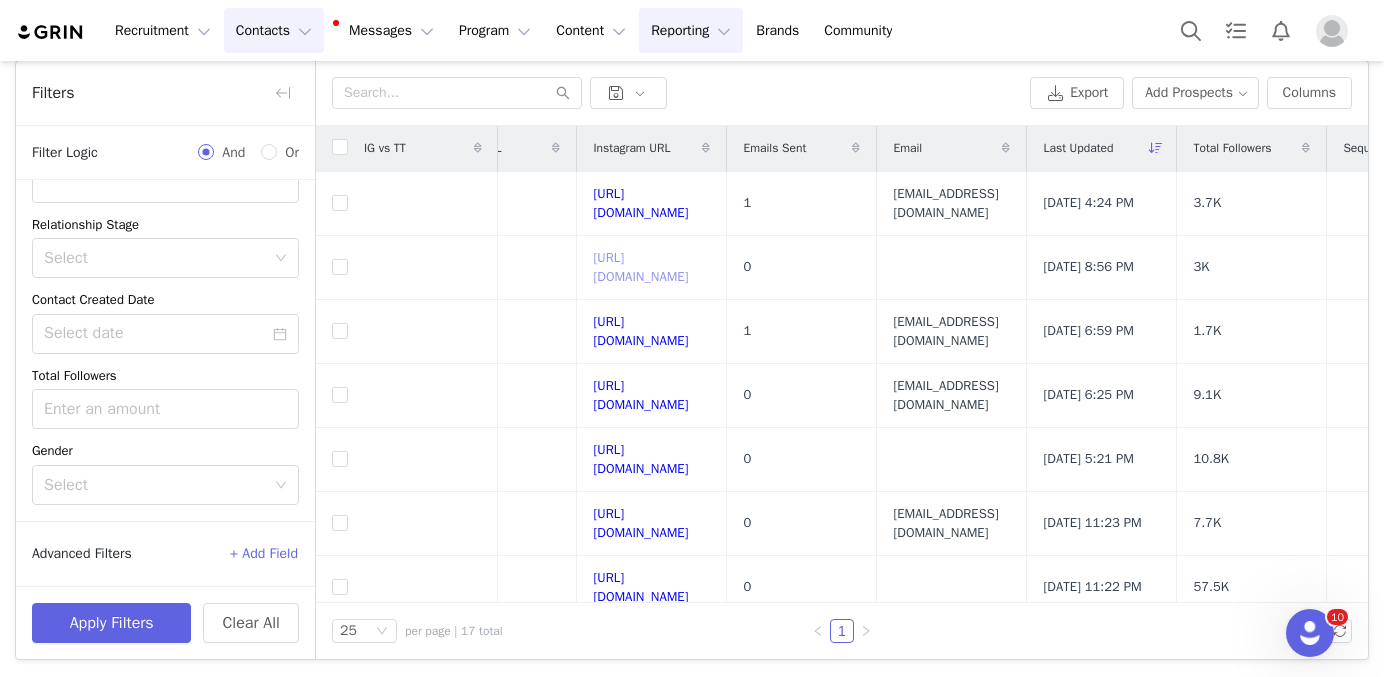 scroll, scrollTop: 2, scrollLeft: 250, axis: both 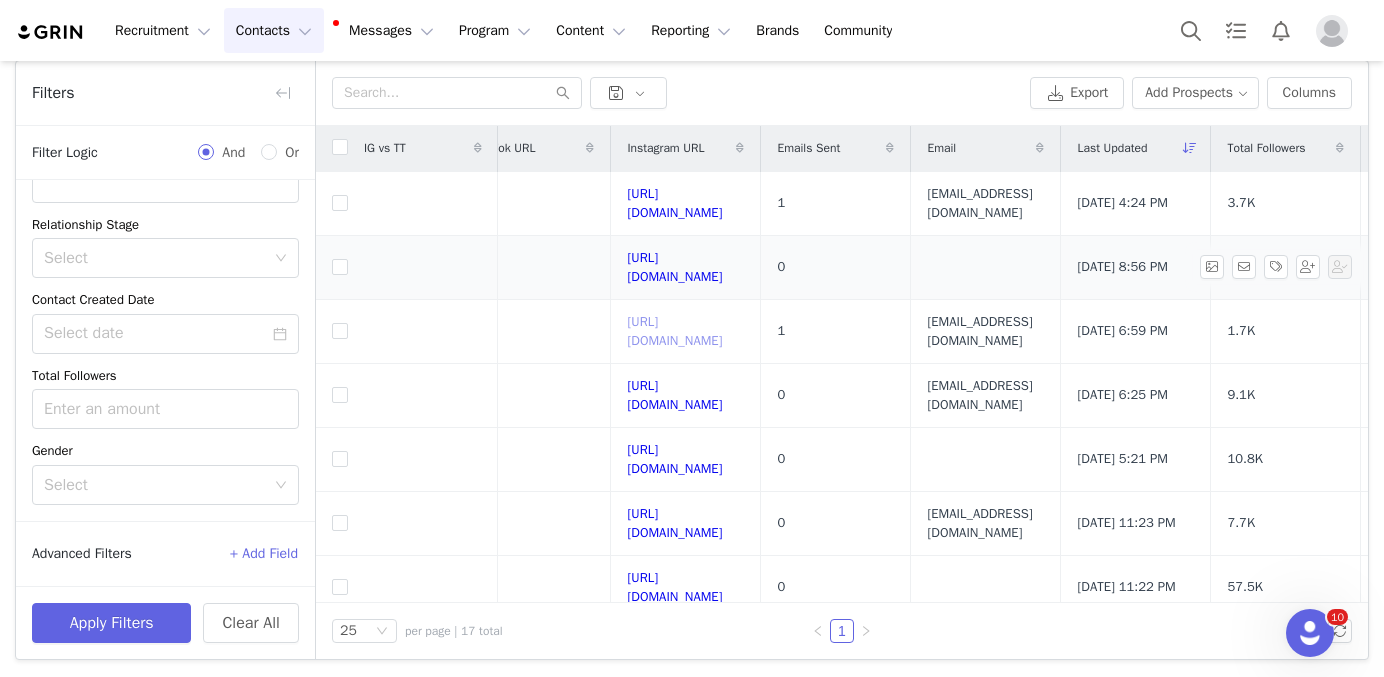 drag, startPoint x: 686, startPoint y: 322, endPoint x: 727, endPoint y: 284, distance: 55.9017 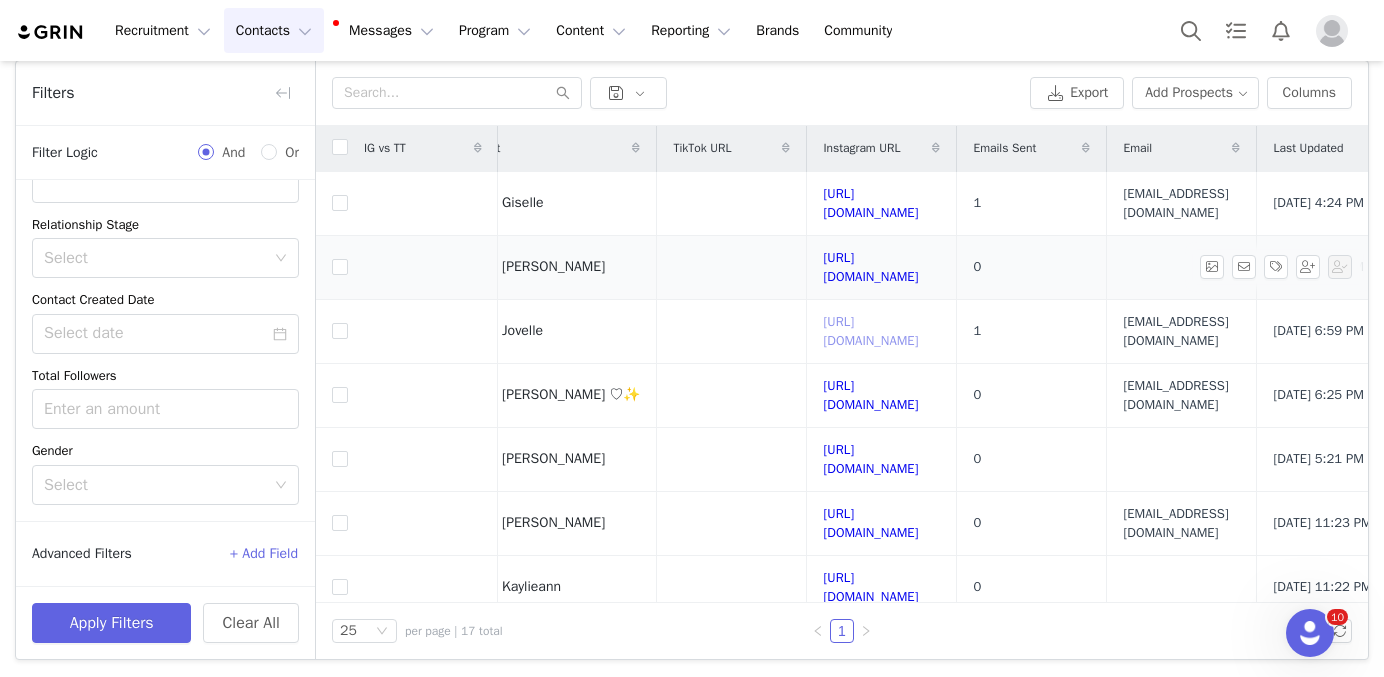 scroll, scrollTop: 2, scrollLeft: 9, axis: both 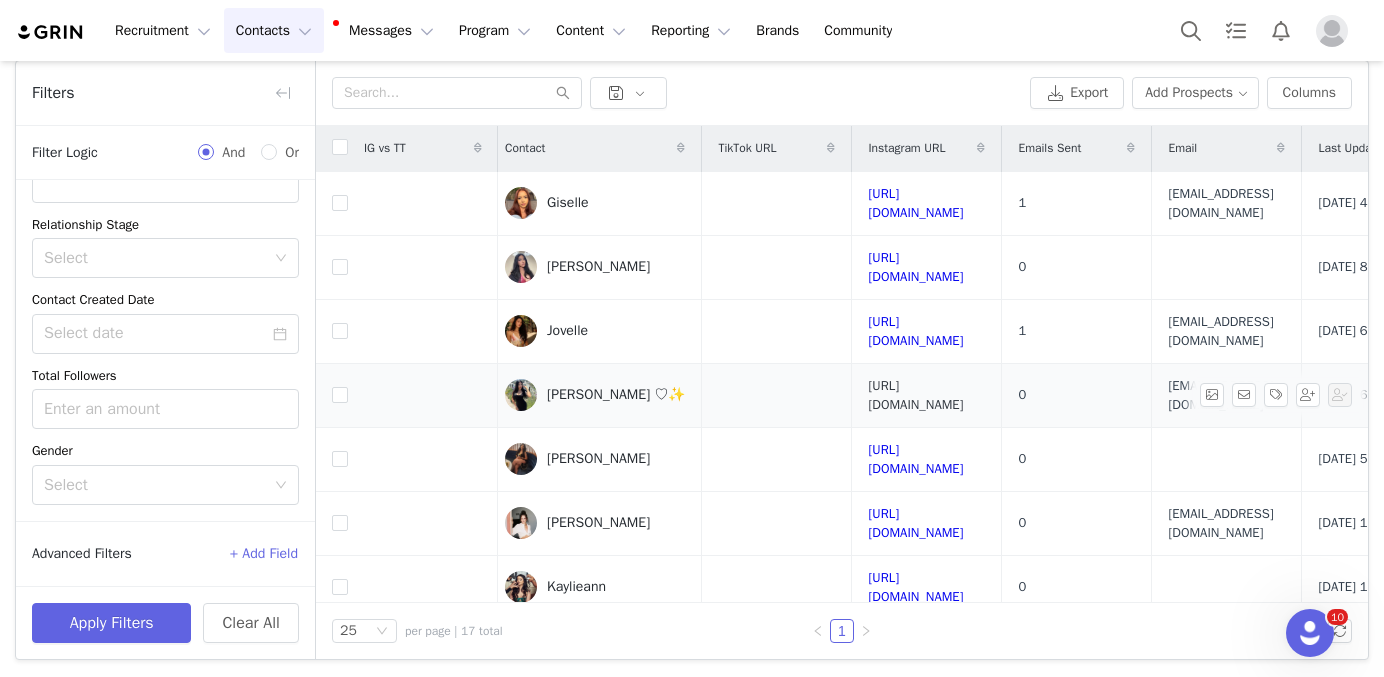 click on "https://www.instagram.com/jazminmariiee" at bounding box center [915, 395] 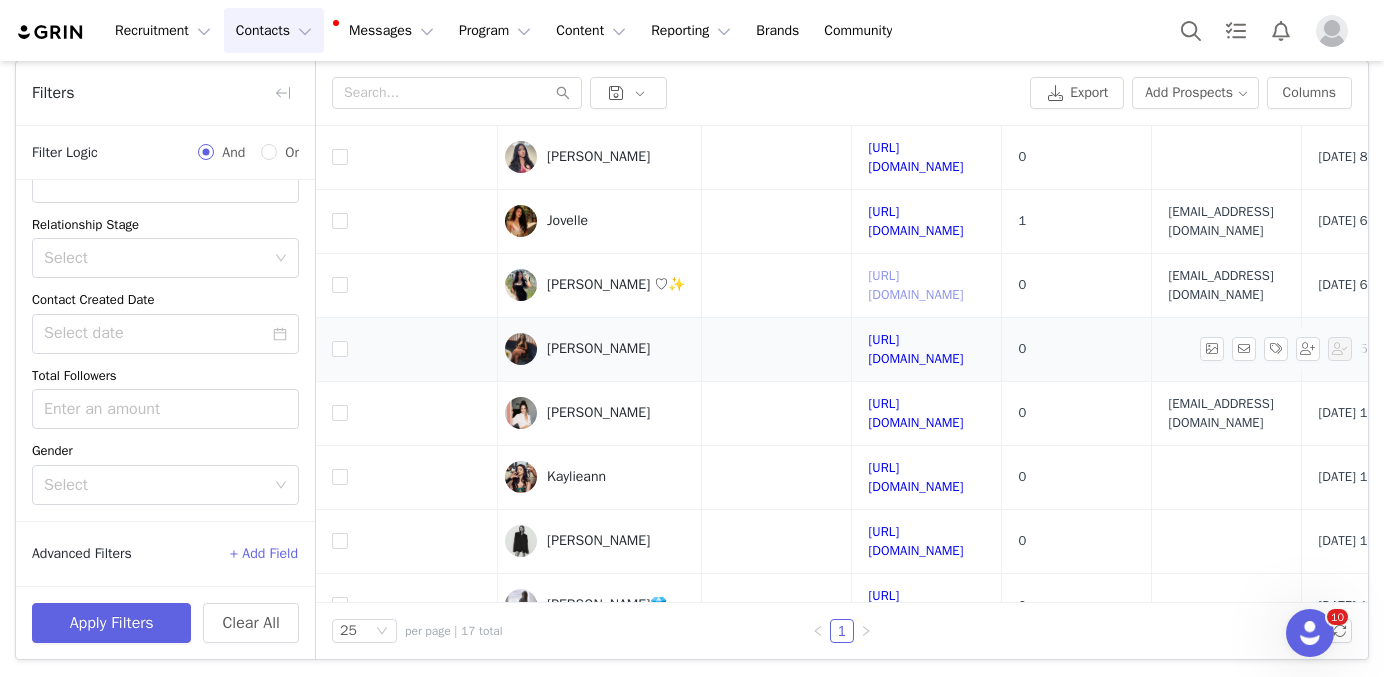 scroll, scrollTop: 234, scrollLeft: 9, axis: both 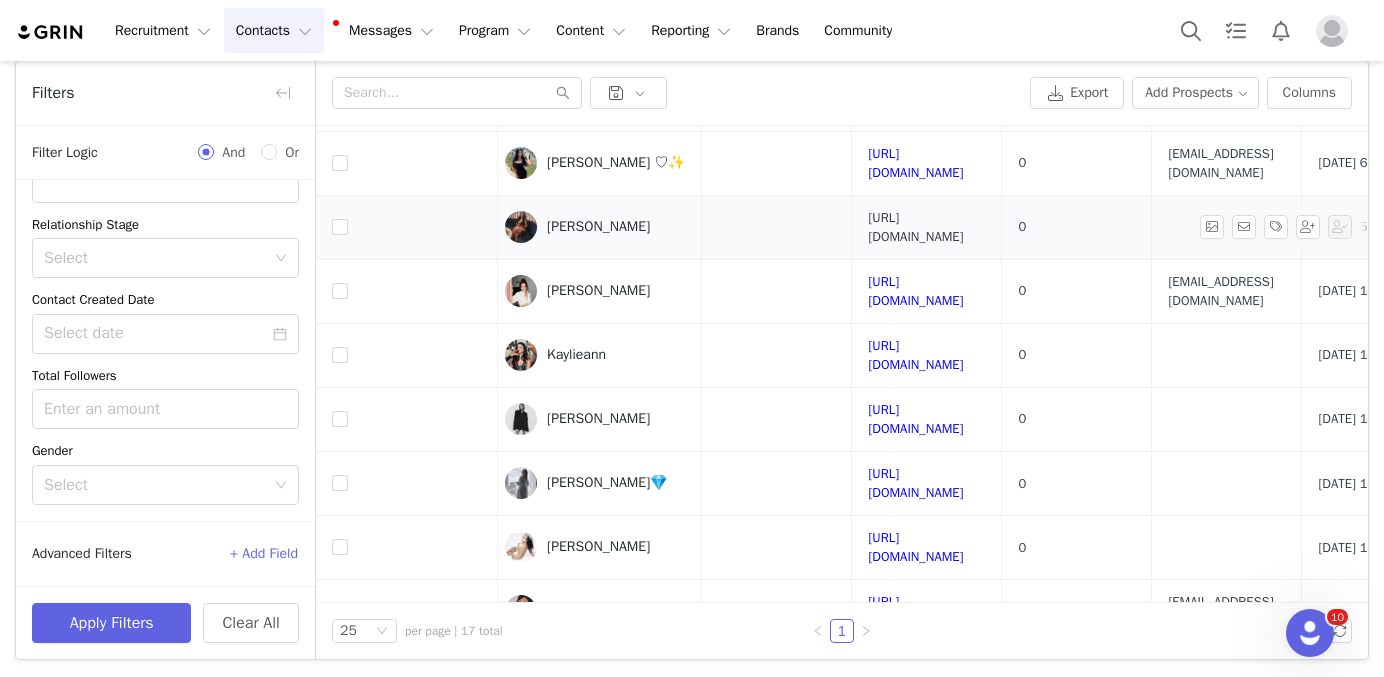 click on "https://www.instagram.com/karlarosiee" at bounding box center (915, 227) 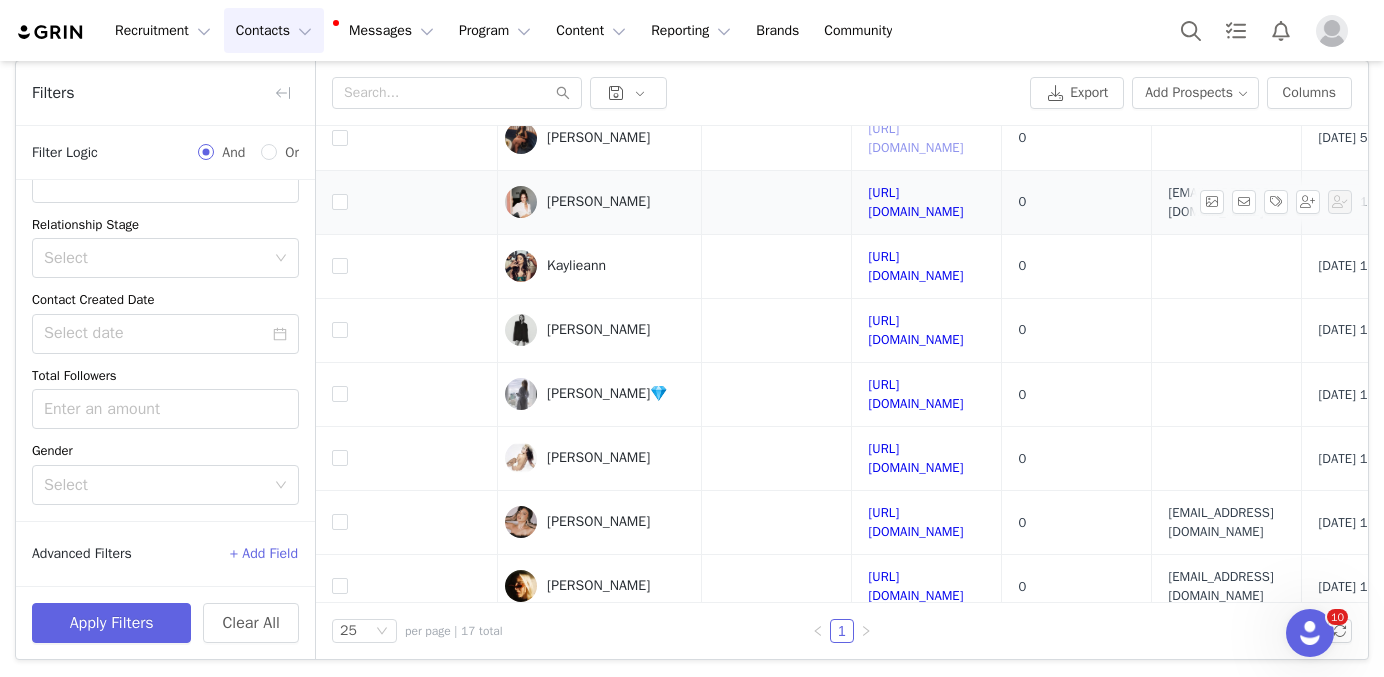 scroll, scrollTop: 330, scrollLeft: 9, axis: both 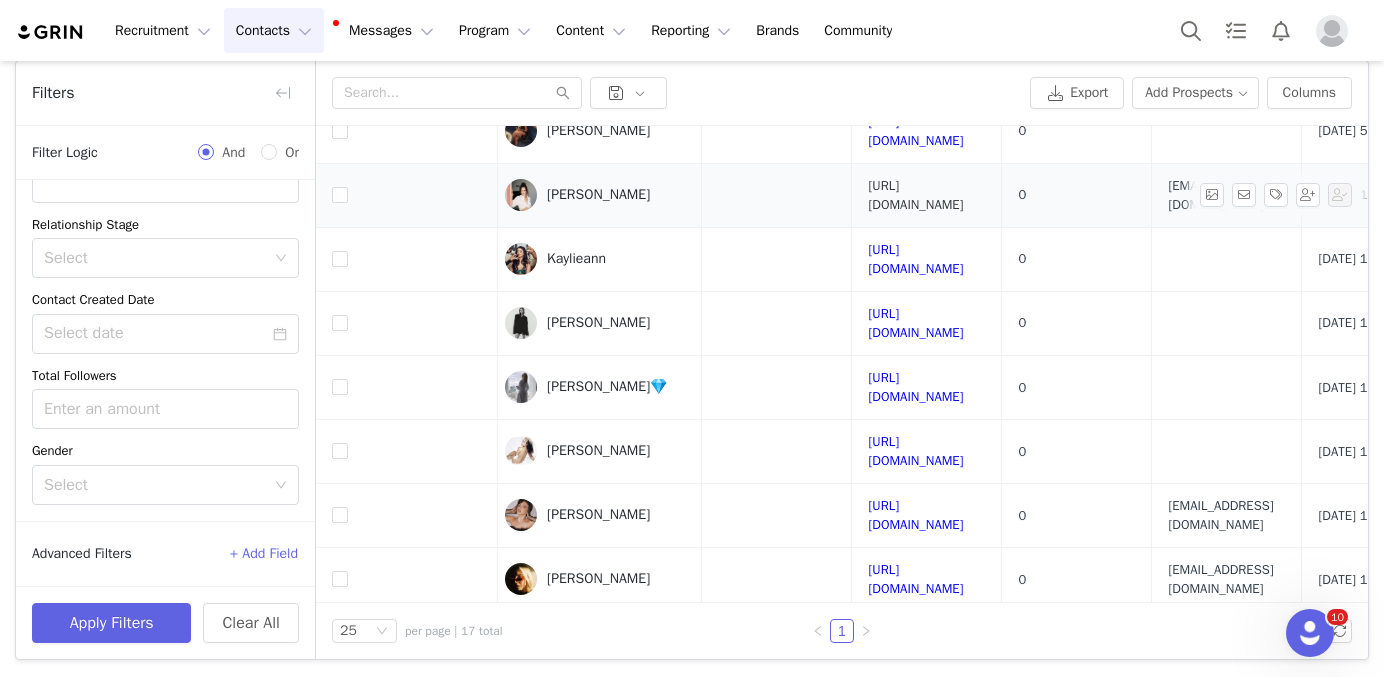 click on "https://www.instagram.com/katiekoegel" at bounding box center (915, 195) 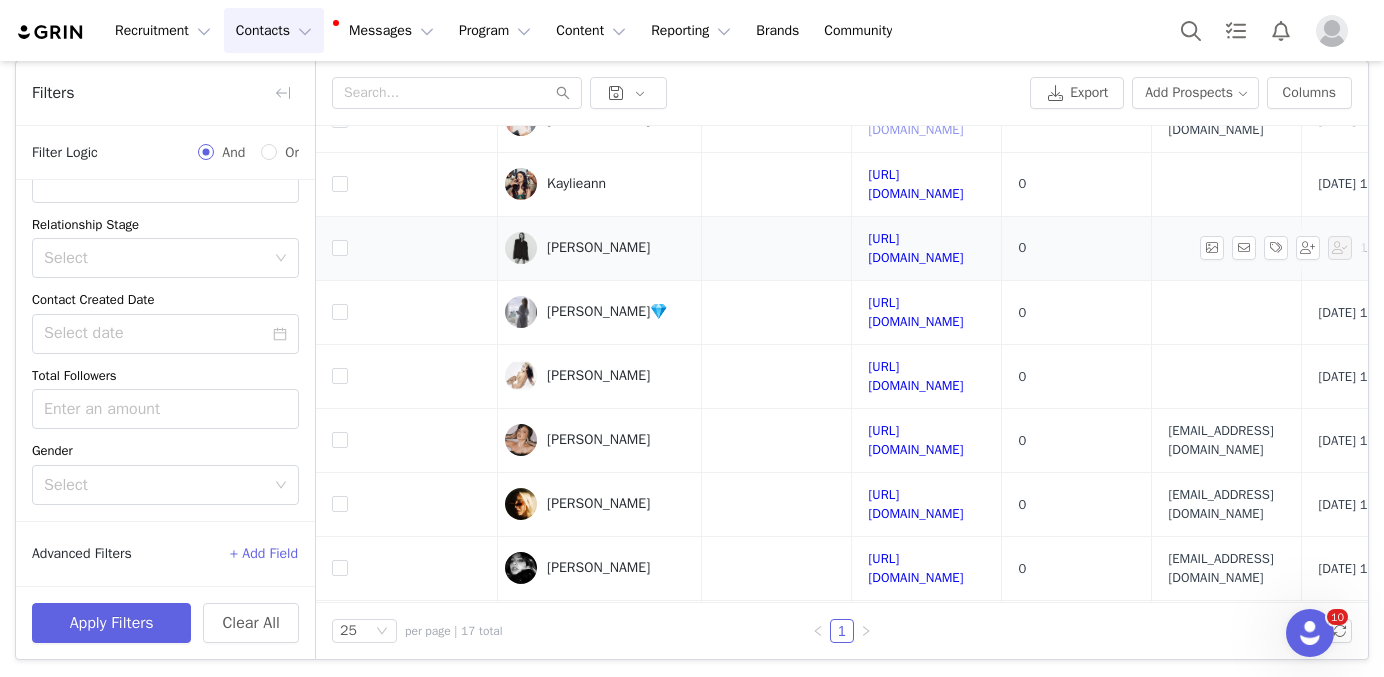scroll, scrollTop: 406, scrollLeft: 9, axis: both 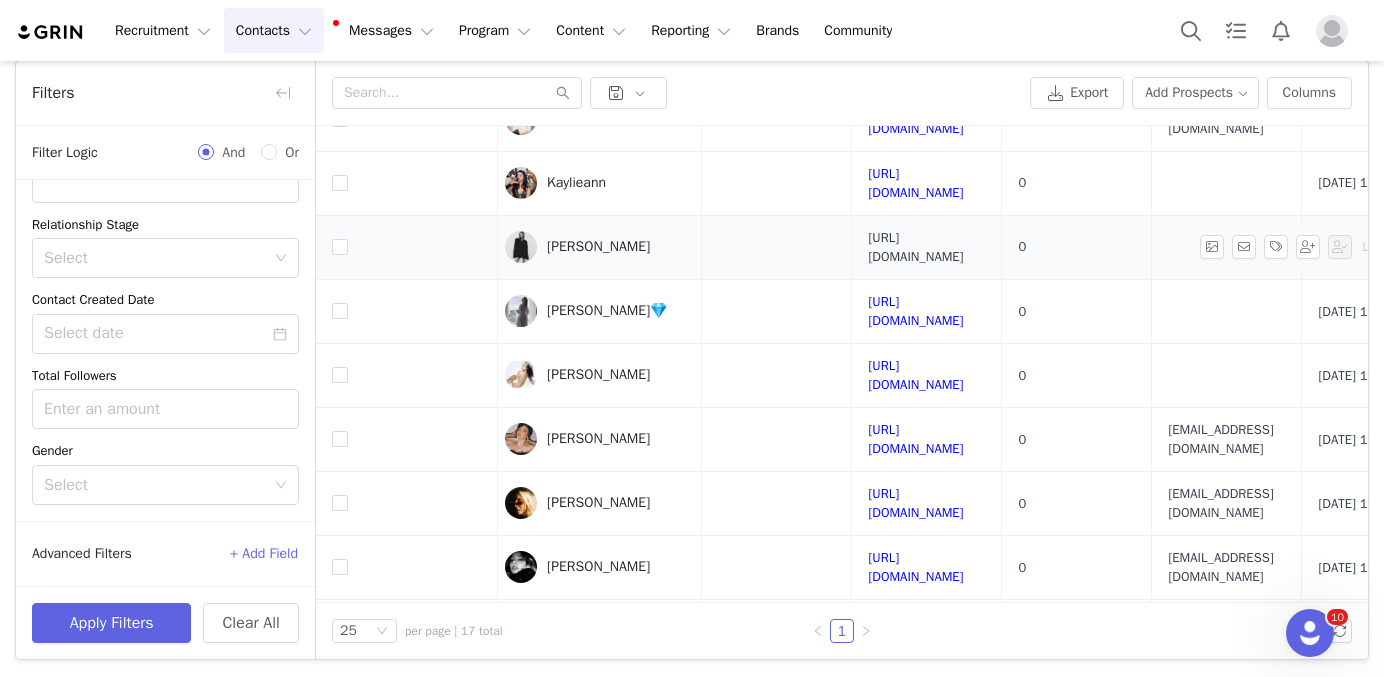 click on "https://www.instagram.com/macyjlee" at bounding box center [915, 247] 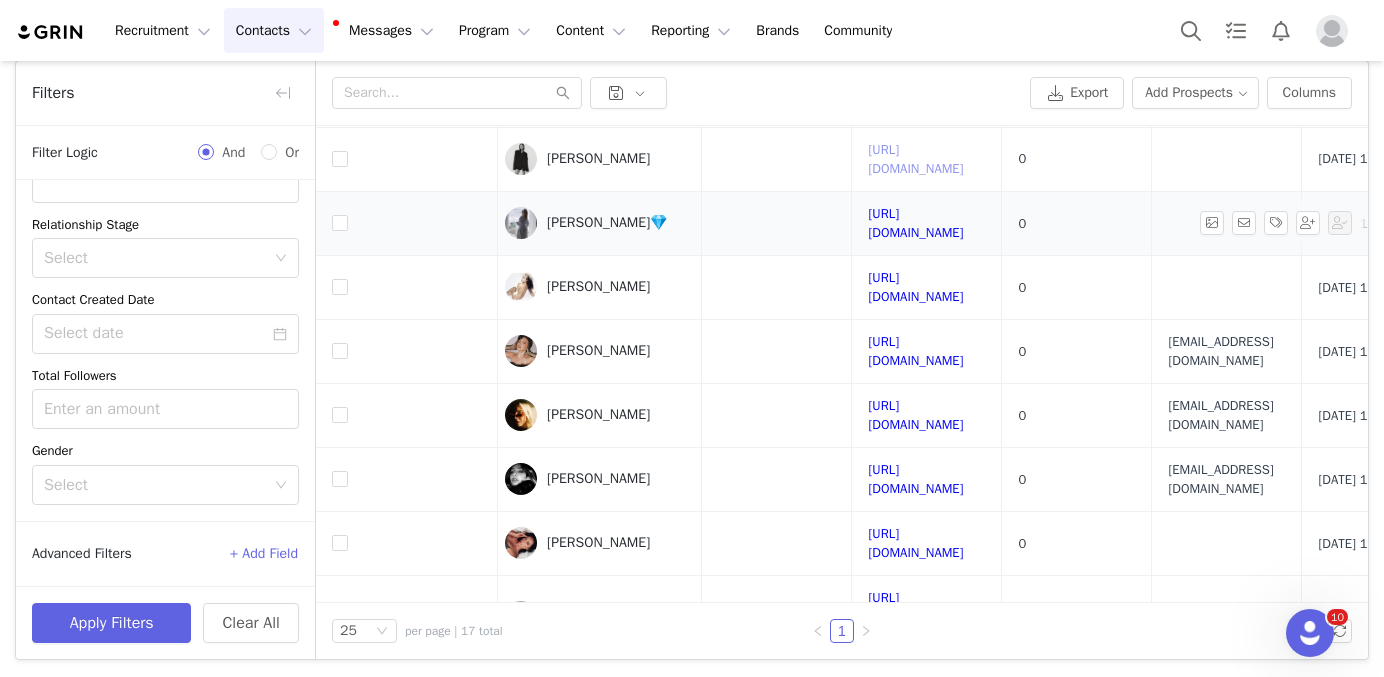 scroll, scrollTop: 496, scrollLeft: 9, axis: both 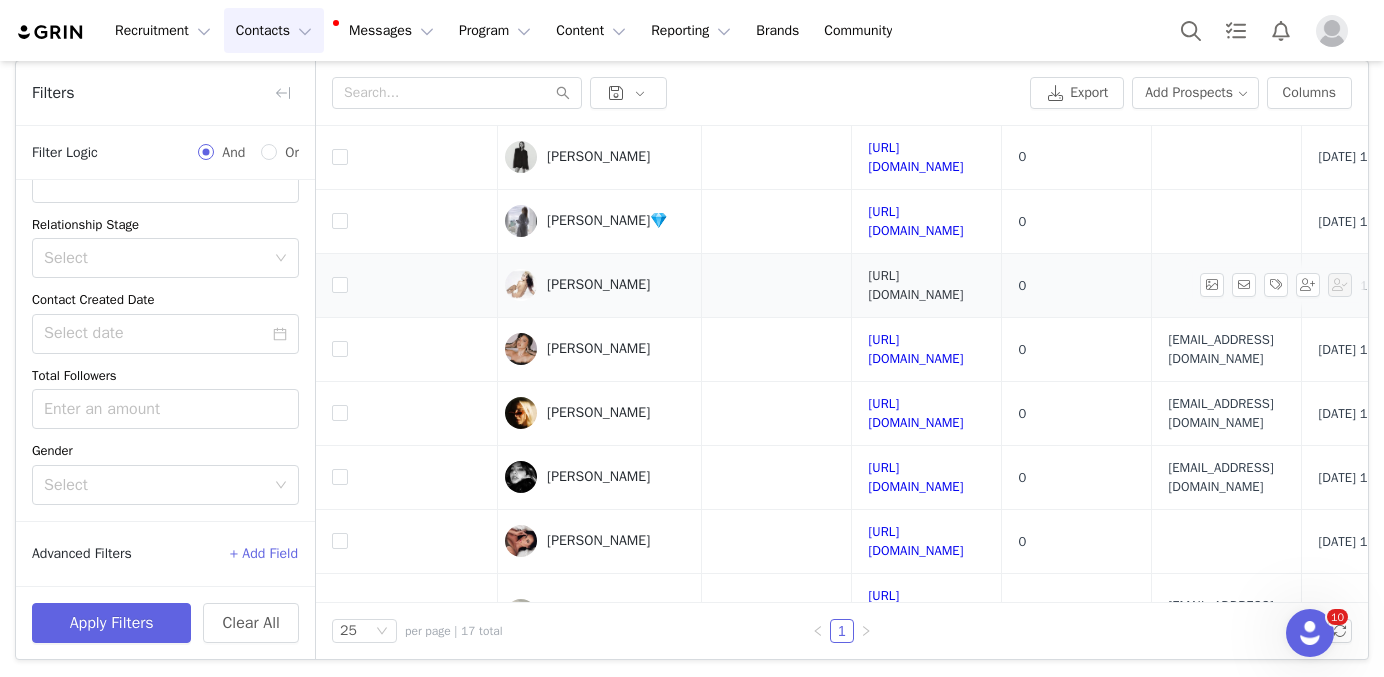 click on "https://www.instagram.com/taybelly_meow" at bounding box center (915, 285) 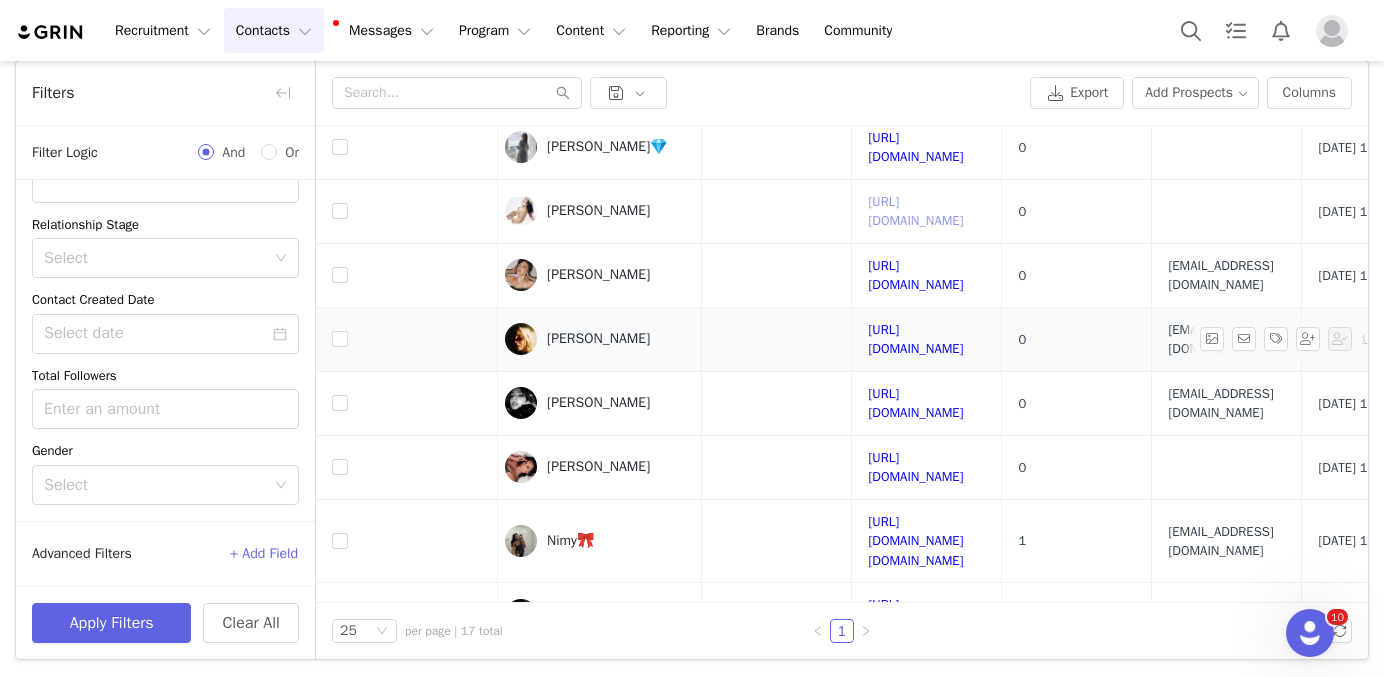 scroll, scrollTop: 576, scrollLeft: 9, axis: both 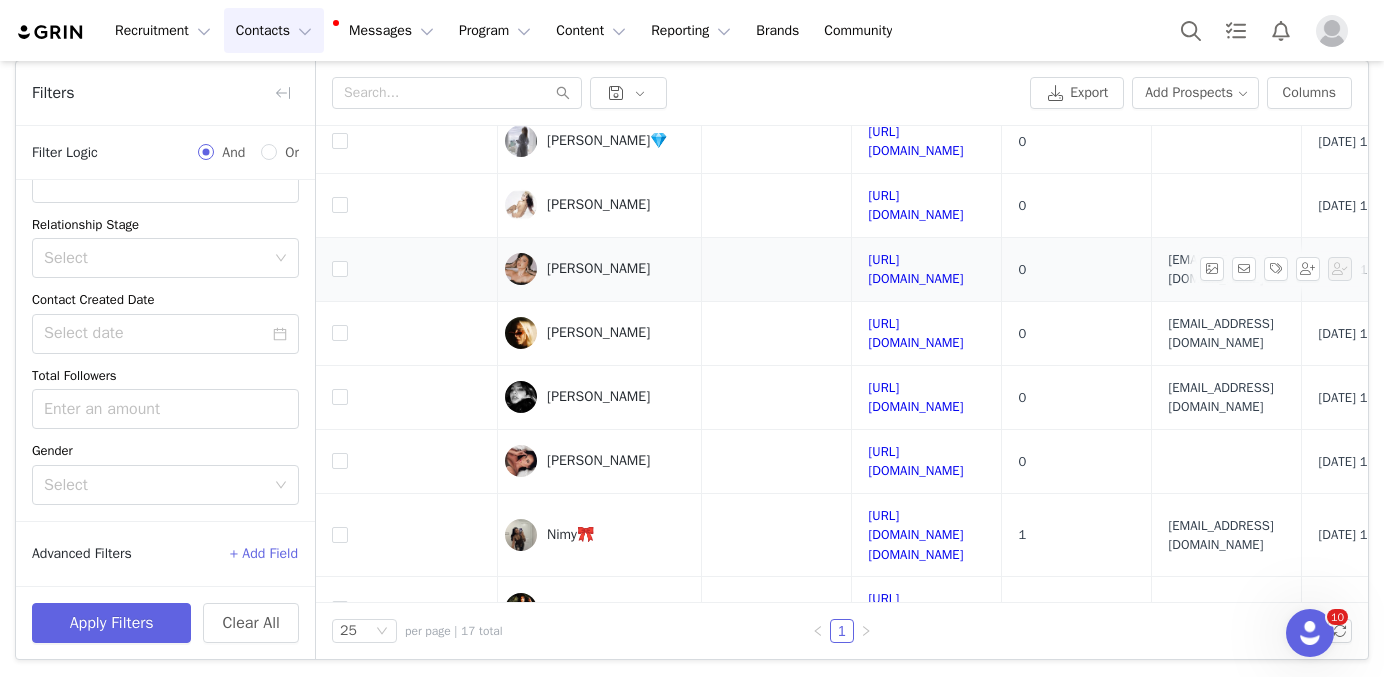 click on "https://www.instagram.com/_laurasaucedo" at bounding box center [927, 269] 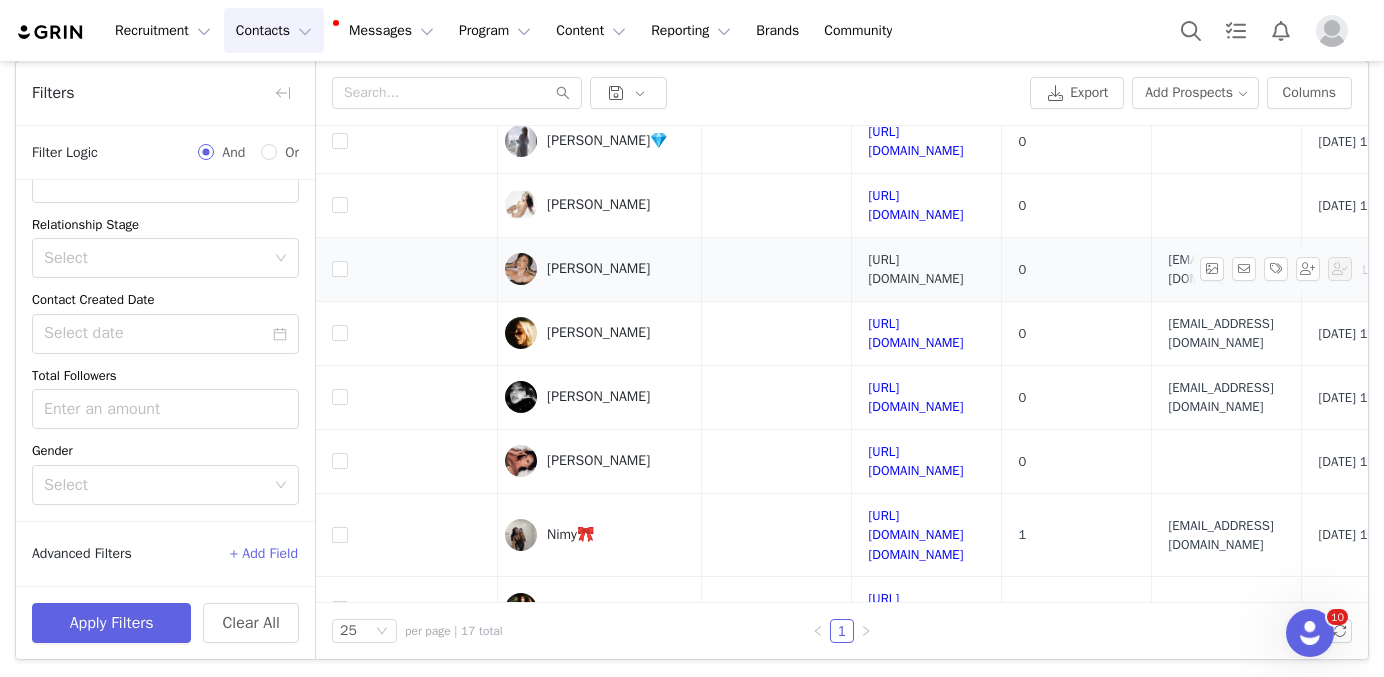 click on "https://www.instagram.com/_laurasaucedo" at bounding box center (915, 269) 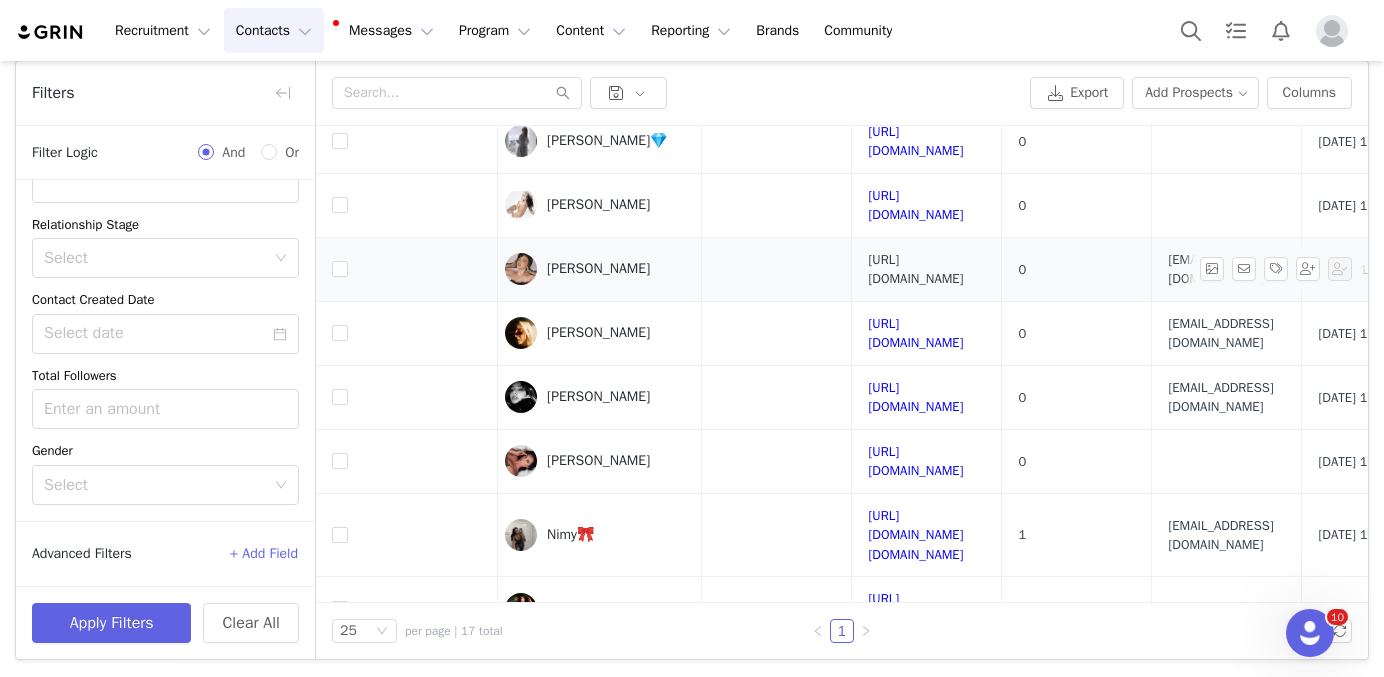 scroll, scrollTop: 222, scrollLeft: 0, axis: vertical 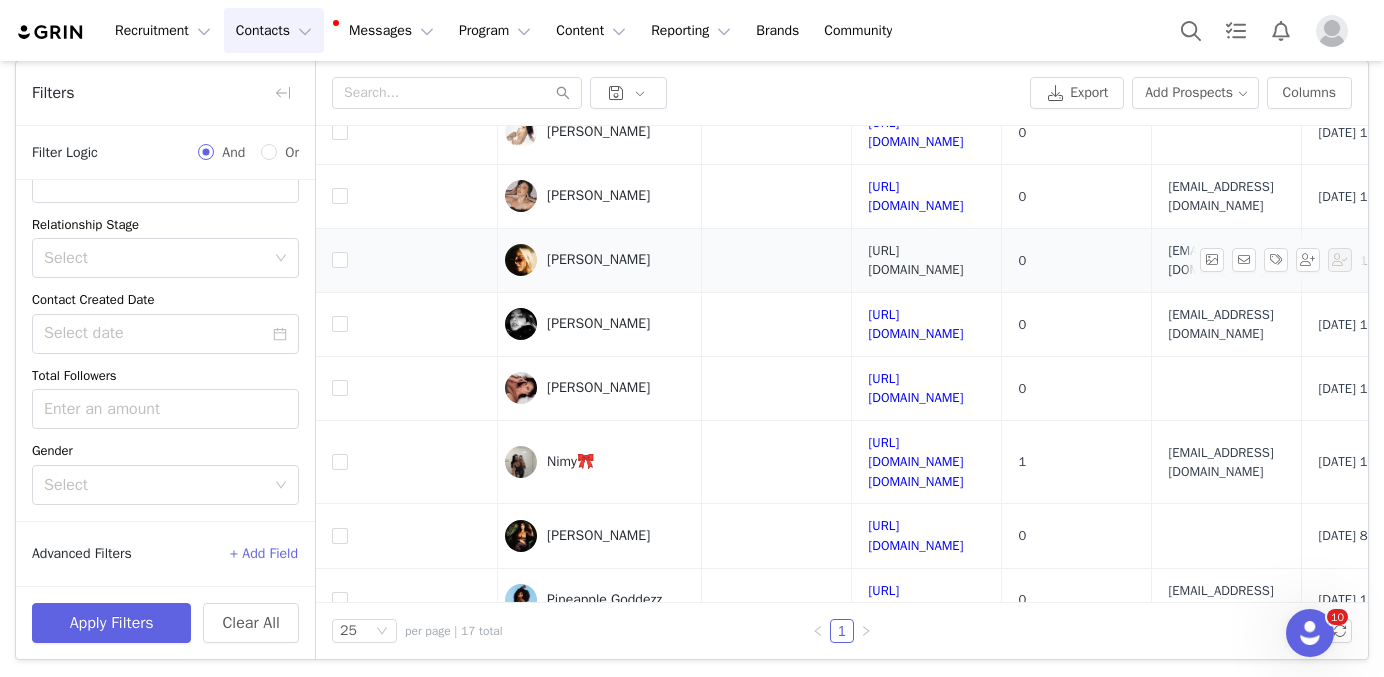 click on "https://www.instagram.com/gaynorrrr" at bounding box center (915, 260) 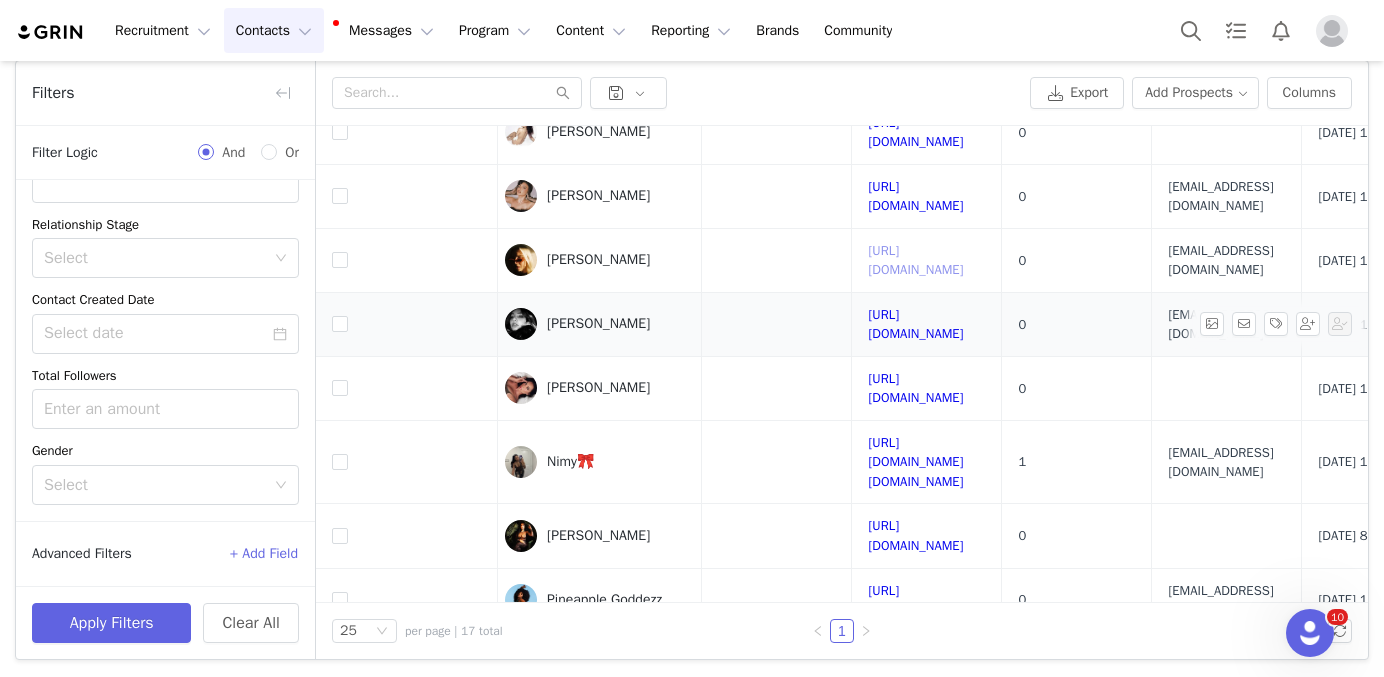 scroll, scrollTop: 659, scrollLeft: 9, axis: both 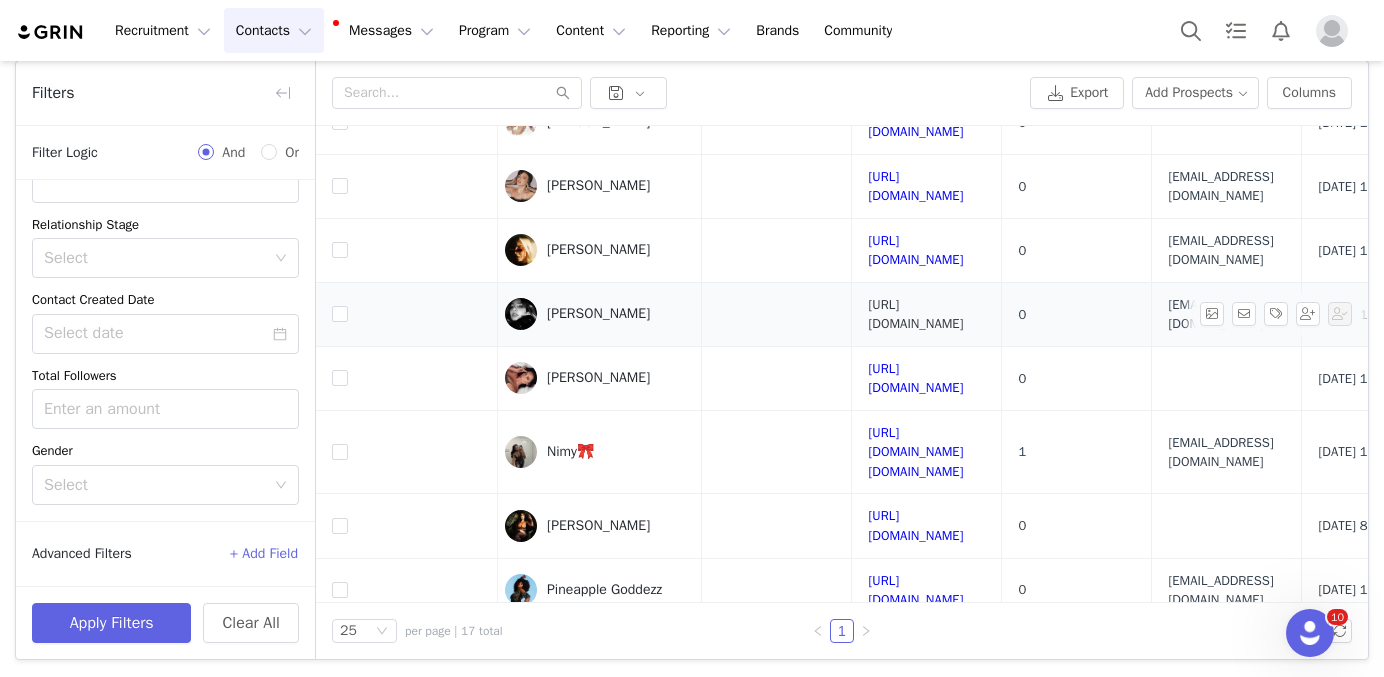 click on "https://www.instagram.com/jessicatoatoa" at bounding box center [915, 314] 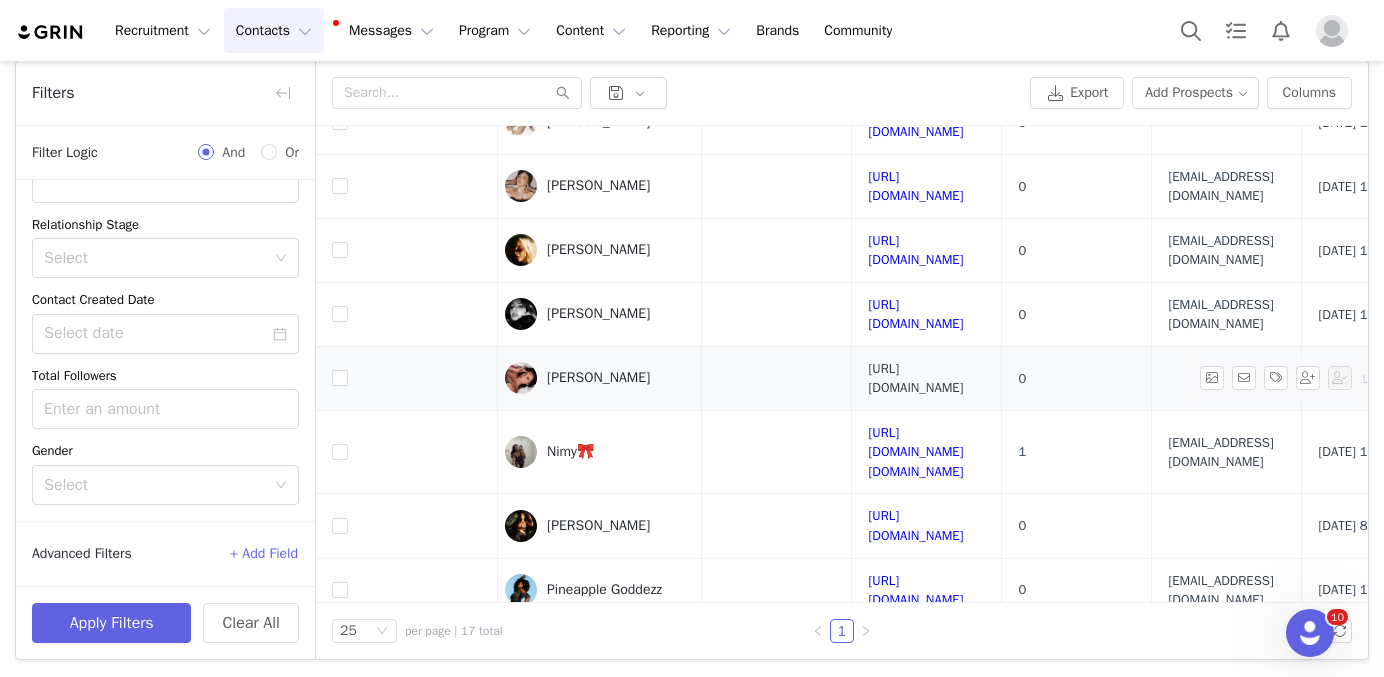 click on "https://www.instagram.com/jazzlira" at bounding box center (915, 378) 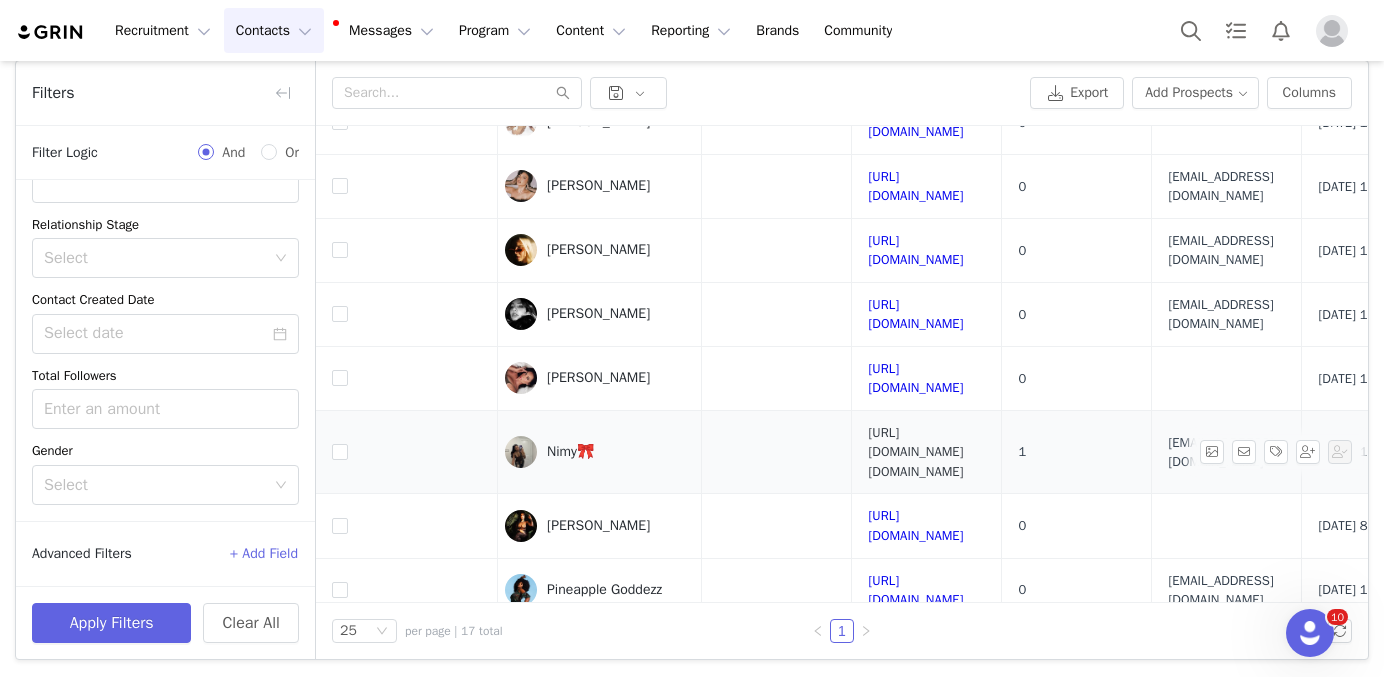 click on "https://www.instagram.com/iiam.nimy" at bounding box center [915, 452] 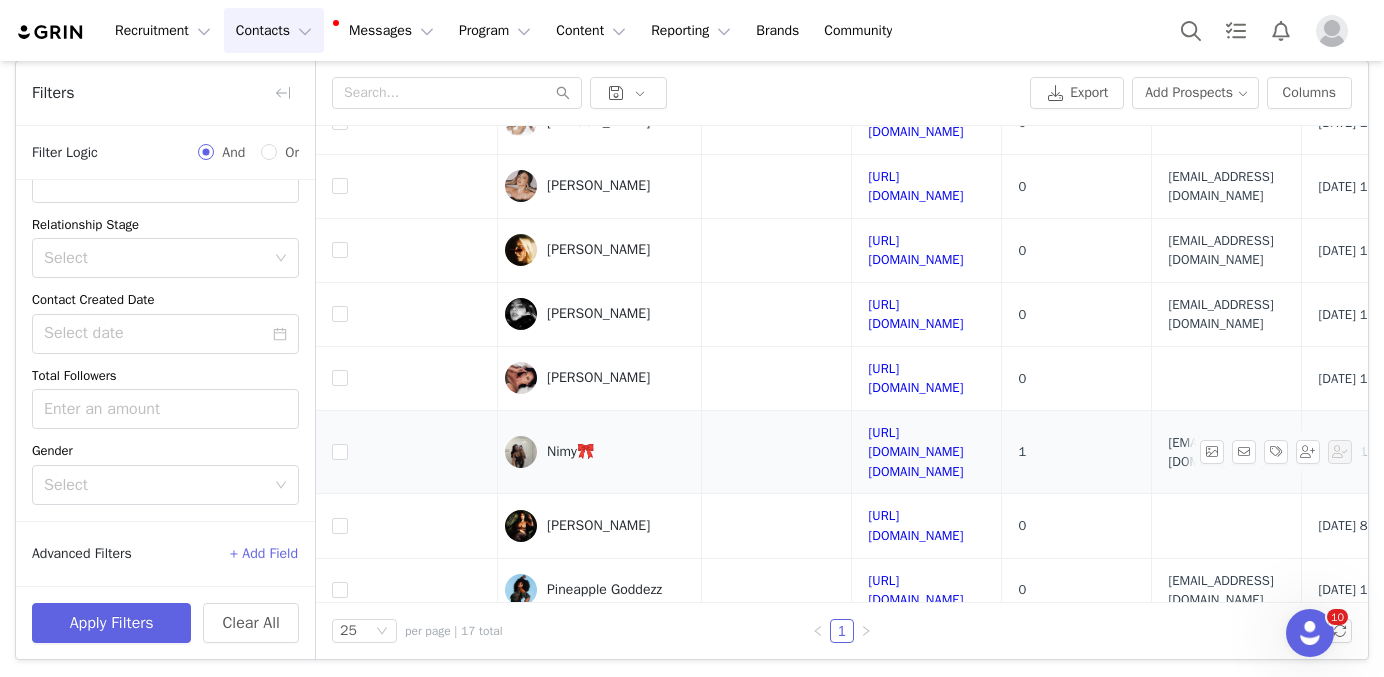 click on "Nimy🎀" at bounding box center [570, 452] 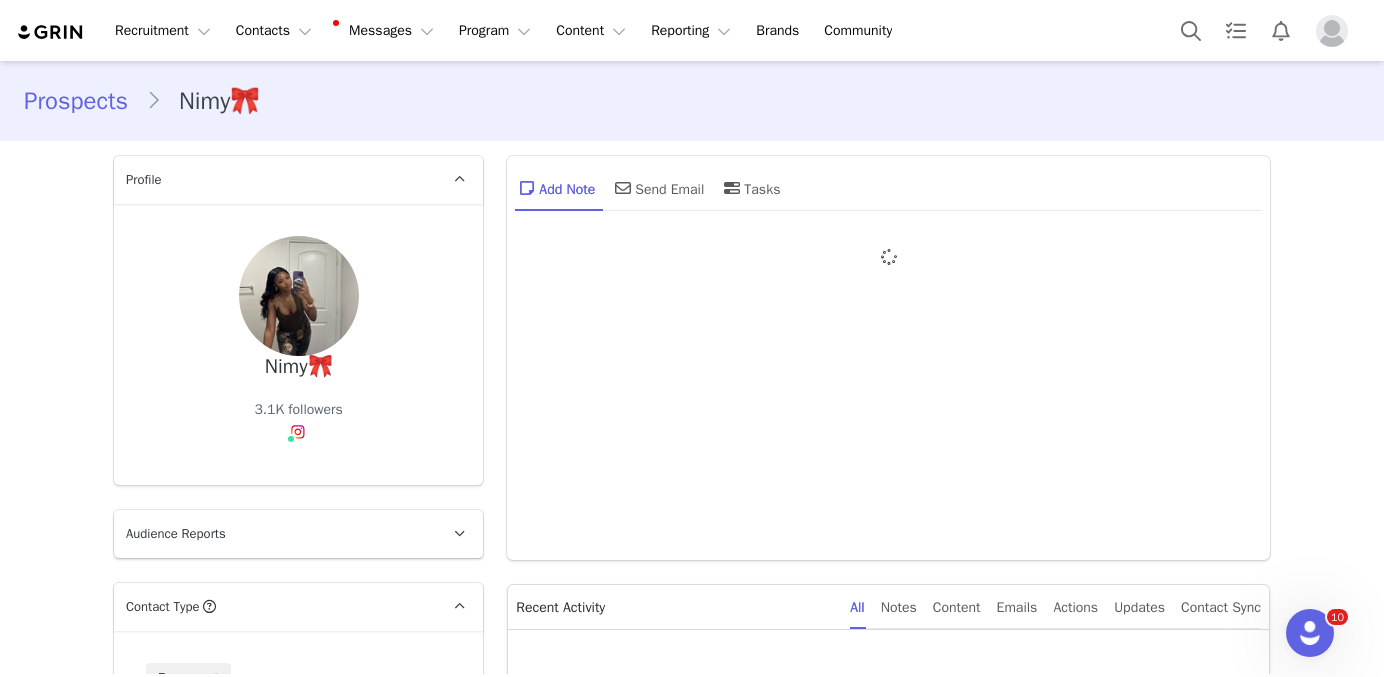 type on "+1 ([GEOGRAPHIC_DATA])" 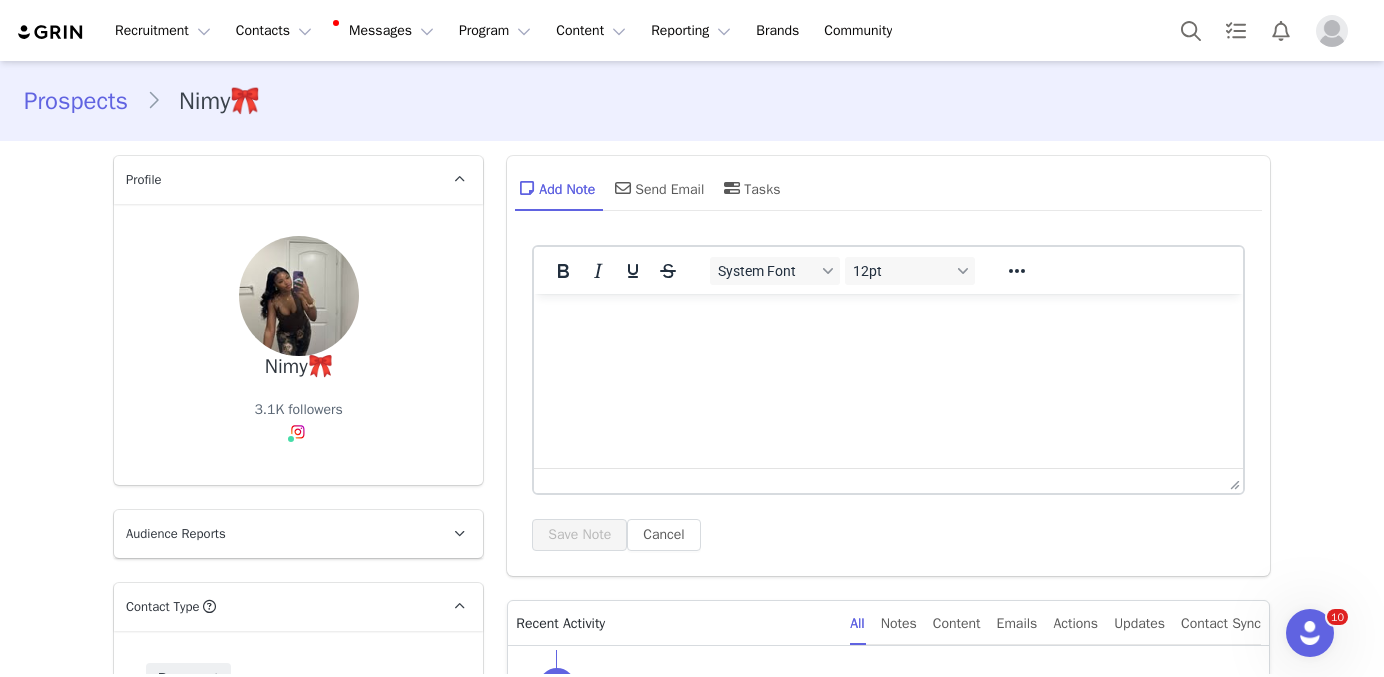 scroll, scrollTop: 0, scrollLeft: 0, axis: both 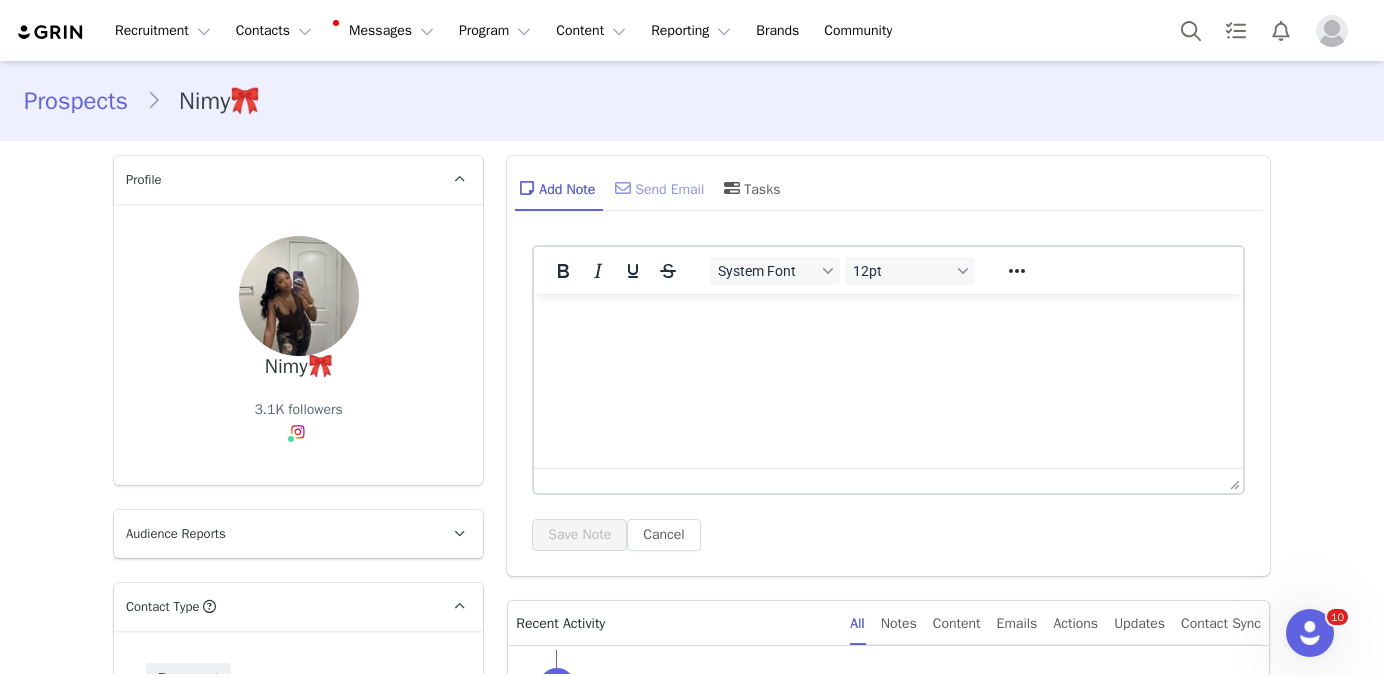 click on "Send Email" at bounding box center [657, 188] 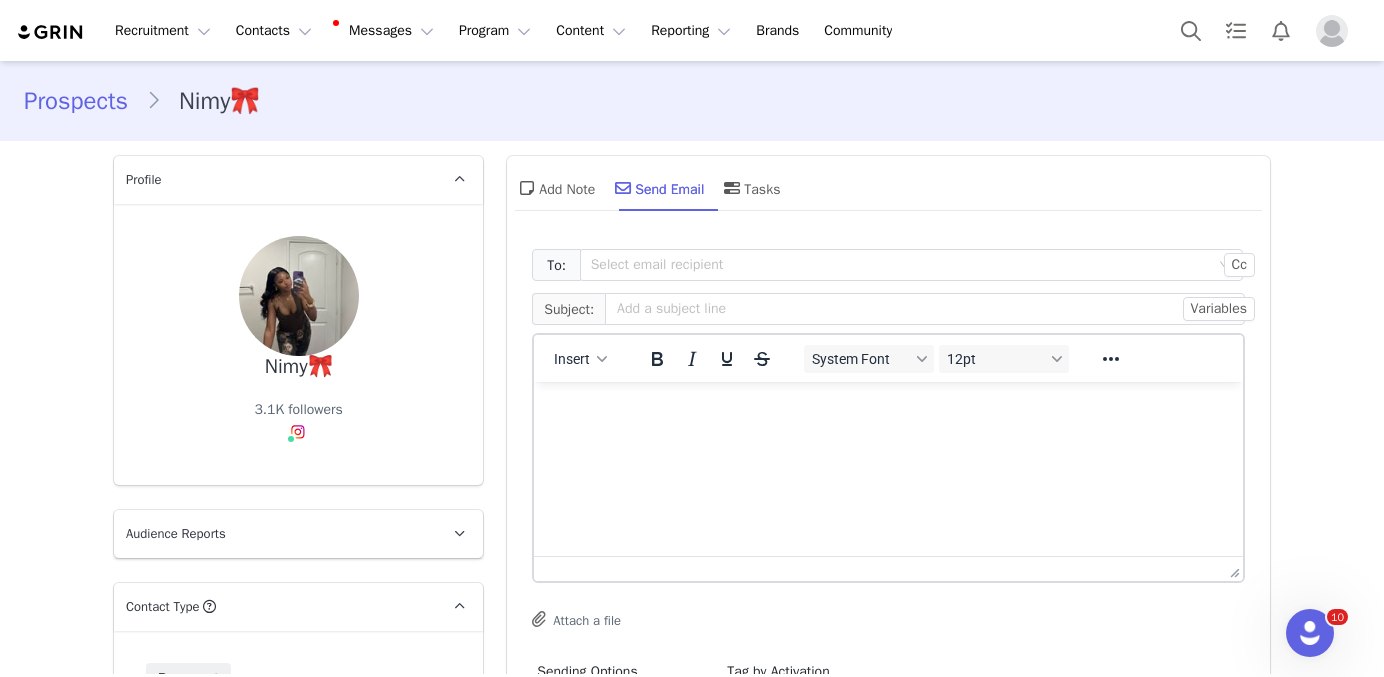 scroll, scrollTop: 0, scrollLeft: 0, axis: both 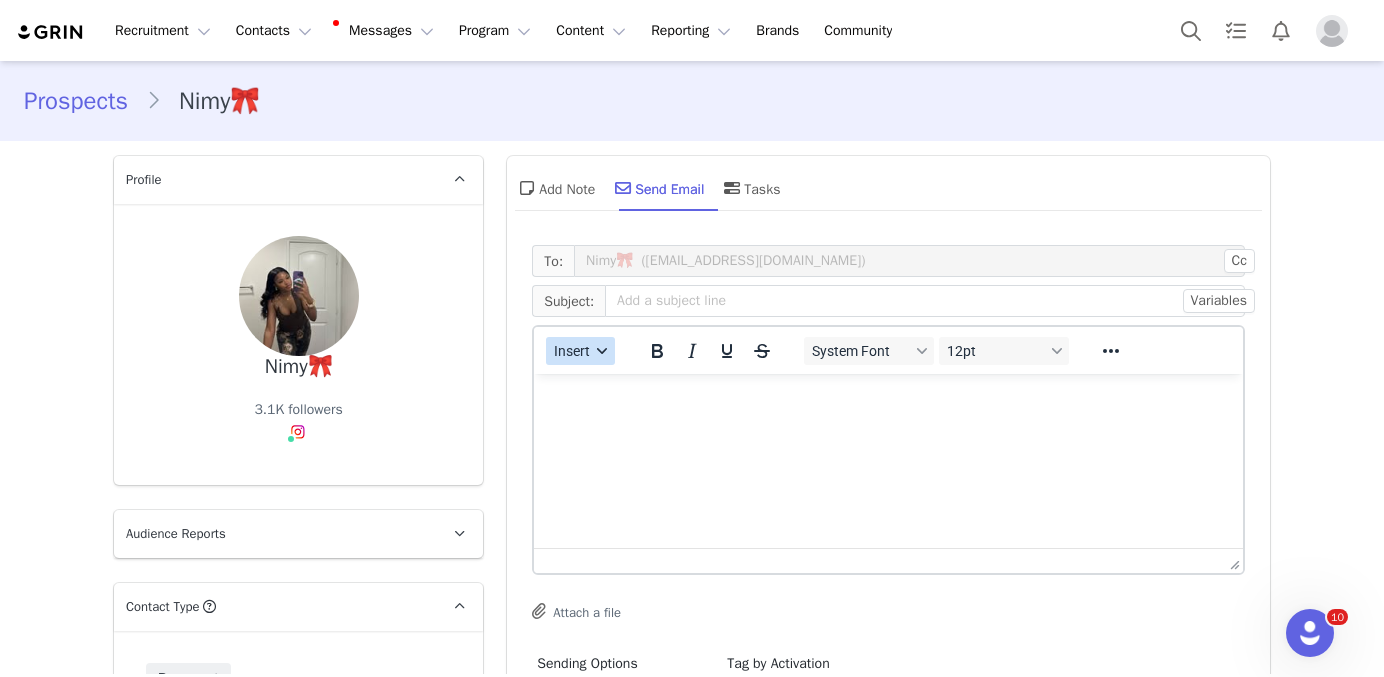 click on "Insert" at bounding box center (573, 351) 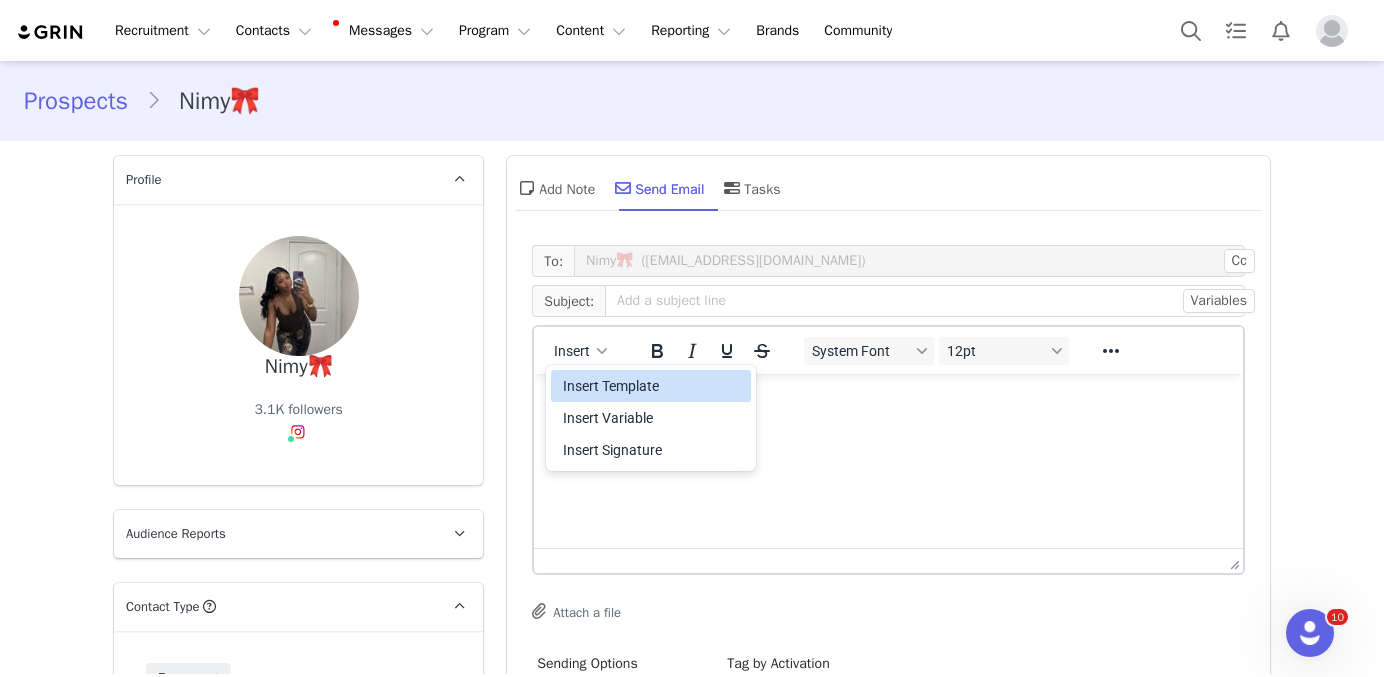 click on "Insert Template" at bounding box center (653, 386) 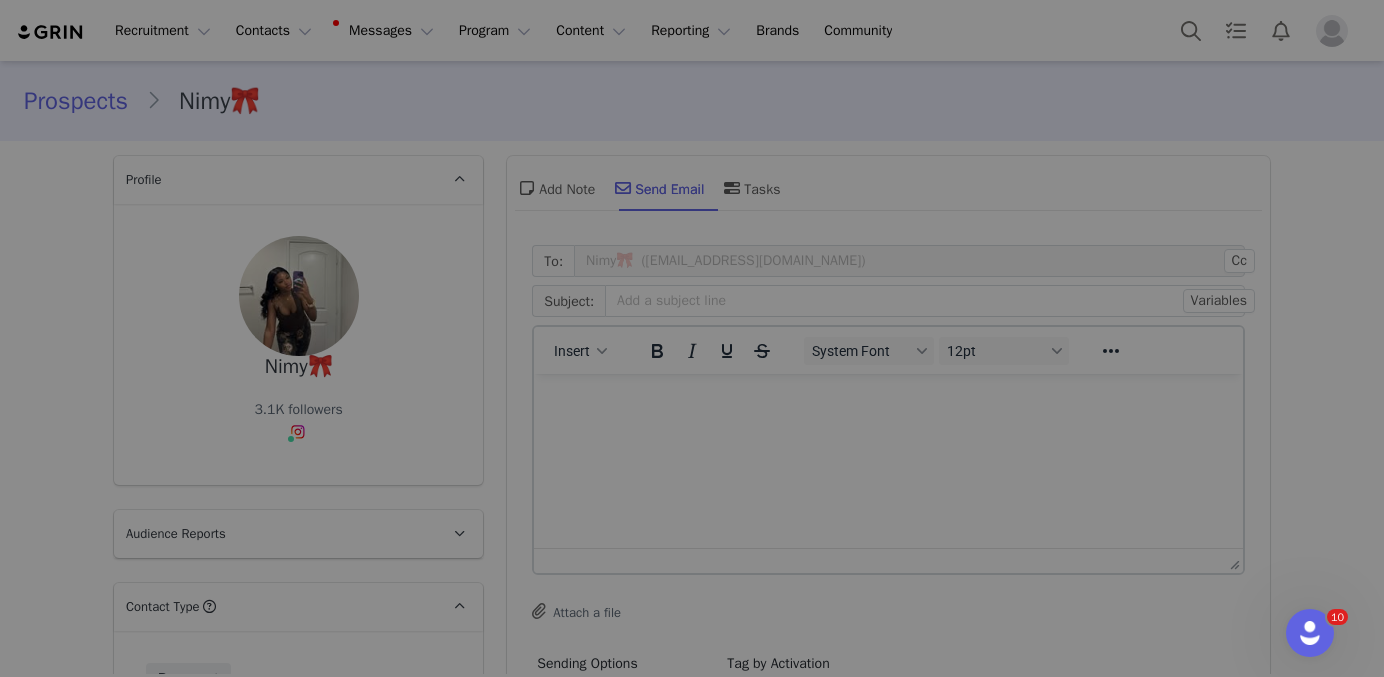 scroll, scrollTop: 0, scrollLeft: 0, axis: both 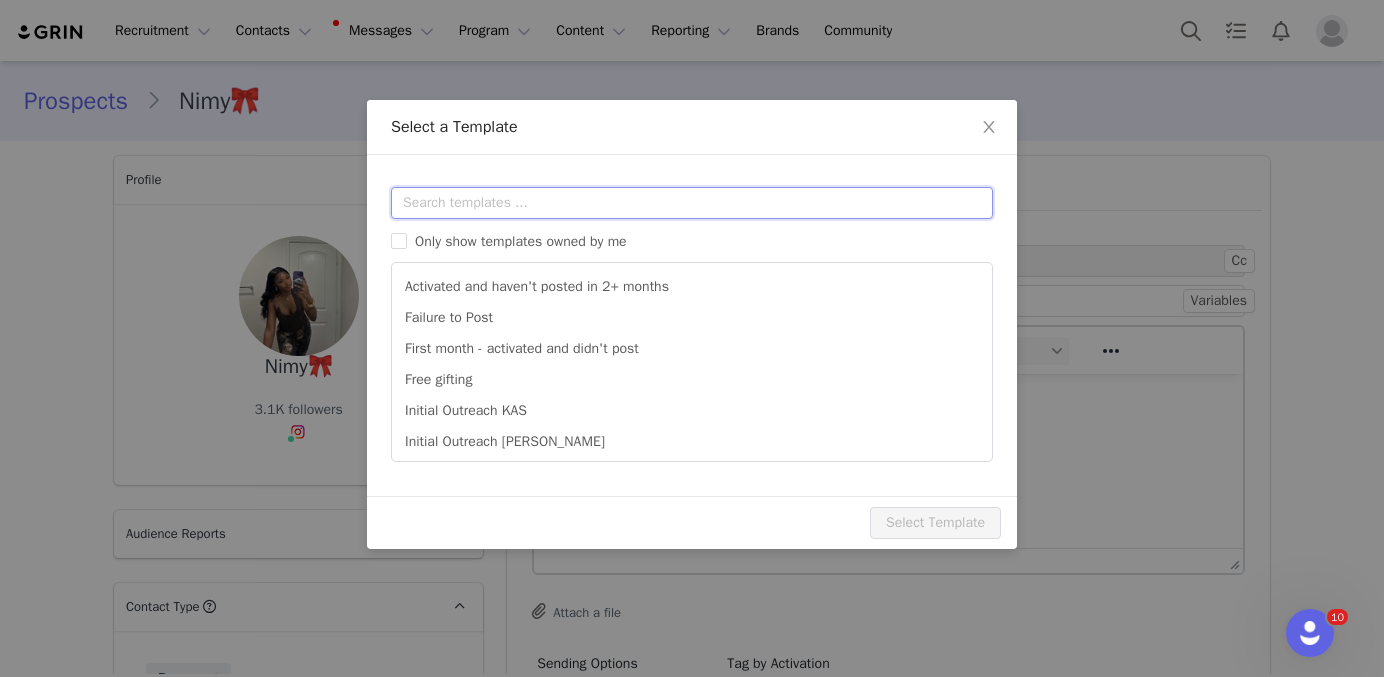click at bounding box center (692, 203) 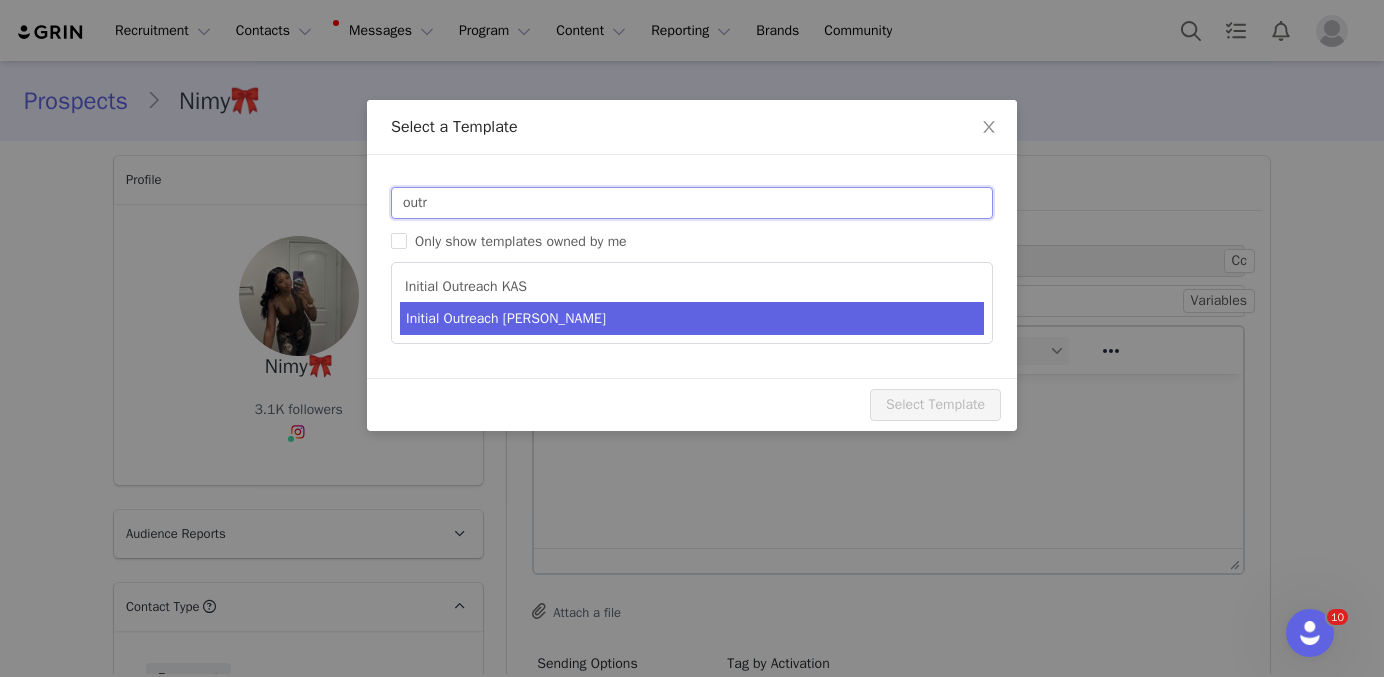 type on "outr" 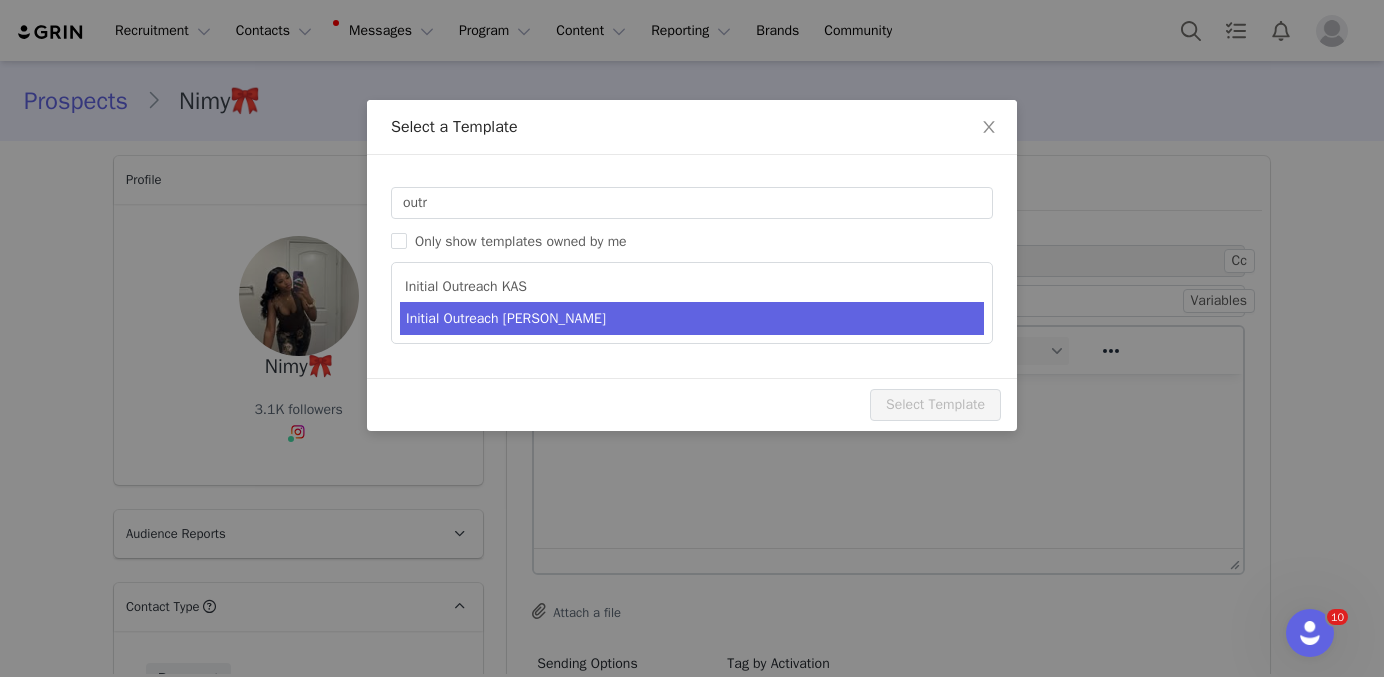 type on "Invitation to Become a #YITTYAmbassador" 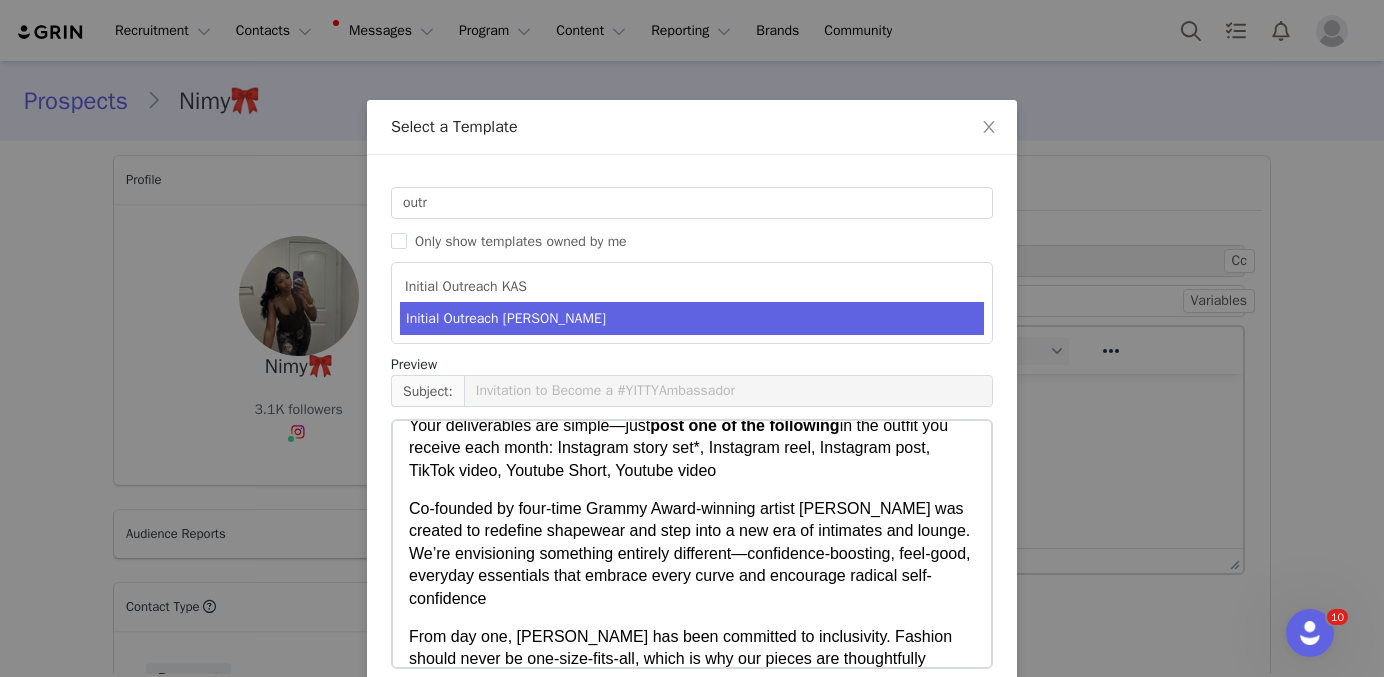 scroll, scrollTop: 1331, scrollLeft: 0, axis: vertical 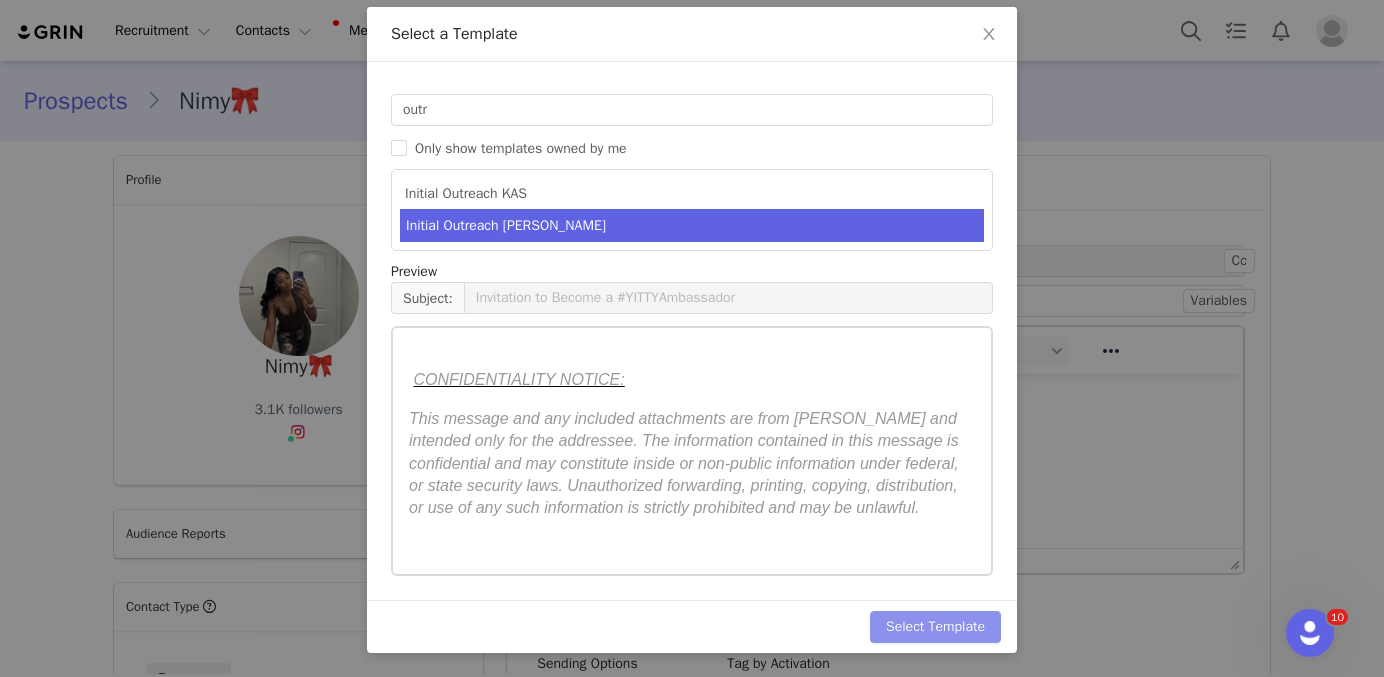 click on "Select Template" at bounding box center (935, 627) 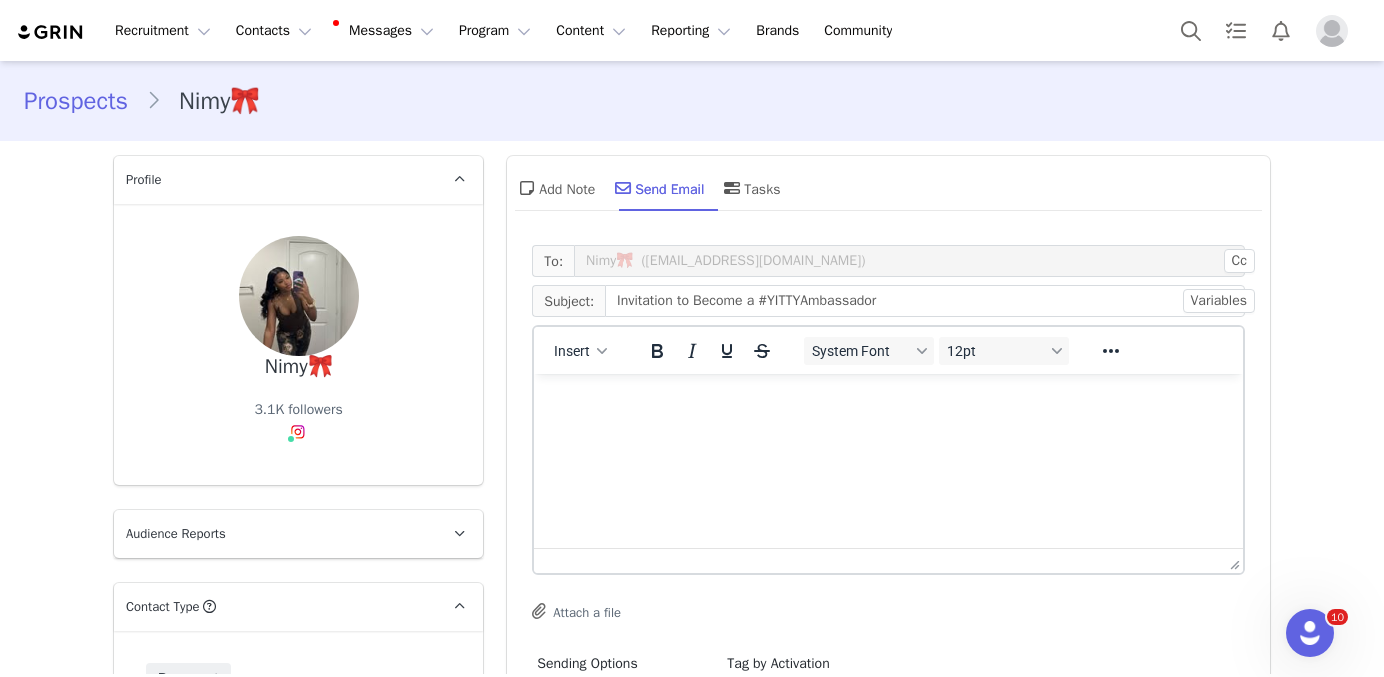 scroll, scrollTop: 0, scrollLeft: 0, axis: both 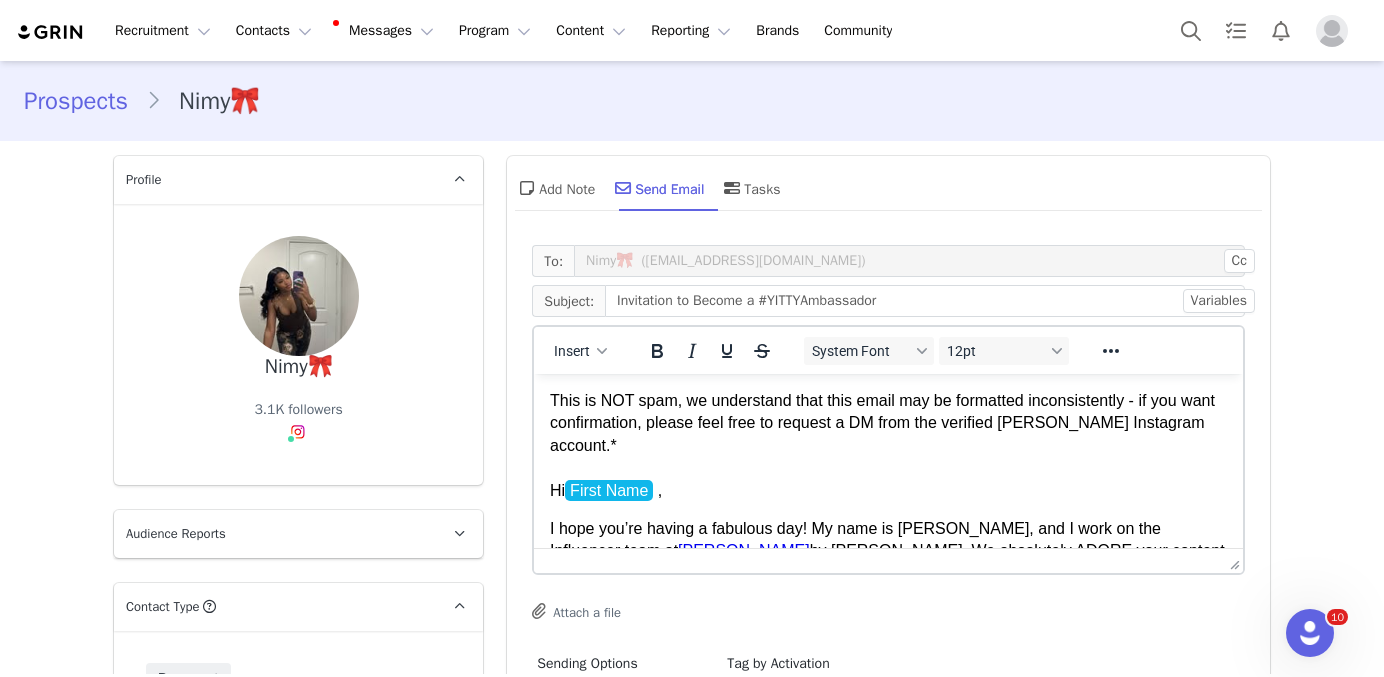click on "This is NOT spam, we understand that this email may be formatted inconsistently - if you want confirmation, please feel free to request a DM from the verified [PERSON_NAME] Instagram account.*" at bounding box center (884, 423) 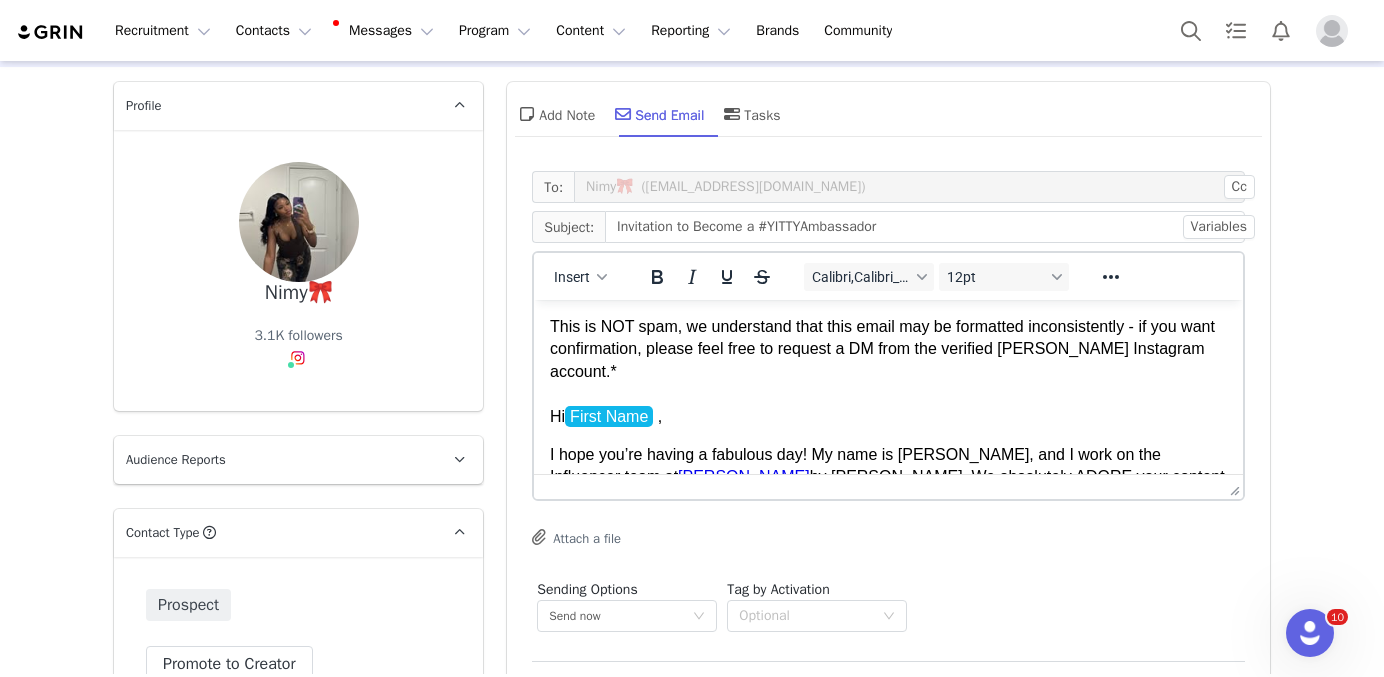 scroll, scrollTop: 96, scrollLeft: 0, axis: vertical 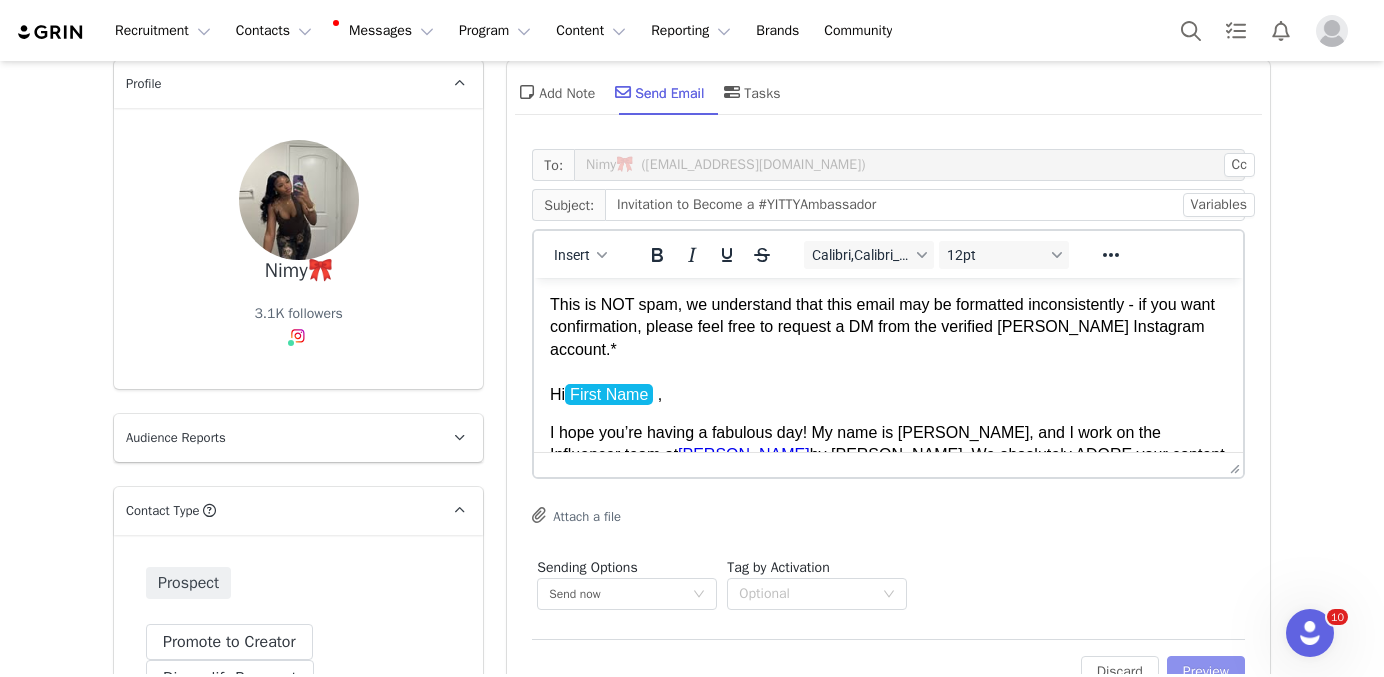 click on "Preview" at bounding box center (1206, 672) 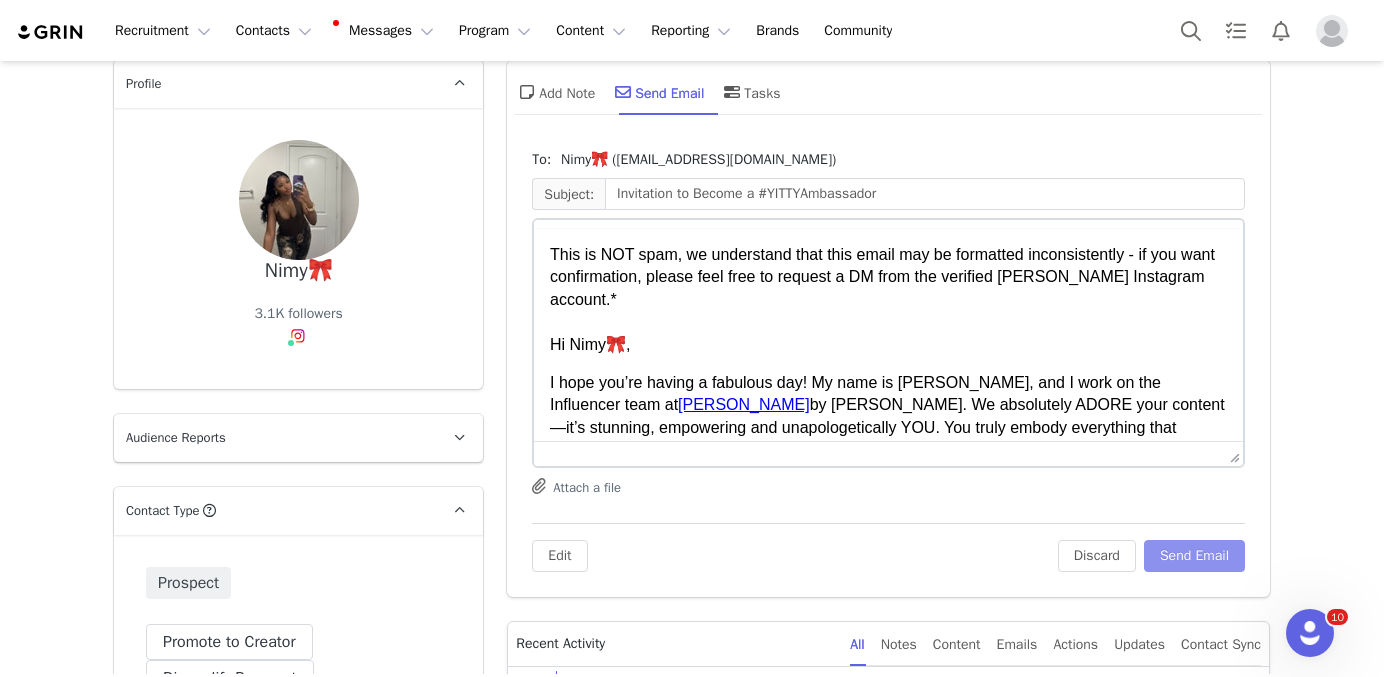 scroll, scrollTop: 0, scrollLeft: 0, axis: both 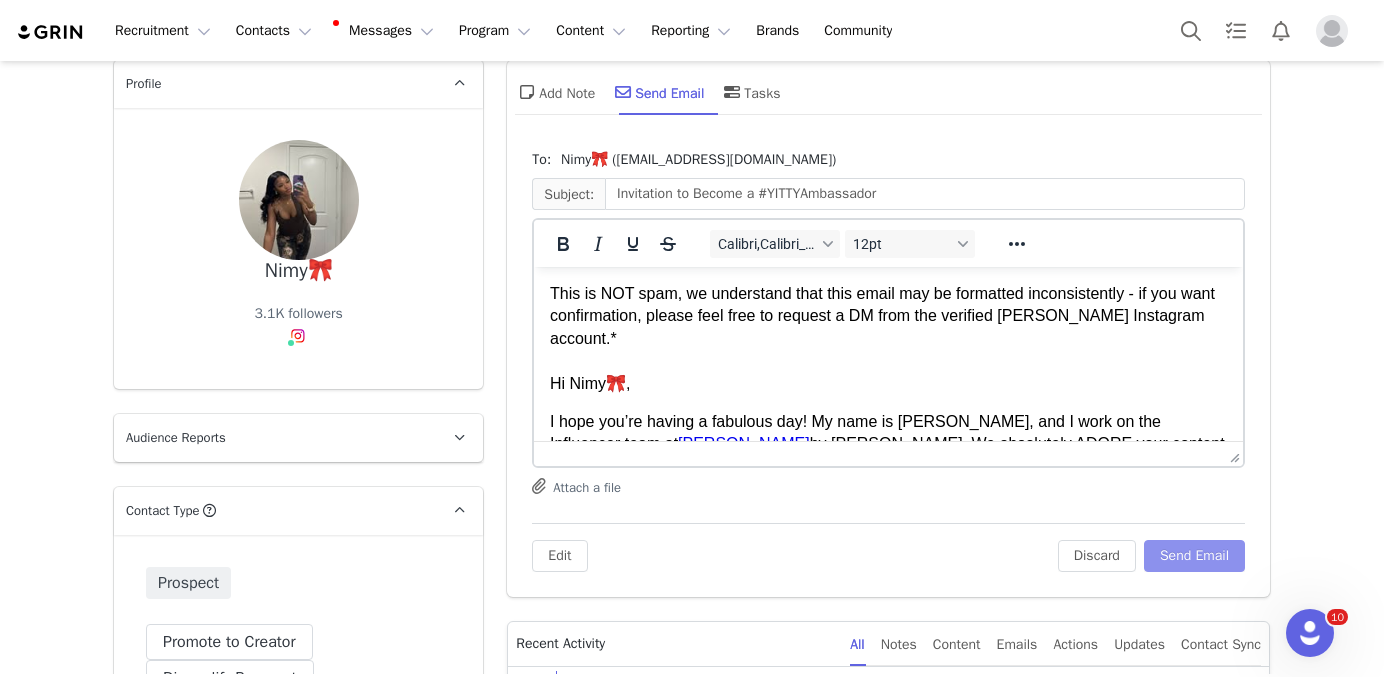 click on "Send Email" at bounding box center [1194, 556] 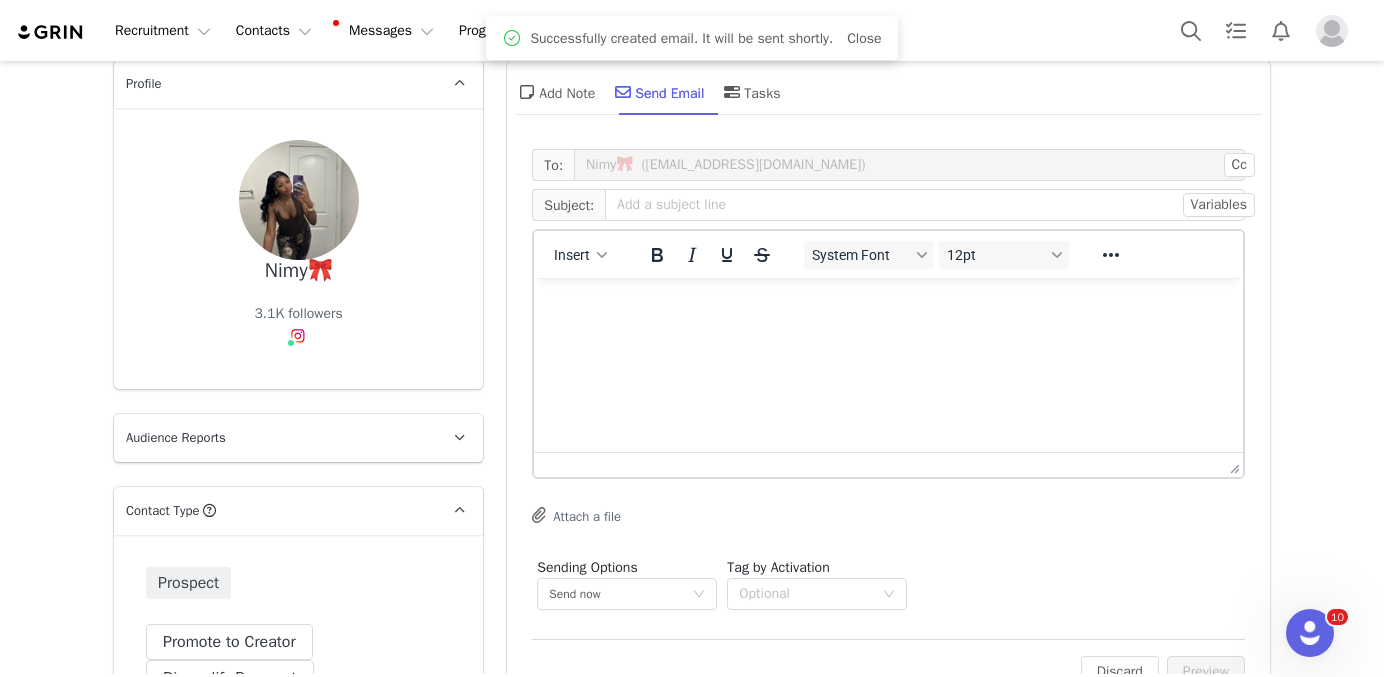 scroll, scrollTop: 0, scrollLeft: 0, axis: both 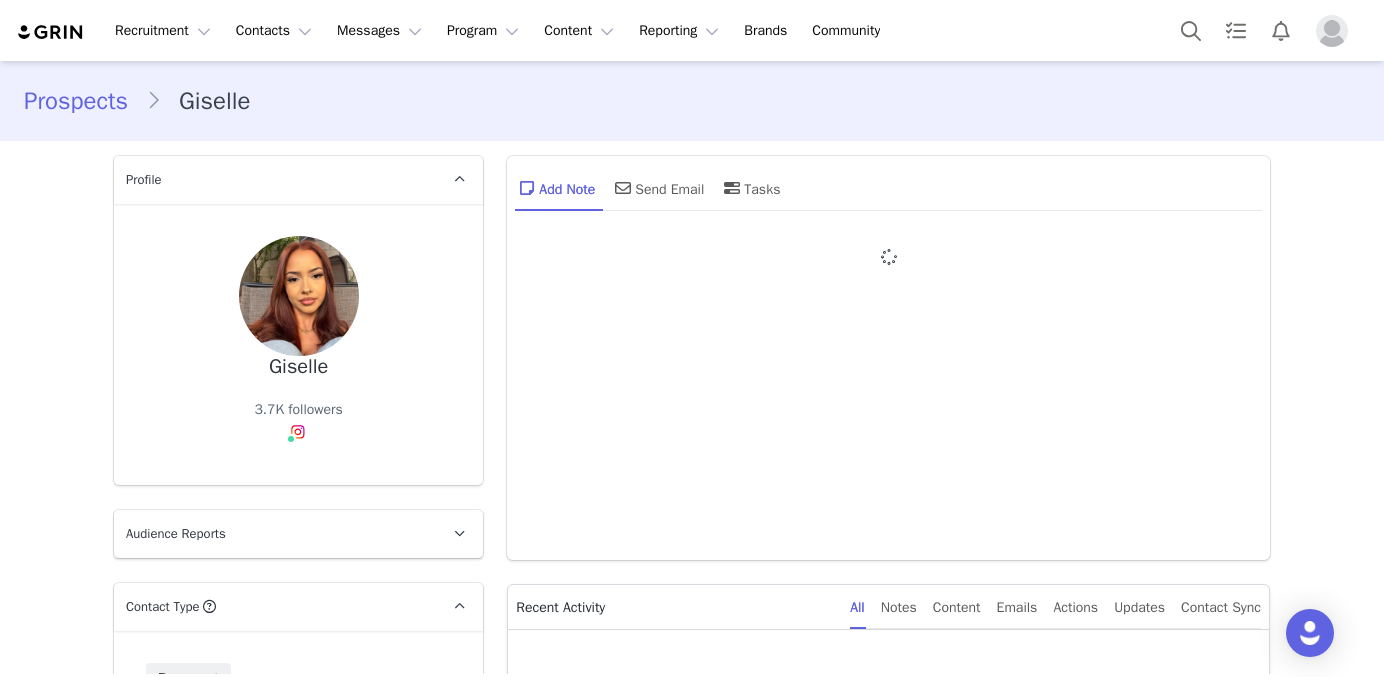 type on "+1 ([GEOGRAPHIC_DATA])" 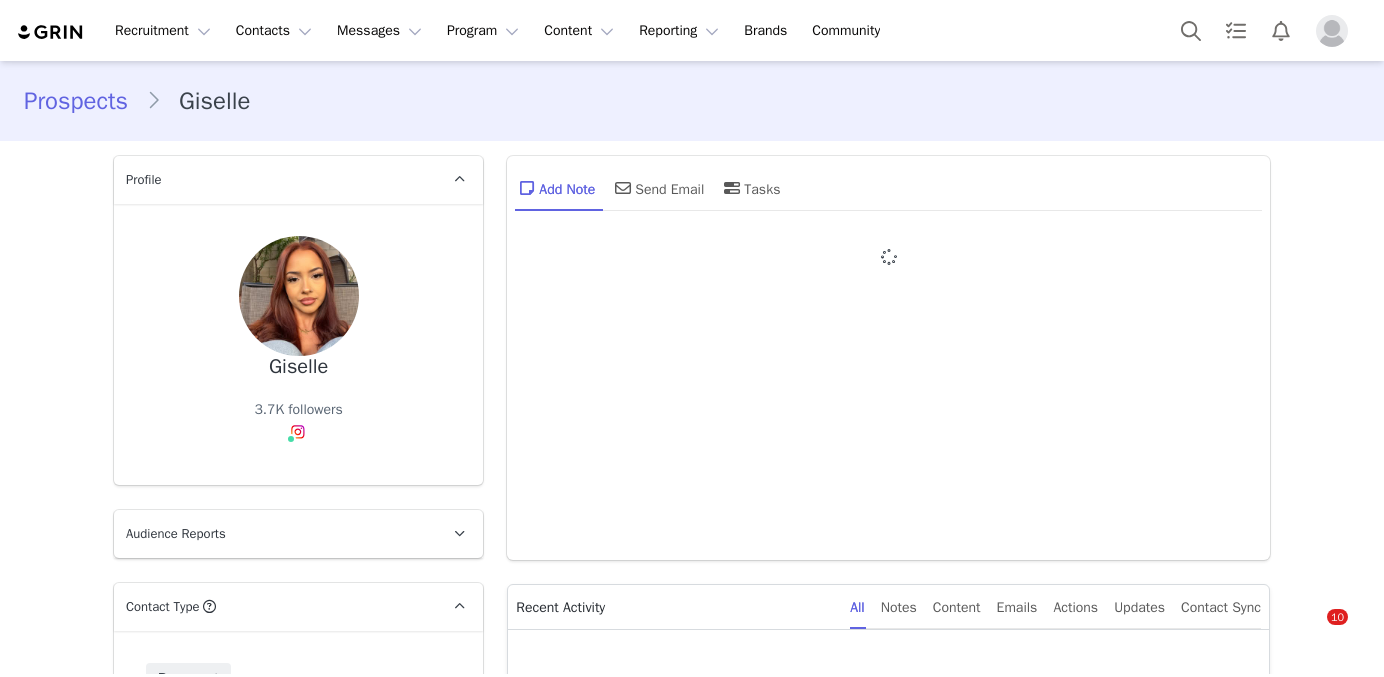 scroll, scrollTop: 533, scrollLeft: 0, axis: vertical 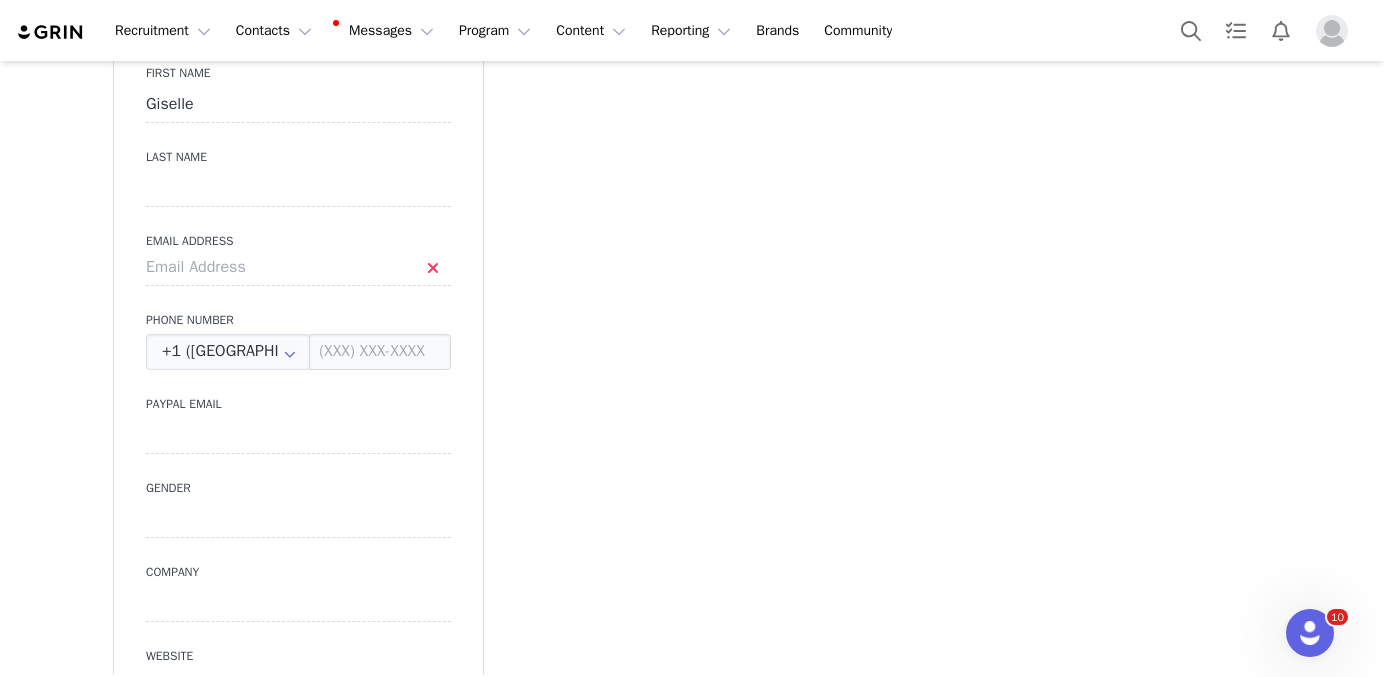 click on "First Name  [PERSON_NAME]  Last Name  Email Address  Phone Number  +1 ([GEOGRAPHIC_DATA]) +93 ([GEOGRAPHIC_DATA]) +358 ([GEOGRAPHIC_DATA]) +355 ([GEOGRAPHIC_DATA]) +213 ([GEOGRAPHIC_DATA]) +376 ([GEOGRAPHIC_DATA]) +244 ([GEOGRAPHIC_DATA]) +1264 ([GEOGRAPHIC_DATA]) +1268 ([GEOGRAPHIC_DATA]) +54 ([GEOGRAPHIC_DATA]) +374 ([GEOGRAPHIC_DATA]) +297 ([GEOGRAPHIC_DATA]) +61 ([GEOGRAPHIC_DATA]) +43 ([GEOGRAPHIC_DATA]) +994 ([GEOGRAPHIC_DATA]) +1242 ([GEOGRAPHIC_DATA]) +973 ([GEOGRAPHIC_DATA]) +880 ([GEOGRAPHIC_DATA]) +1246 ([GEOGRAPHIC_DATA]) +375 ([GEOGRAPHIC_DATA]) +32 ([GEOGRAPHIC_DATA]) +501 ([GEOGRAPHIC_DATA]) +229 ([GEOGRAPHIC_DATA]) +1441 ([GEOGRAPHIC_DATA]) +975 ([GEOGRAPHIC_DATA]) +591 ([GEOGRAPHIC_DATA]) +599 ([GEOGRAPHIC_DATA]) +387 ([GEOGRAPHIC_DATA]) +267 ([GEOGRAPHIC_DATA]) +0 ([GEOGRAPHIC_DATA]) +55 ([GEOGRAPHIC_DATA]) +673 ([GEOGRAPHIC_DATA]) +359 ([GEOGRAPHIC_DATA]) +226 ([GEOGRAPHIC_DATA]) +257 ([GEOGRAPHIC_DATA]) +855 ([GEOGRAPHIC_DATA]) +1 ([GEOGRAPHIC_DATA]) +238 ([GEOGRAPHIC_DATA]) +1345 ([GEOGRAPHIC_DATA]) +236 ([GEOGRAPHIC_DATA]) +235 ([GEOGRAPHIC_DATA]) +56 ([GEOGRAPHIC_DATA]) +86 ([GEOGRAPHIC_DATA]) +61 ([GEOGRAPHIC_DATA]) +672 ([GEOGRAPHIC_DATA]) +57 ([GEOGRAPHIC_DATA]) +269 ([GEOGRAPHIC_DATA]) +242 ([GEOGRAPHIC_DATA]) +243 ([GEOGRAPHIC_DATA], [GEOGRAPHIC_DATA]) +682 ([GEOGRAPHIC_DATA]) +506 ([GEOGRAPHIC_DATA]) +225 ([GEOGRAPHIC_DATA]) +385 ([GEOGRAPHIC_DATA])" at bounding box center (298, 397) 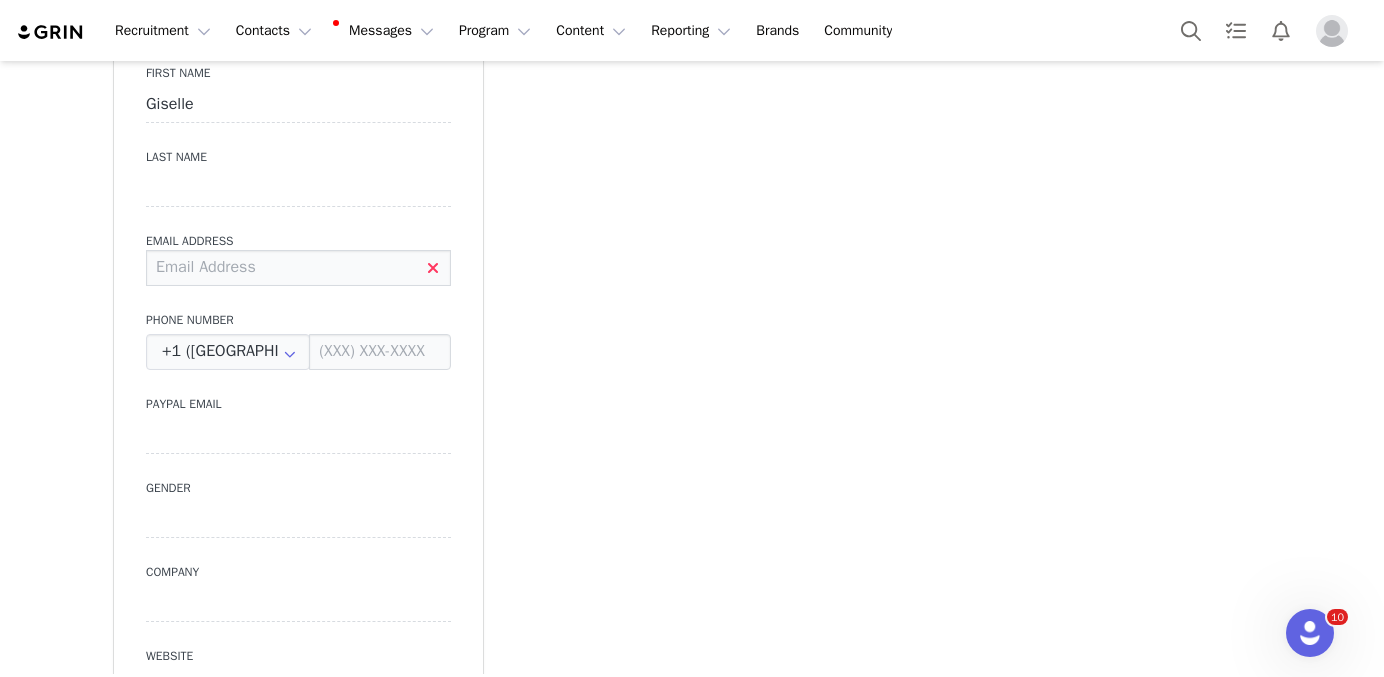 click at bounding box center (298, 268) 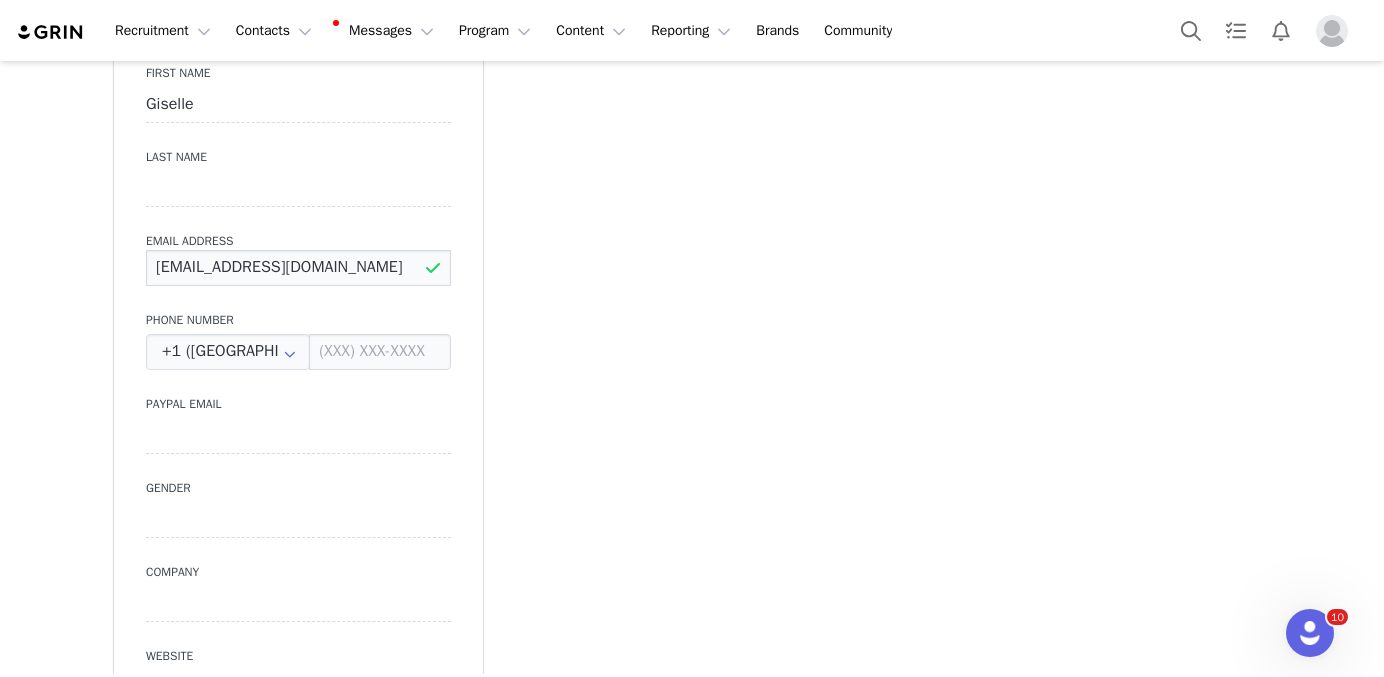 type on "[EMAIL_ADDRESS][DOMAIN_NAME]" 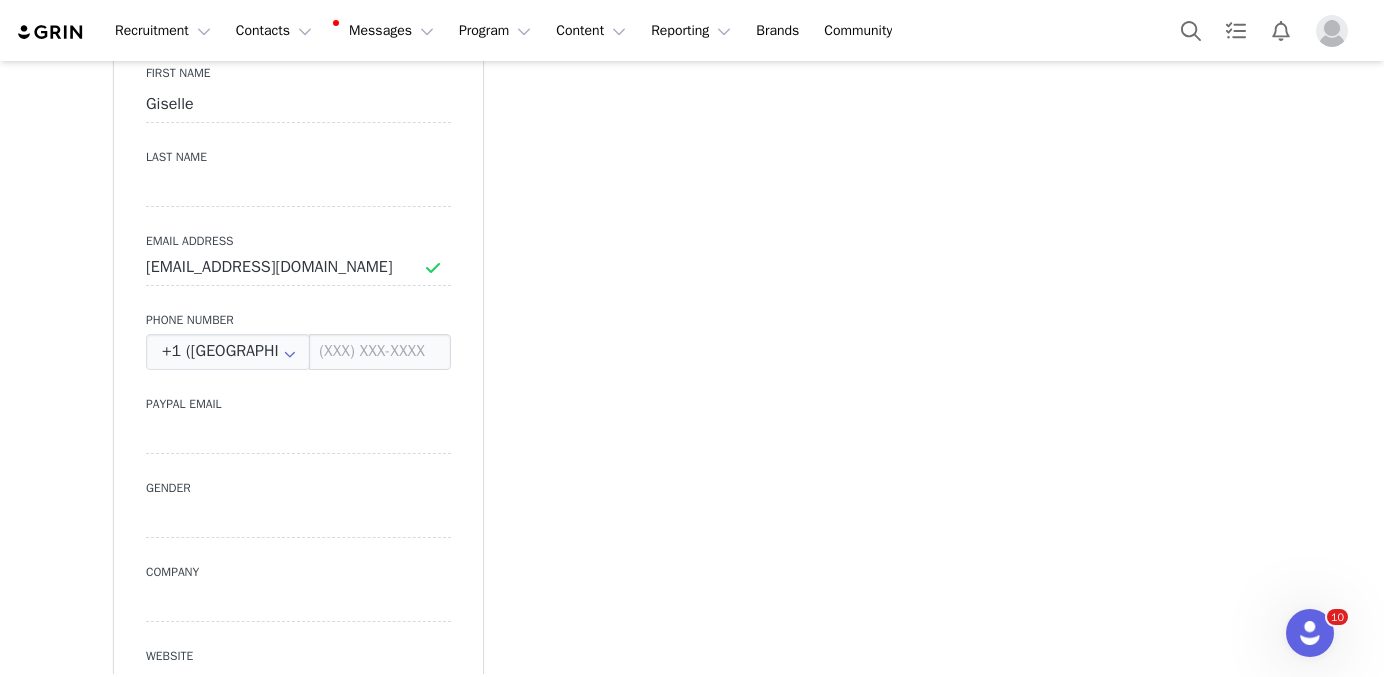 click on "Add Note   Send Email   Tasks  System Font 12pt To open the popup, press Shift+Enter To open the popup, press Shift+Enter To open the popup, press Shift+Enter To open the popup, press Shift+Enter Save Note Cancel Recent Activity All Notes Content Emails Actions Updates Contact Sync ⁨ Instagram ⁩ was updated by ⁨ [PERSON_NAME] ⁩. [DATE] 6:27 PM Show more" at bounding box center [888, 2650] 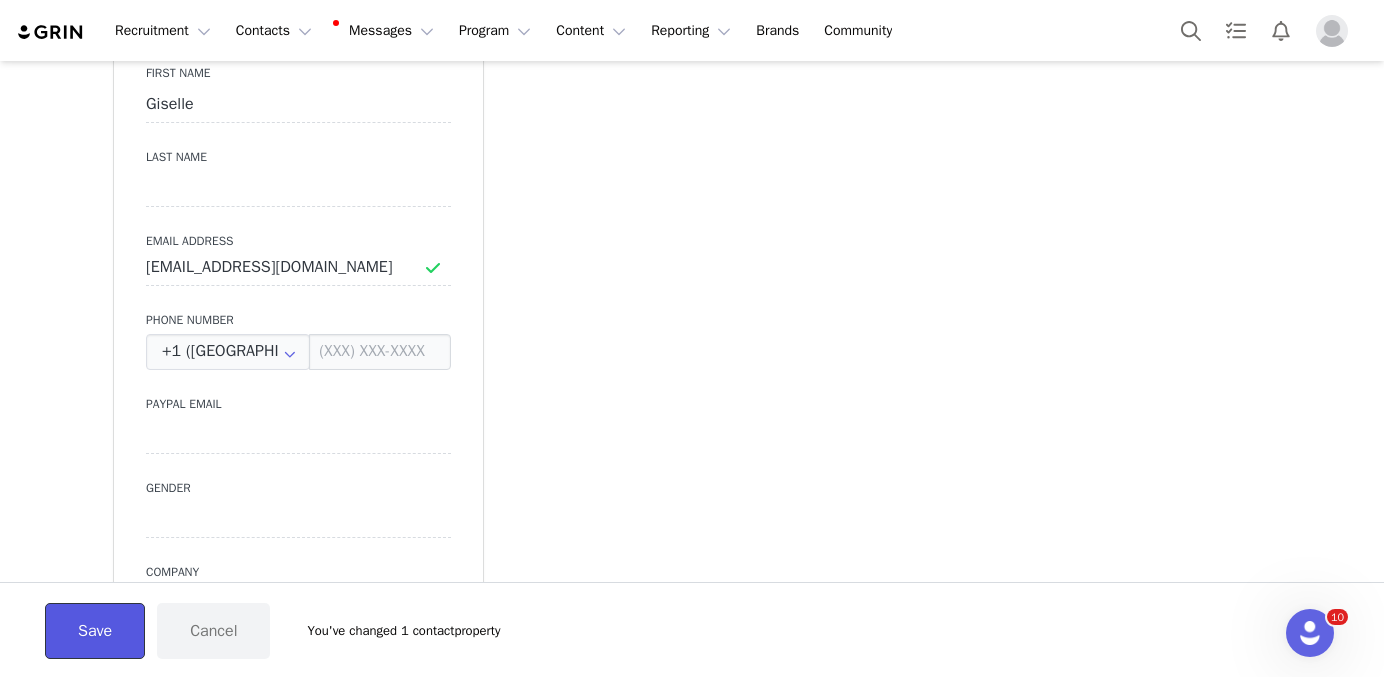 click on "Save" at bounding box center [95, 631] 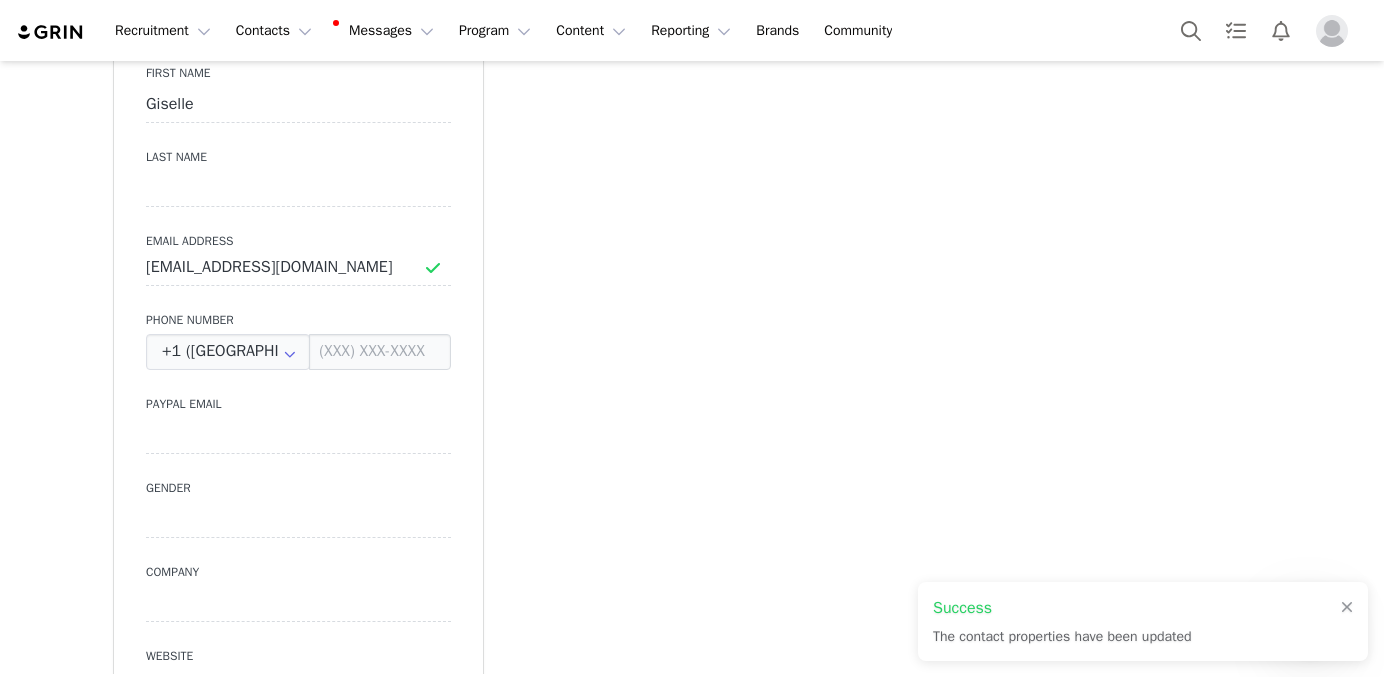 scroll, scrollTop: 0, scrollLeft: 0, axis: both 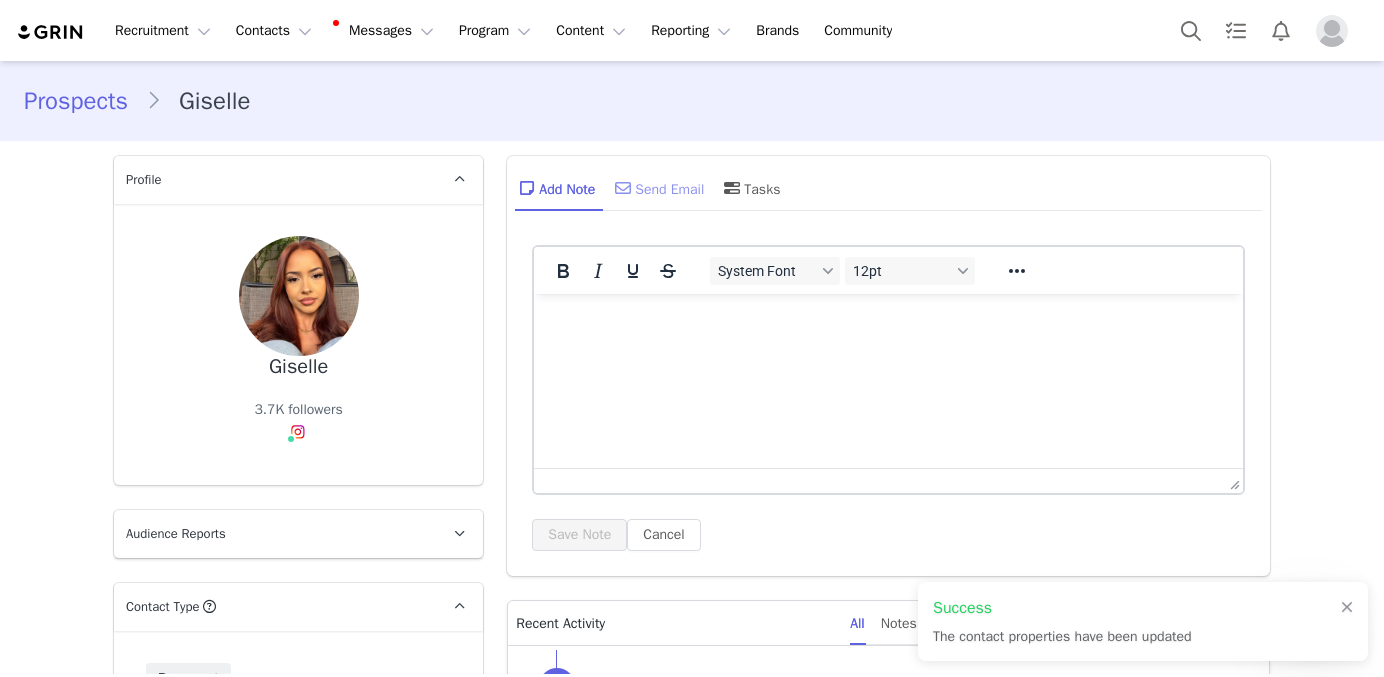 click on "Send Email" at bounding box center (657, 188) 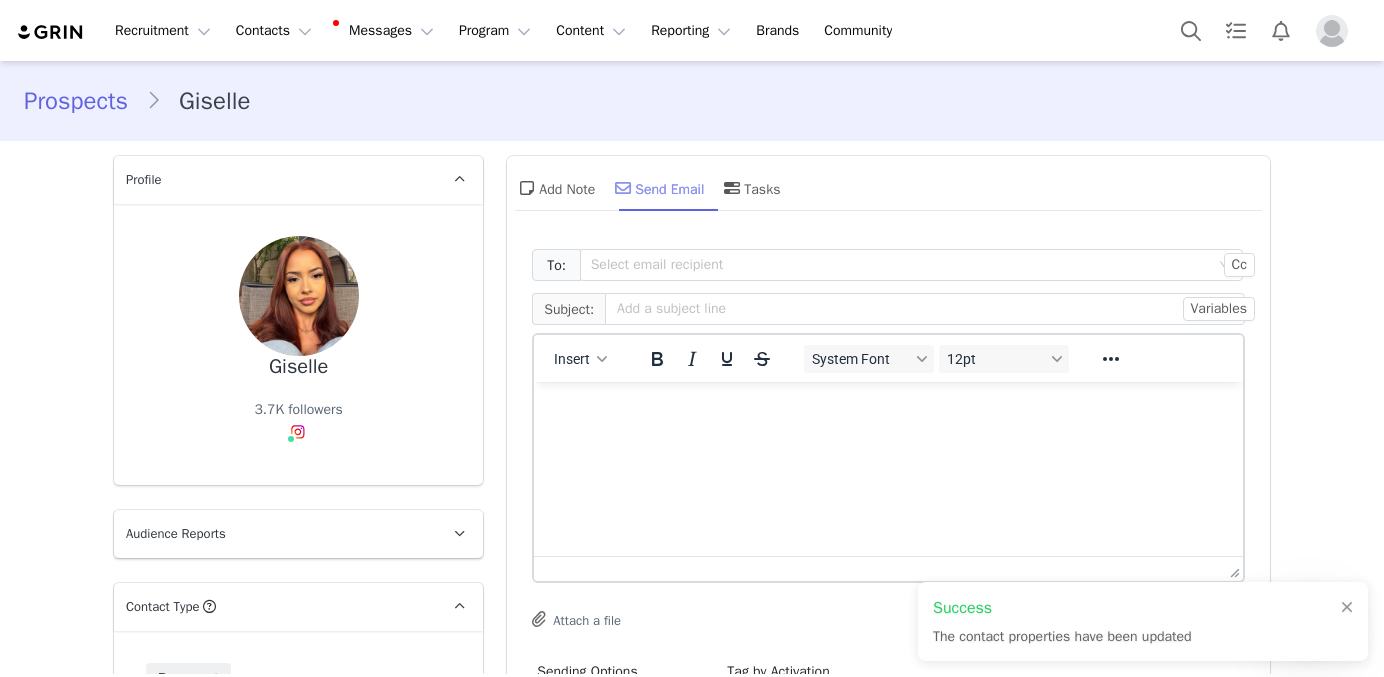 scroll, scrollTop: 0, scrollLeft: 0, axis: both 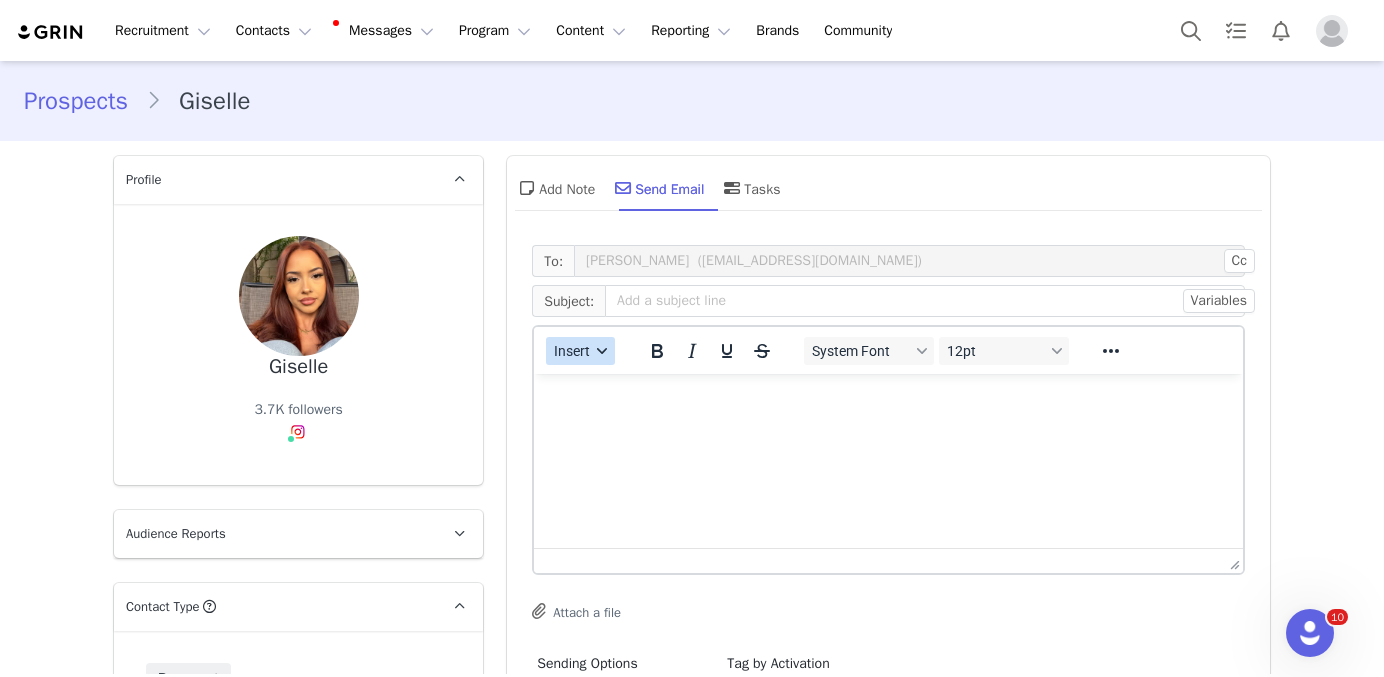 click on "Insert" at bounding box center [580, 351] 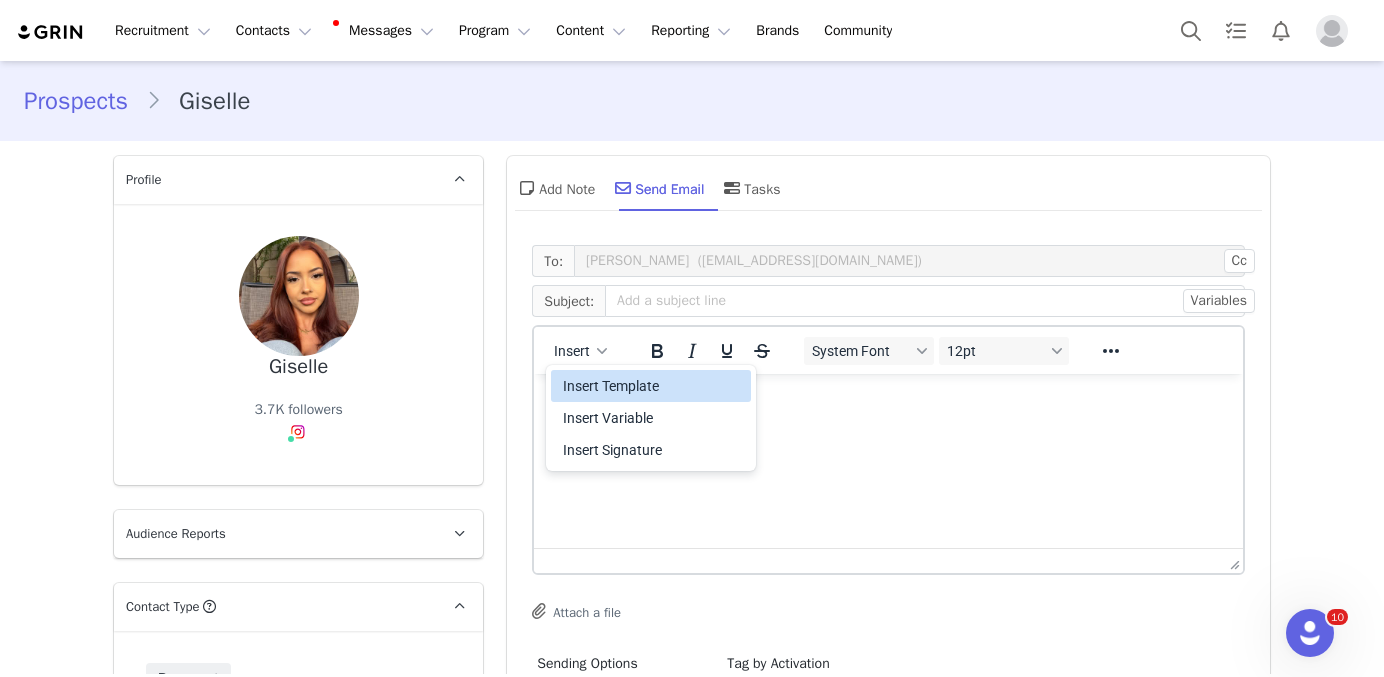 click on "Insert Template" at bounding box center [653, 386] 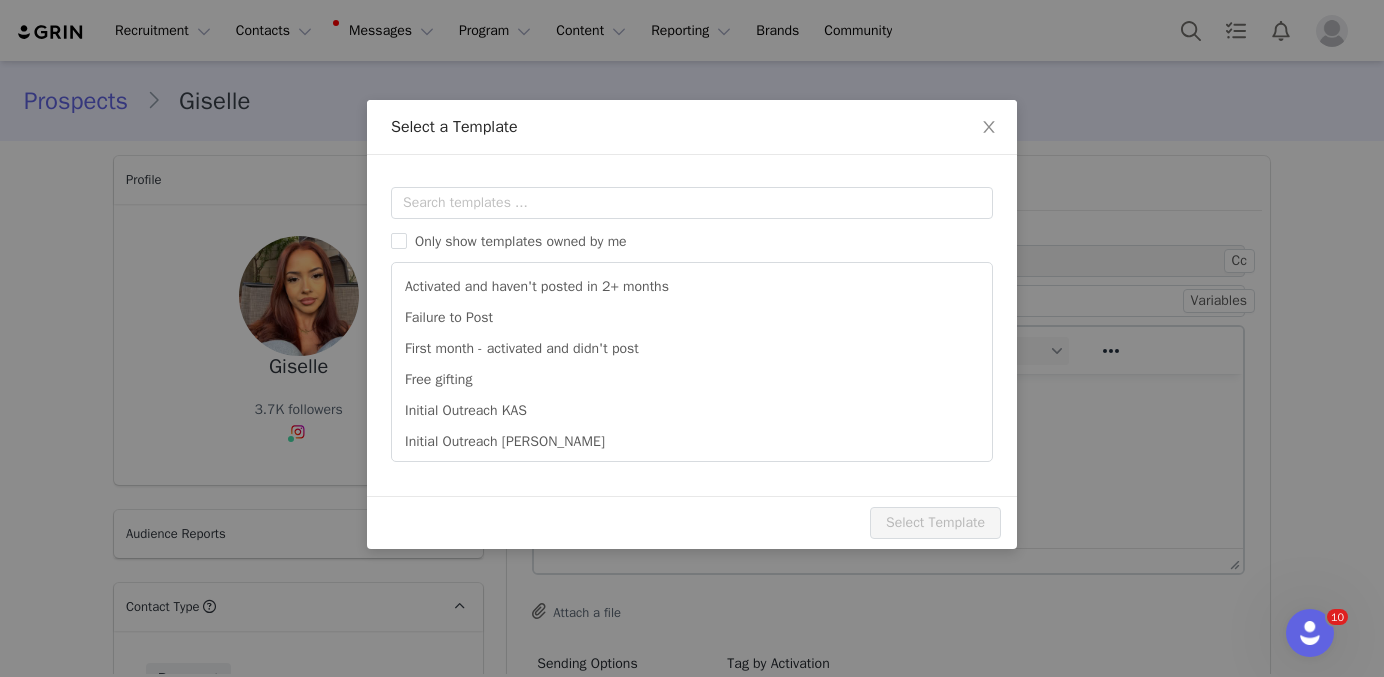 scroll, scrollTop: 0, scrollLeft: 0, axis: both 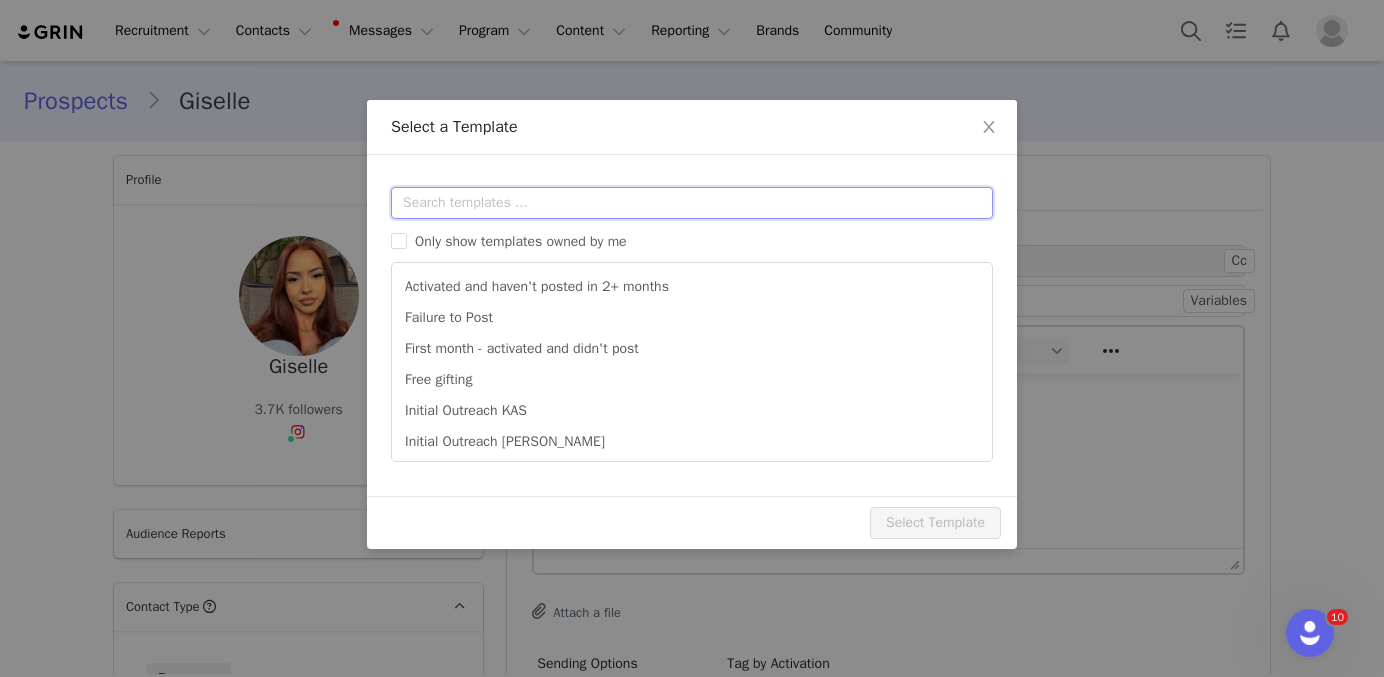 click at bounding box center [692, 203] 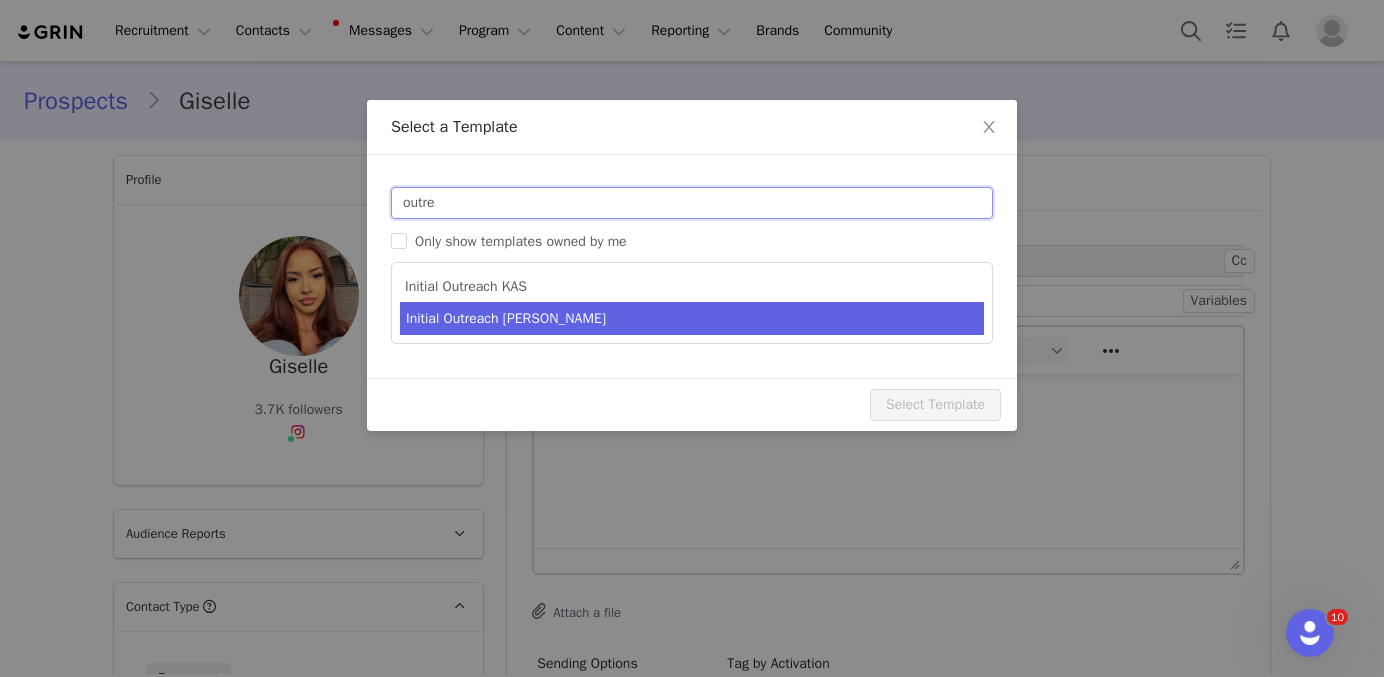 type on "outre" 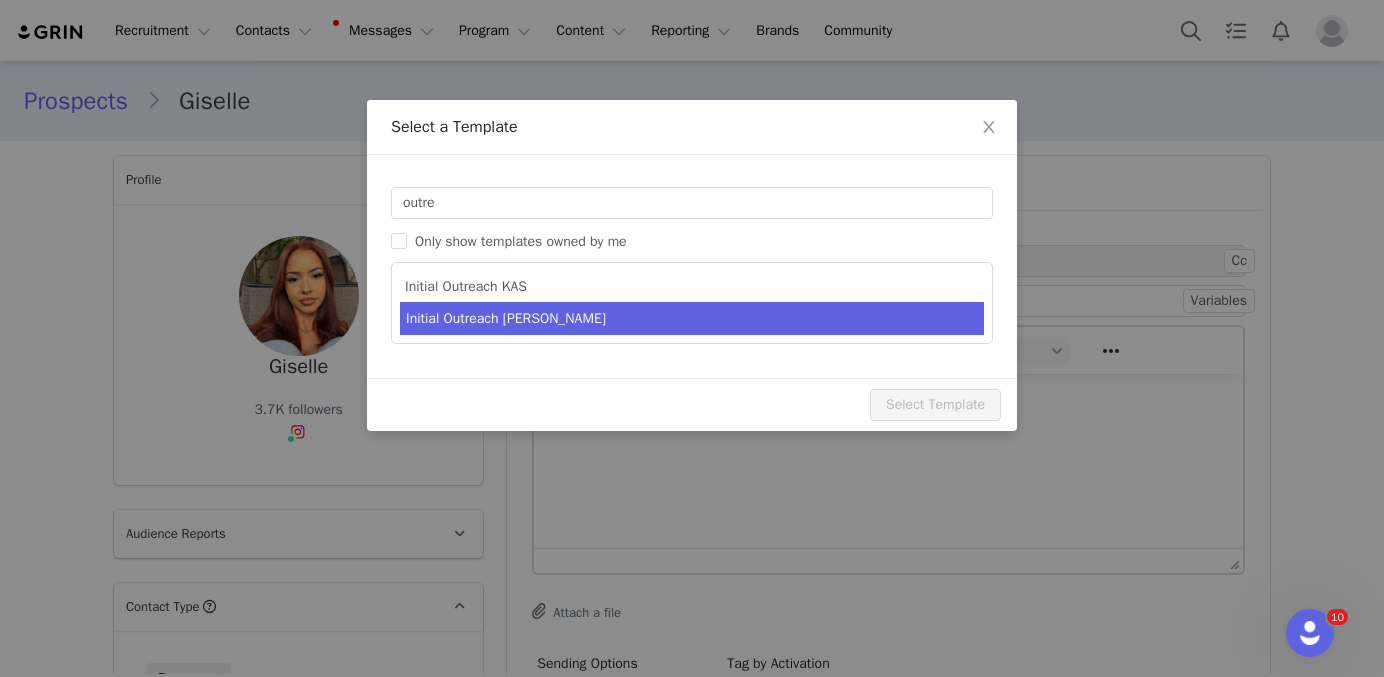 type on "Invitation to Become a #YITTYAmbassador" 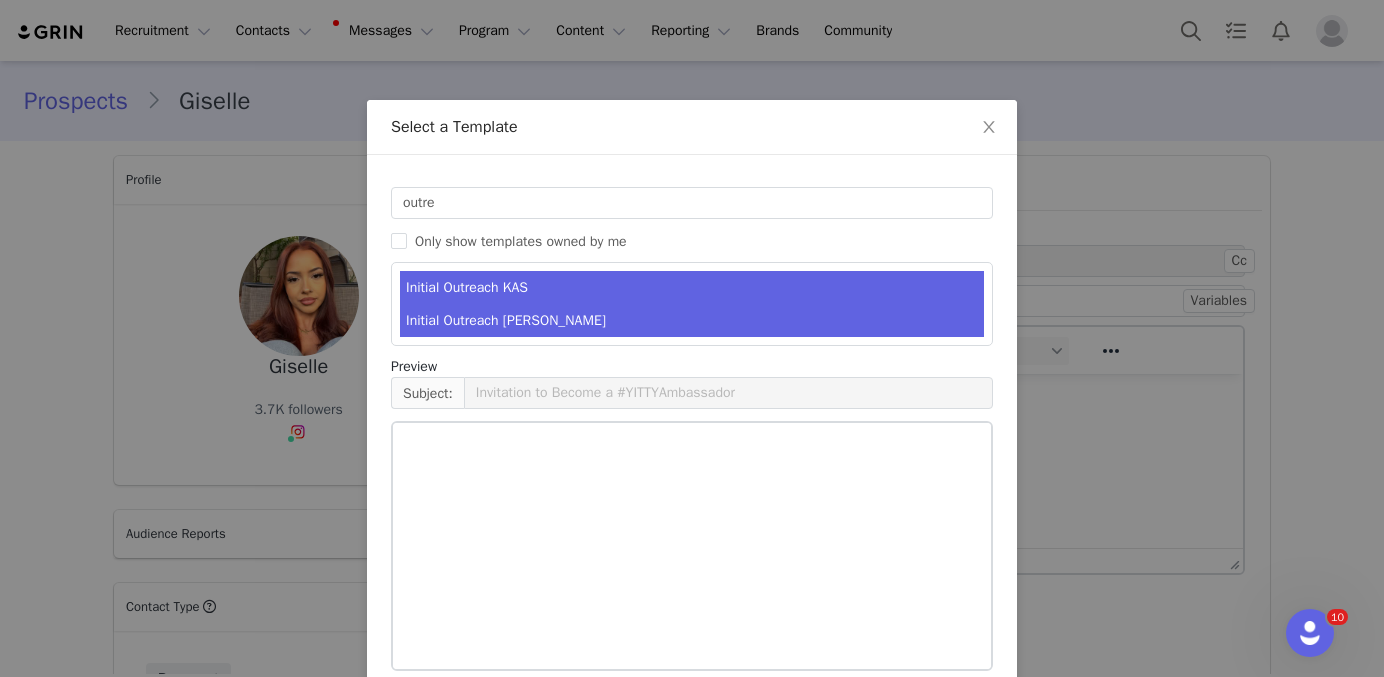 click on "Initial Outreach [PERSON_NAME]" at bounding box center (692, 320) 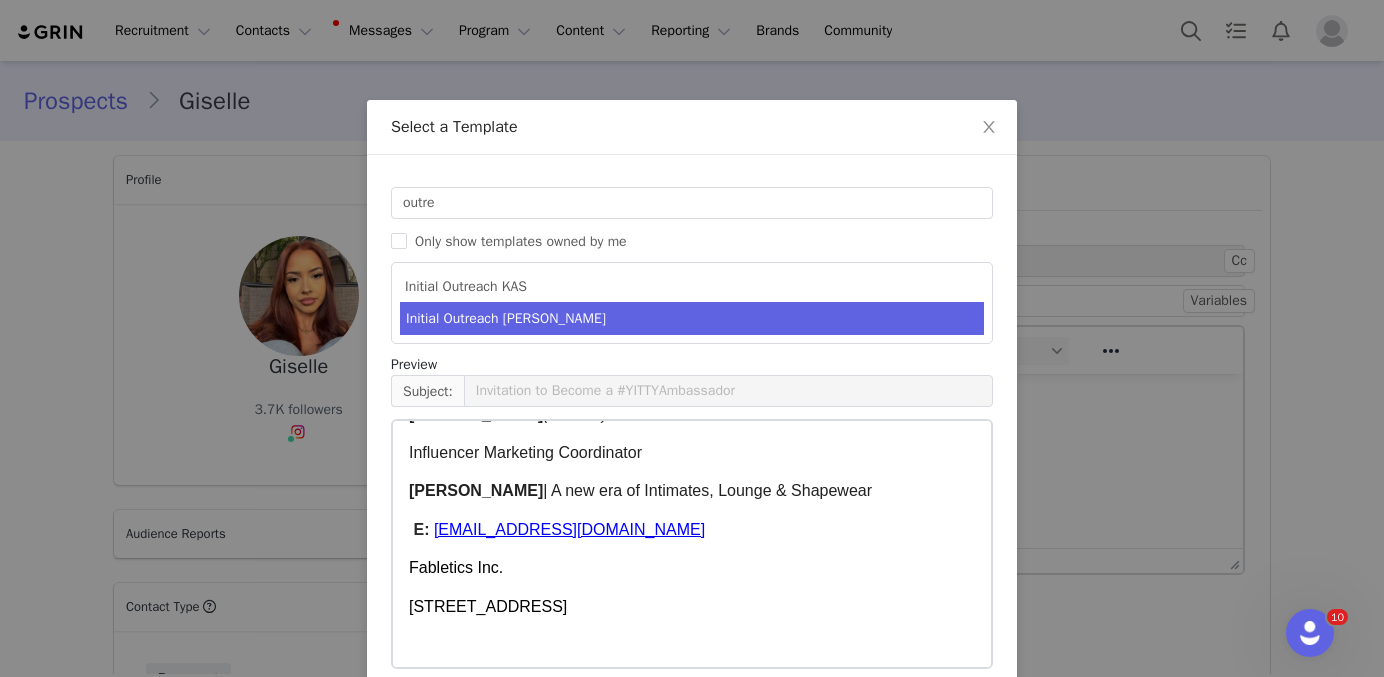 scroll, scrollTop: 1331, scrollLeft: 0, axis: vertical 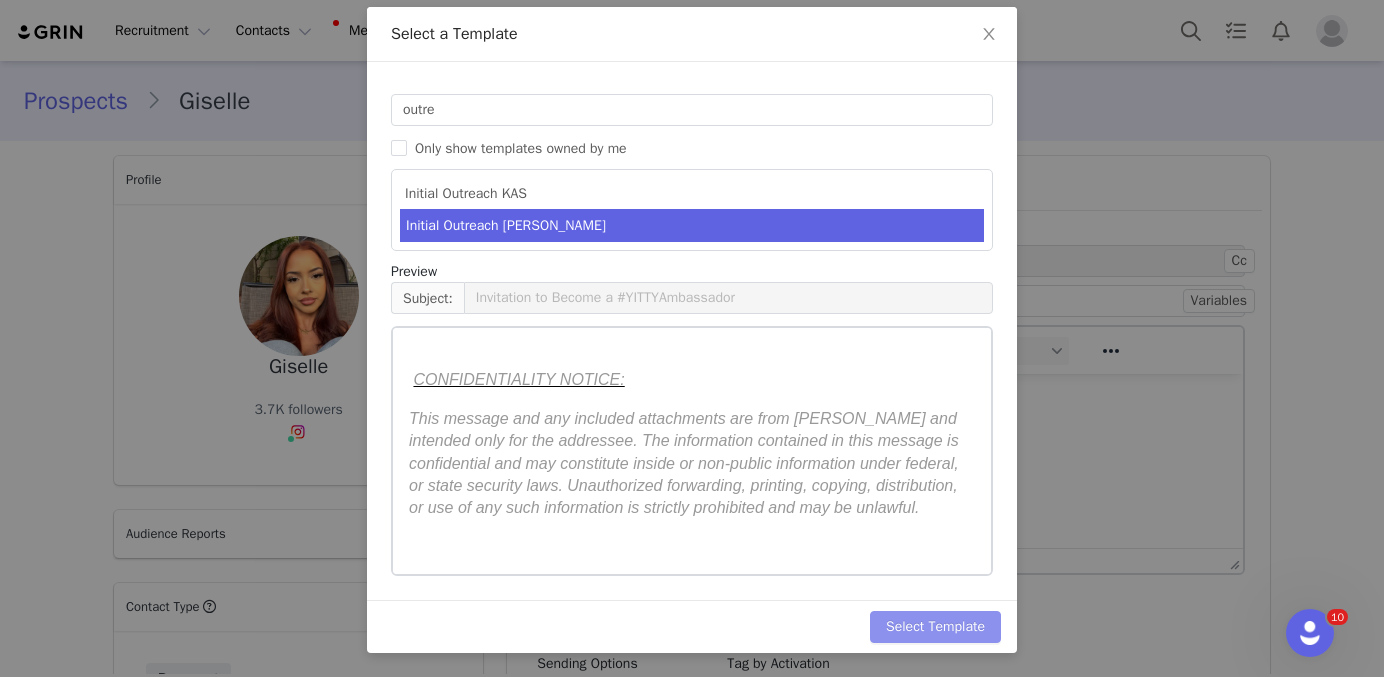 click on "Select Template" at bounding box center (935, 627) 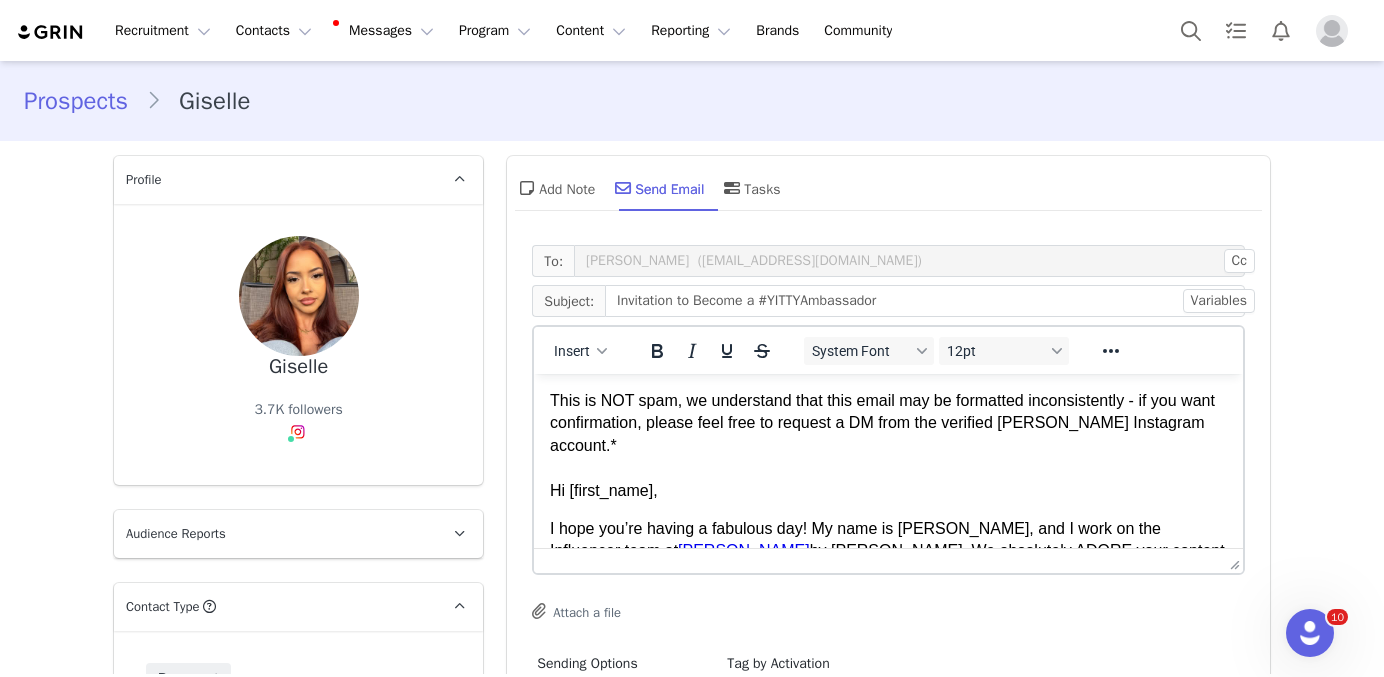 scroll, scrollTop: 0, scrollLeft: 0, axis: both 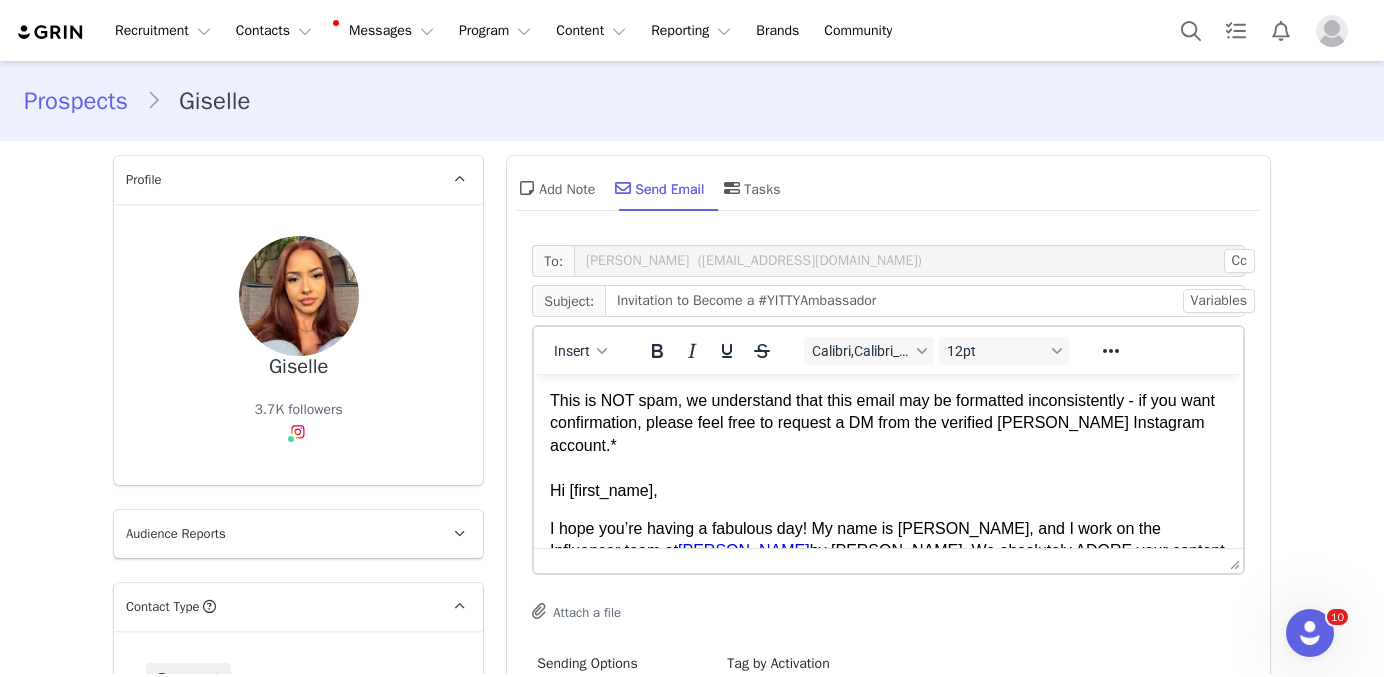 click on "Hi [first_name]  ," at bounding box center [888, 491] 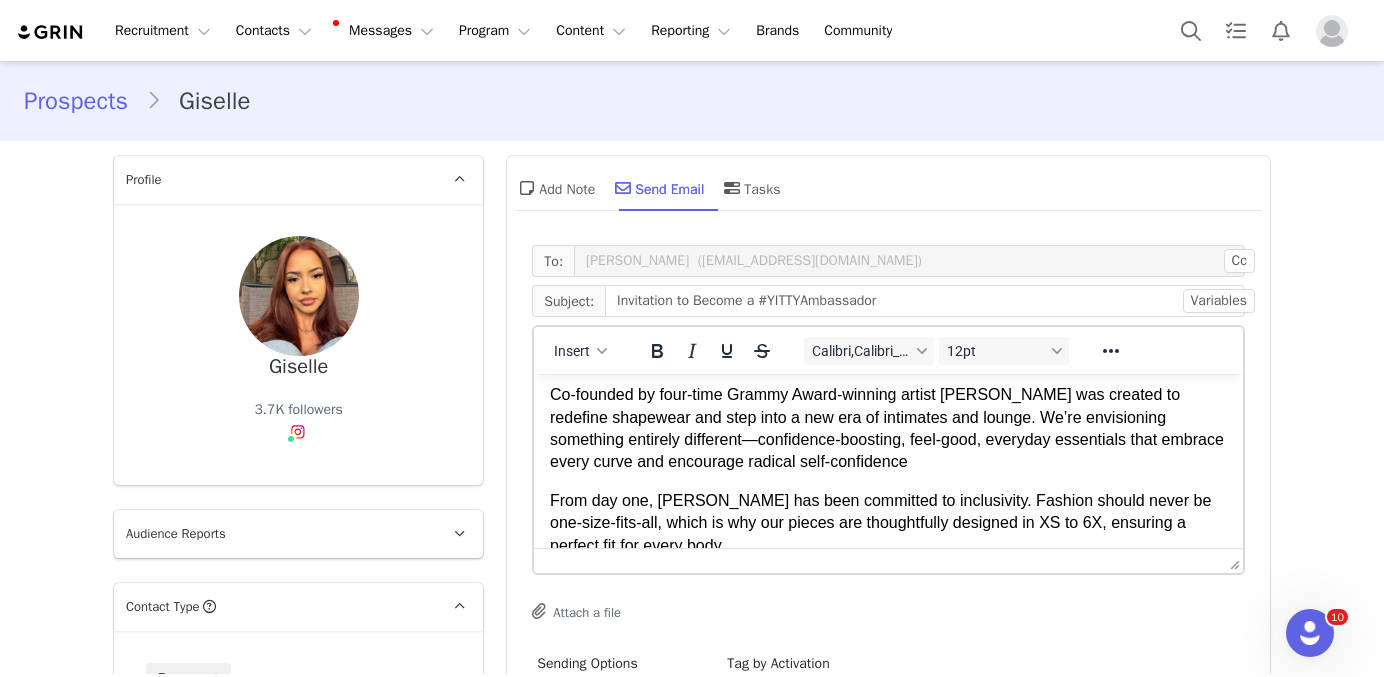 scroll, scrollTop: 559, scrollLeft: 0, axis: vertical 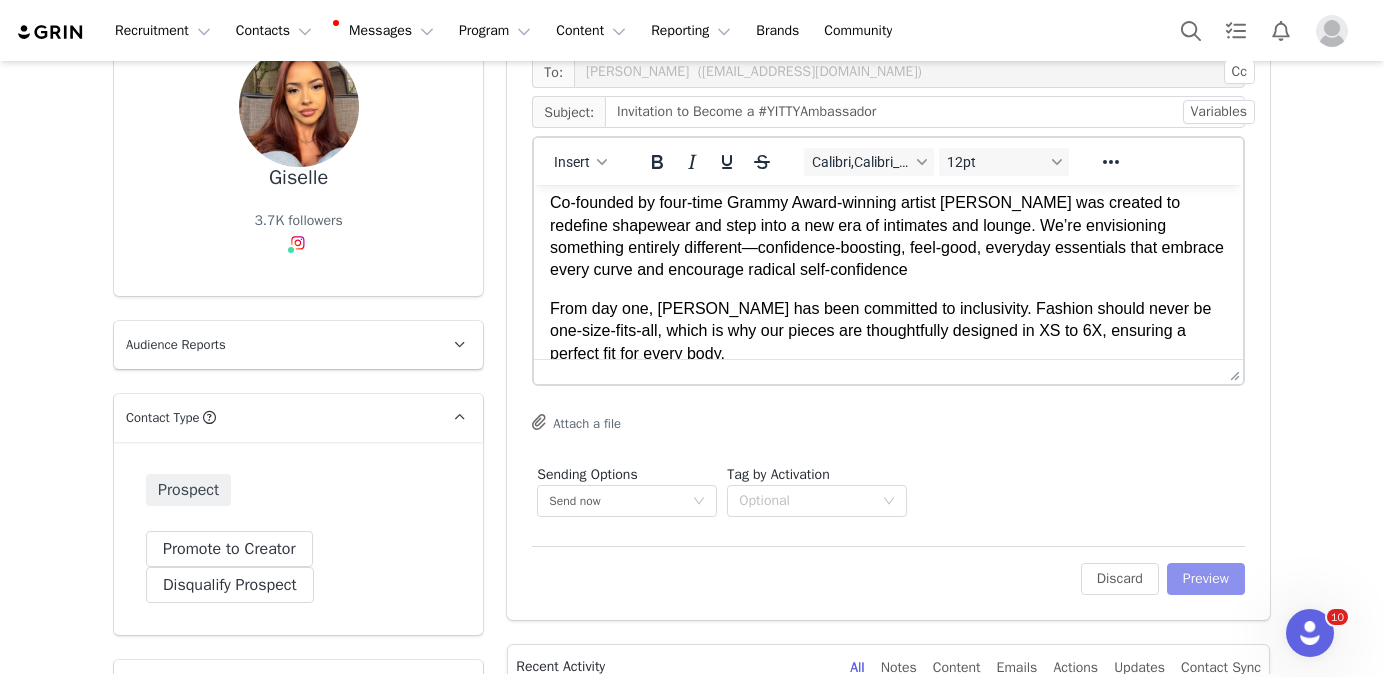 click on "Preview" at bounding box center (1206, 579) 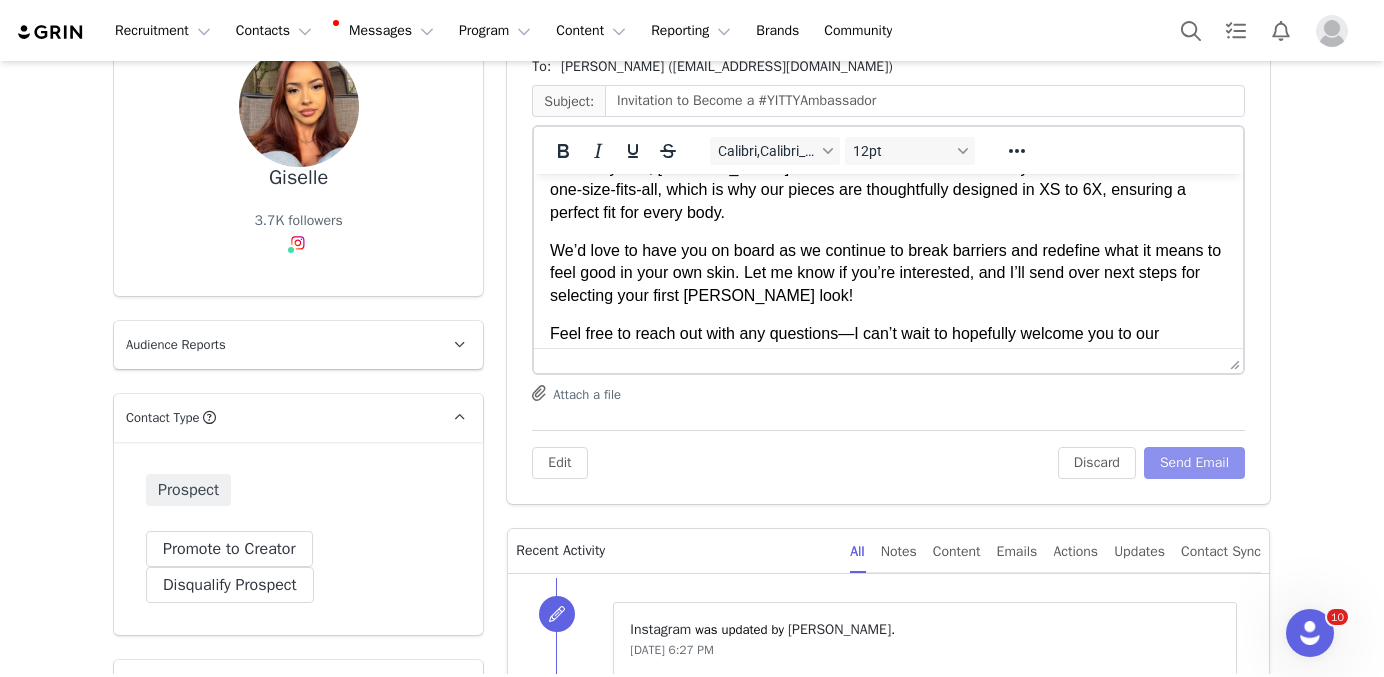 scroll, scrollTop: 696, scrollLeft: 0, axis: vertical 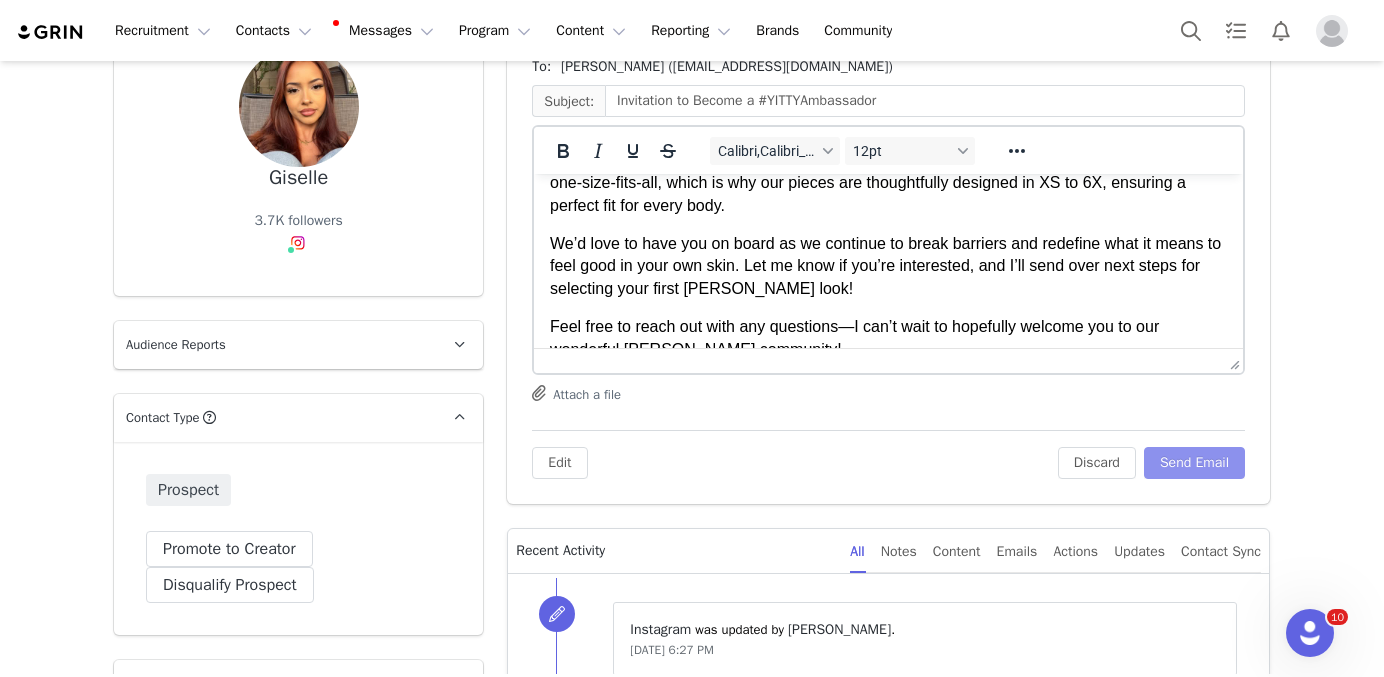 click on "Send Email" at bounding box center (1194, 463) 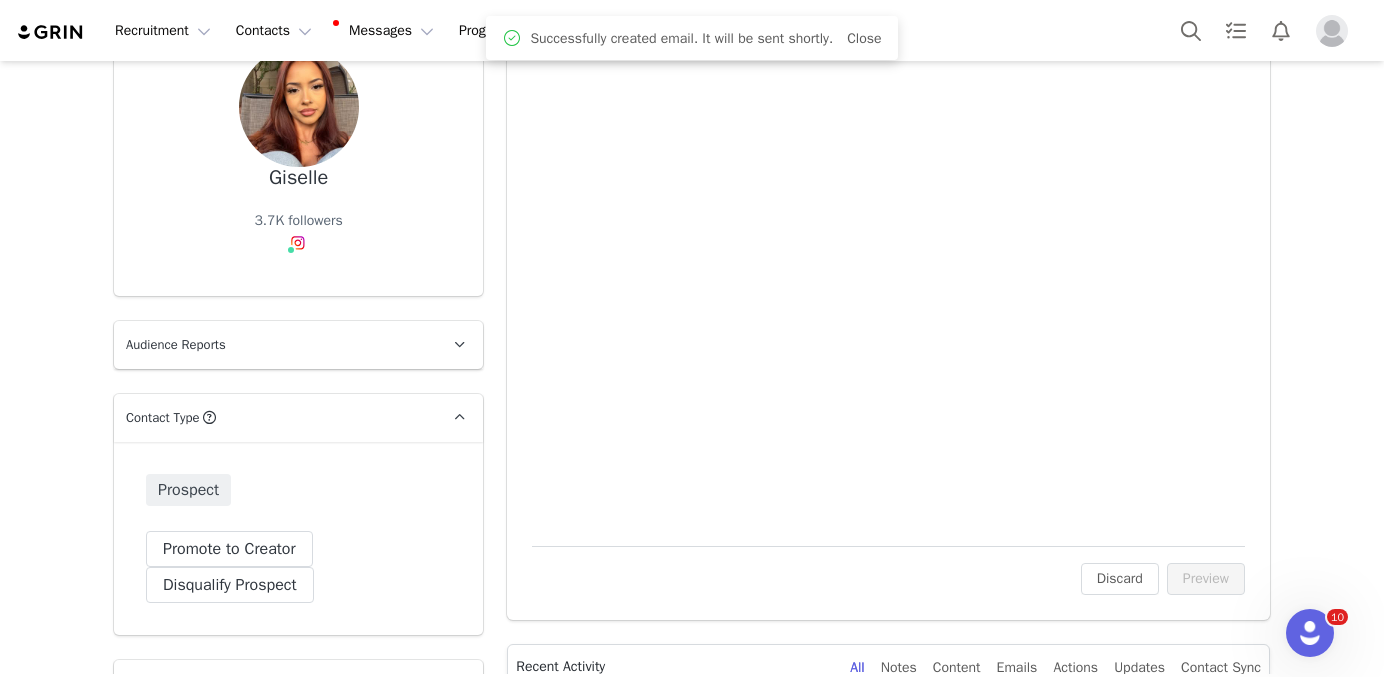 scroll, scrollTop: 0, scrollLeft: 0, axis: both 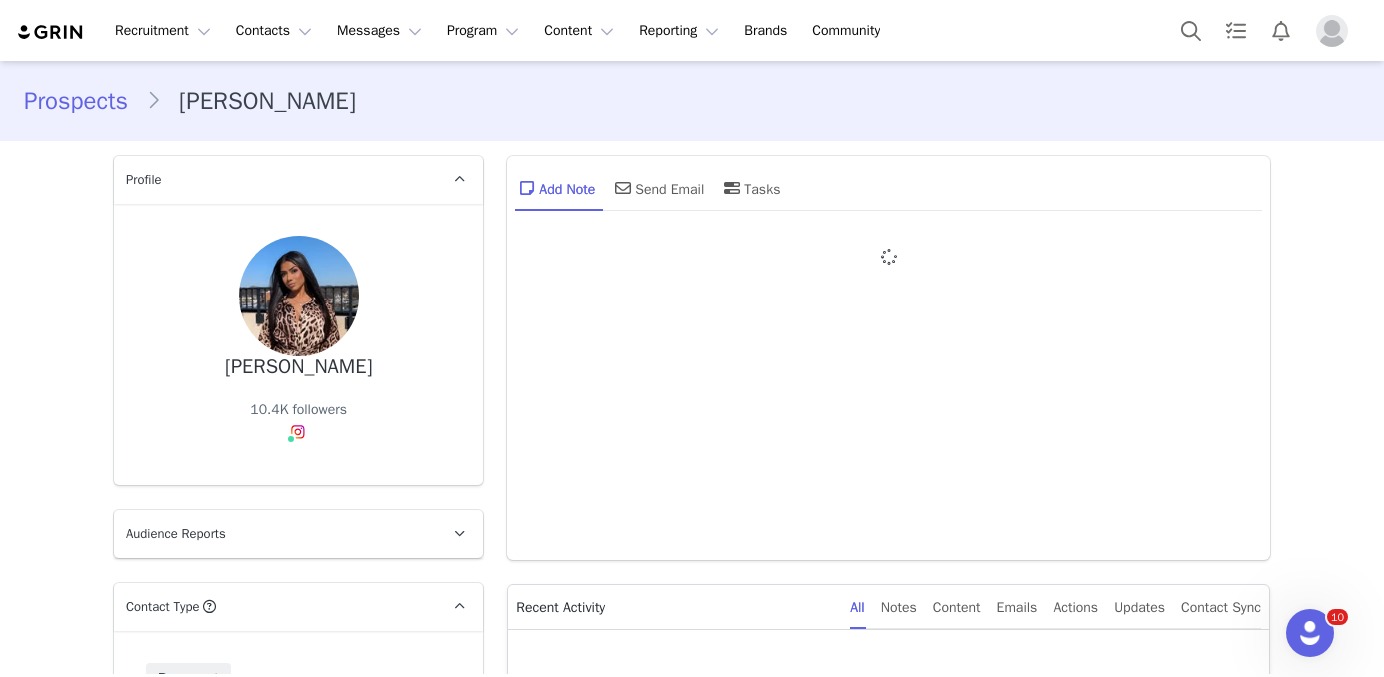 type on "+1 ([GEOGRAPHIC_DATA])" 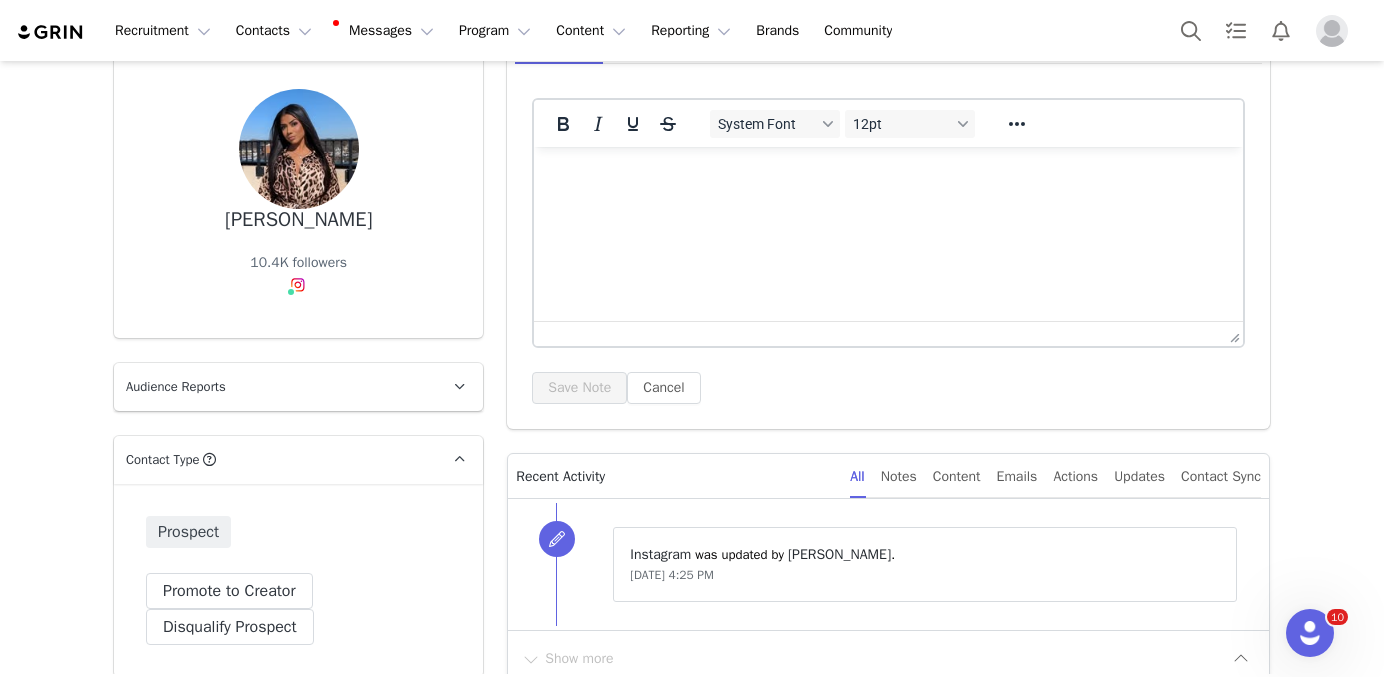 scroll, scrollTop: 76, scrollLeft: 0, axis: vertical 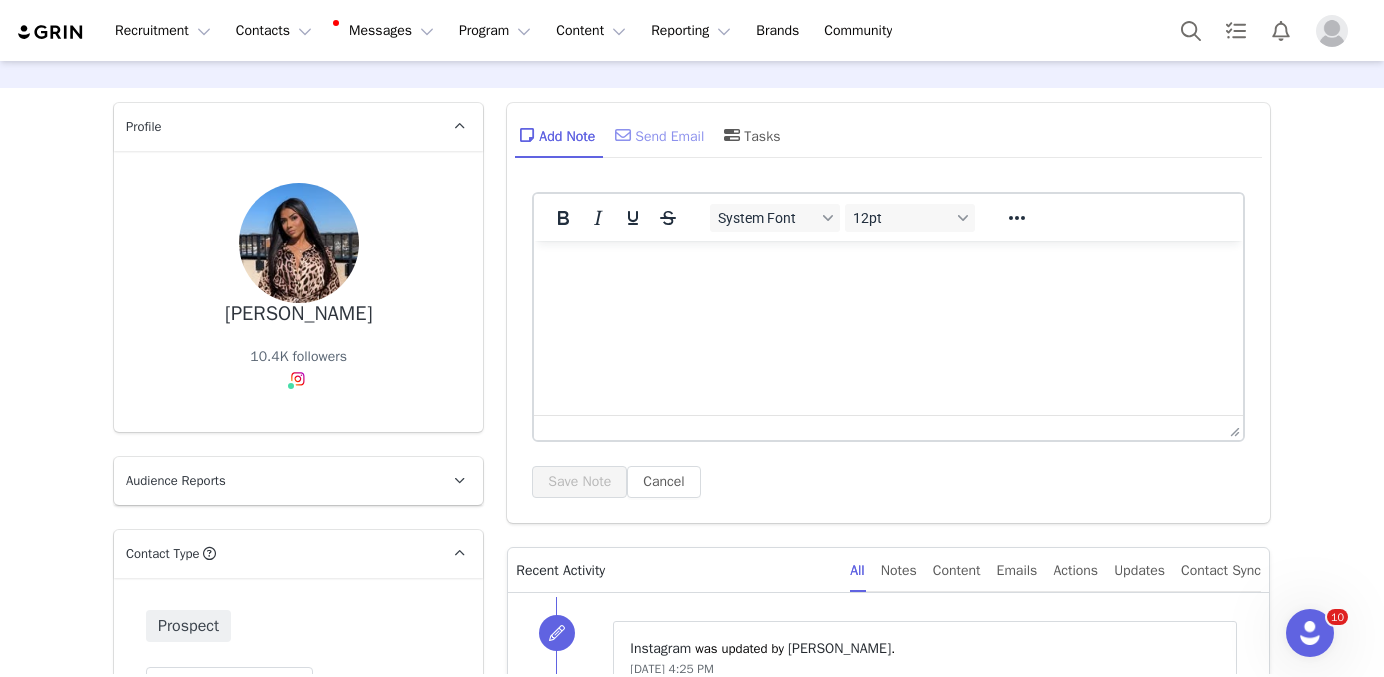 click on "Send Email" at bounding box center [657, 135] 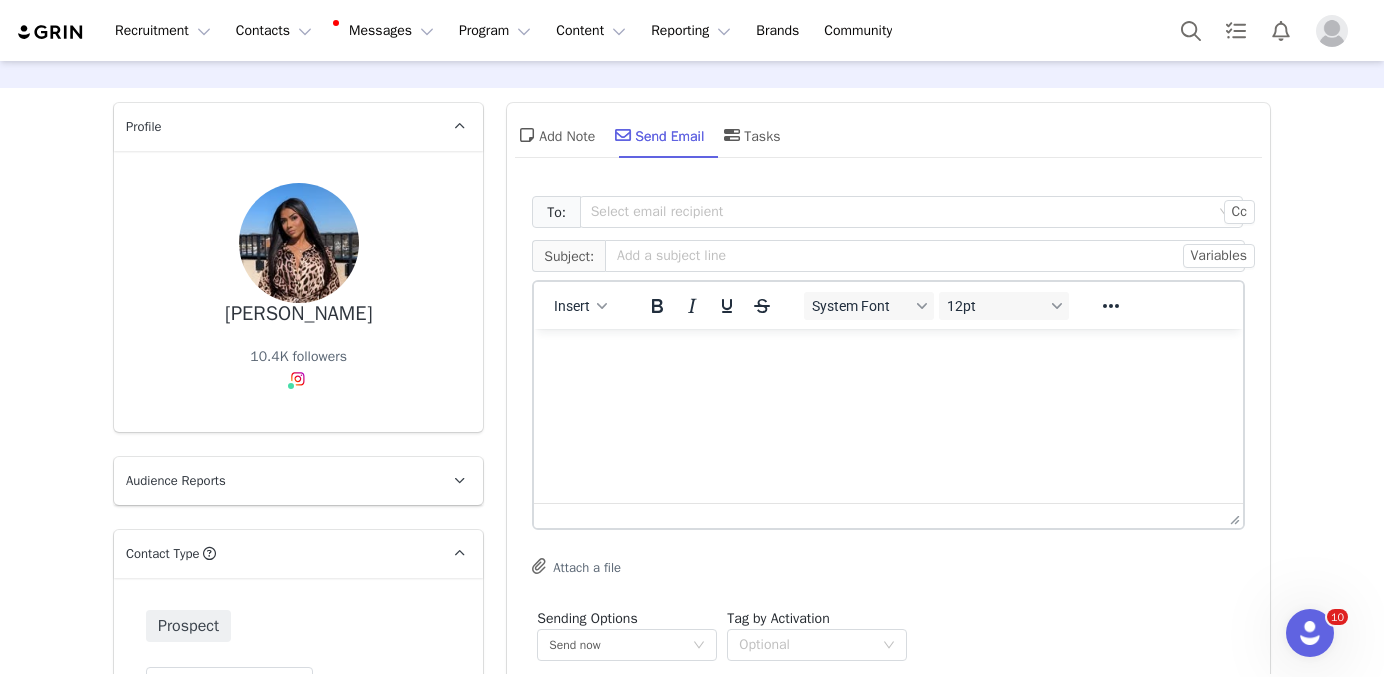 scroll, scrollTop: 0, scrollLeft: 0, axis: both 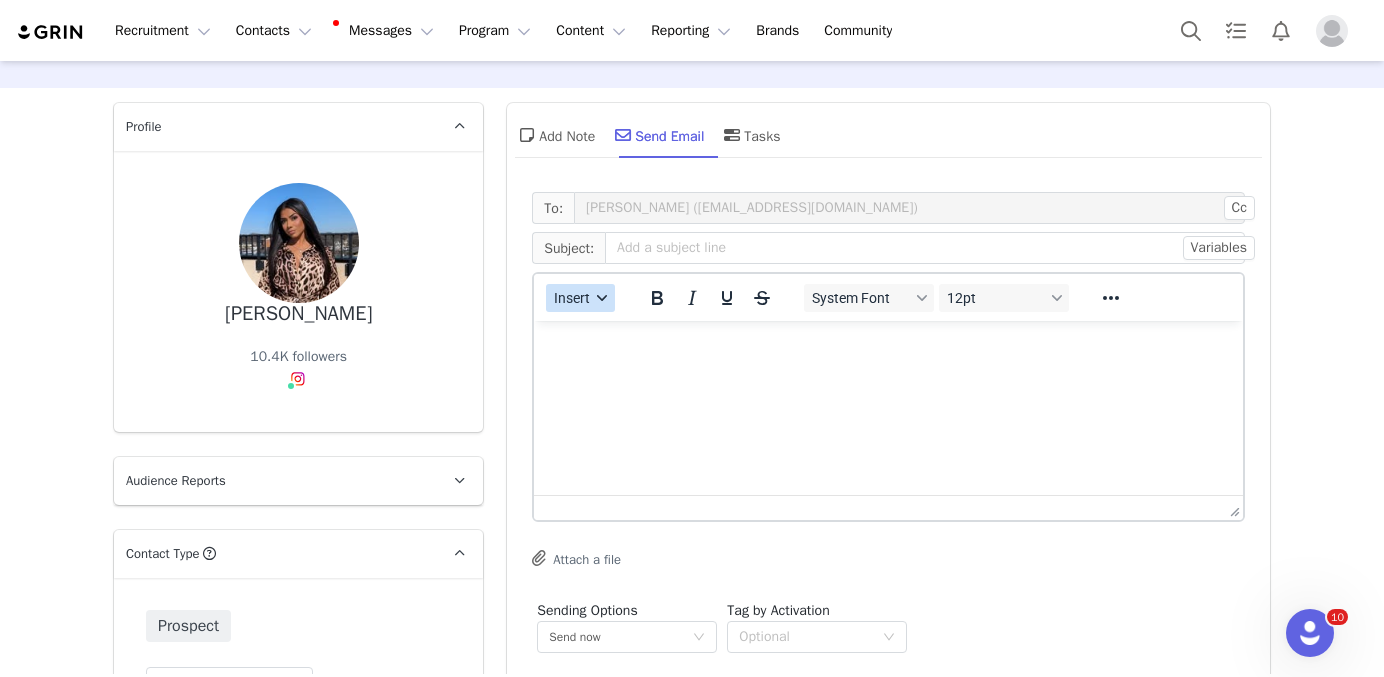 click on "Insert" at bounding box center [580, 298] 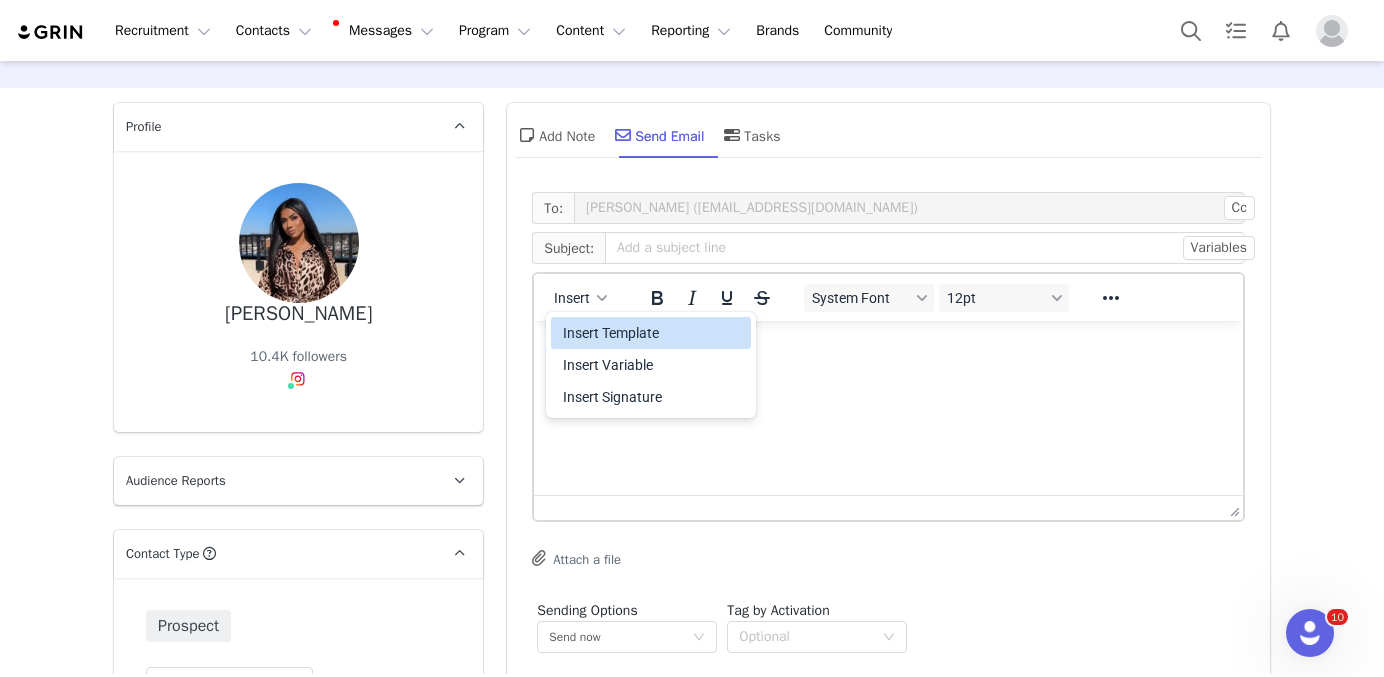 click on "Insert Template" at bounding box center (653, 333) 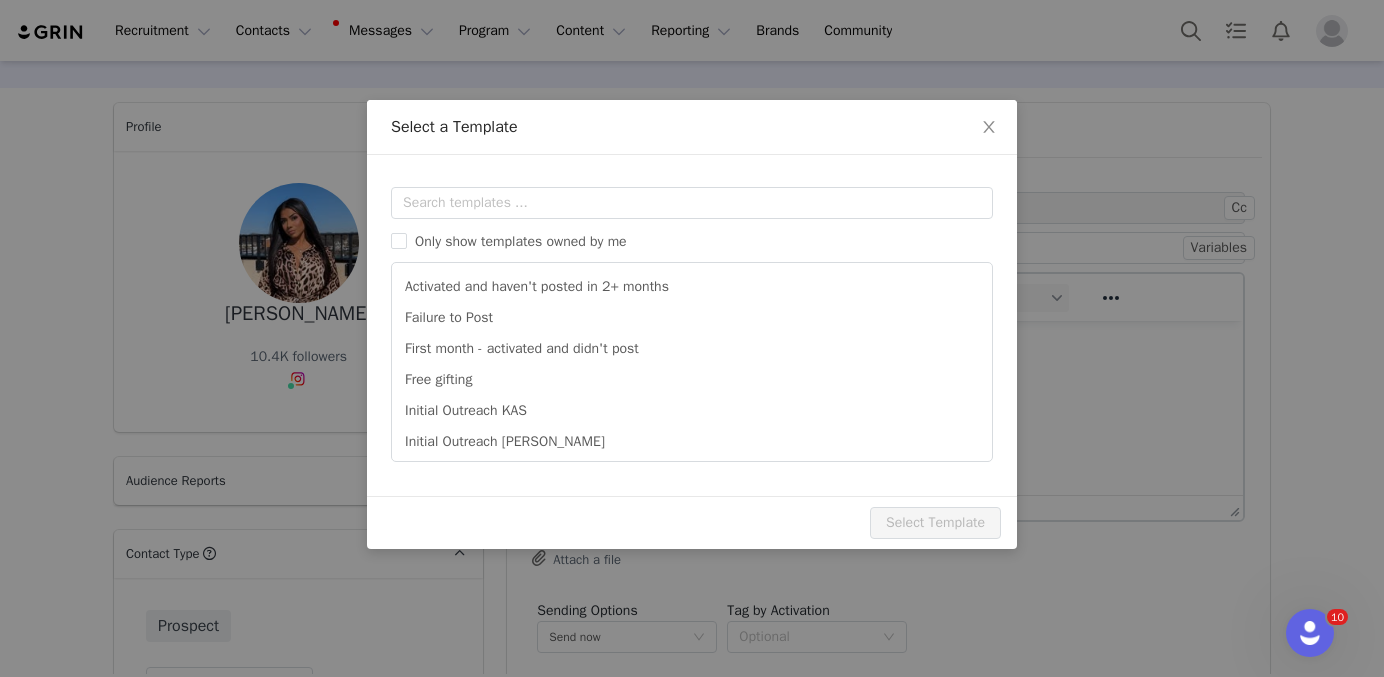scroll, scrollTop: 0, scrollLeft: 0, axis: both 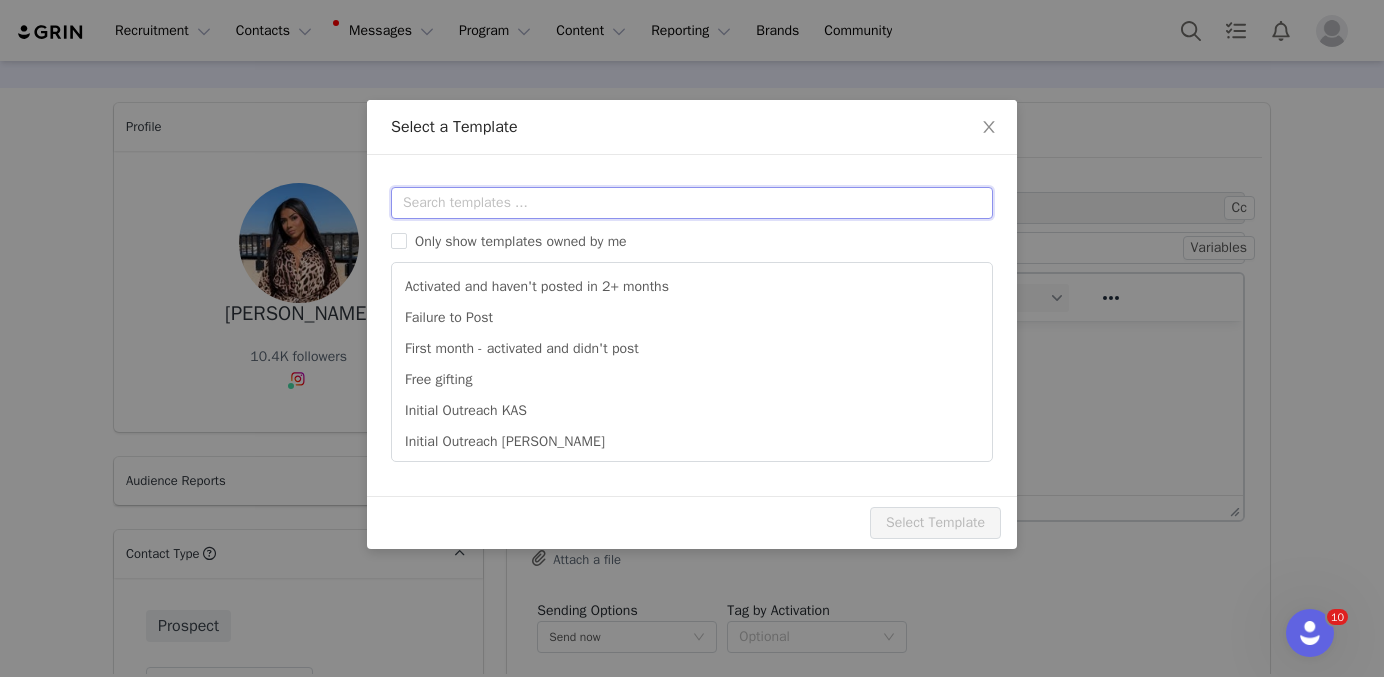 click at bounding box center [692, 203] 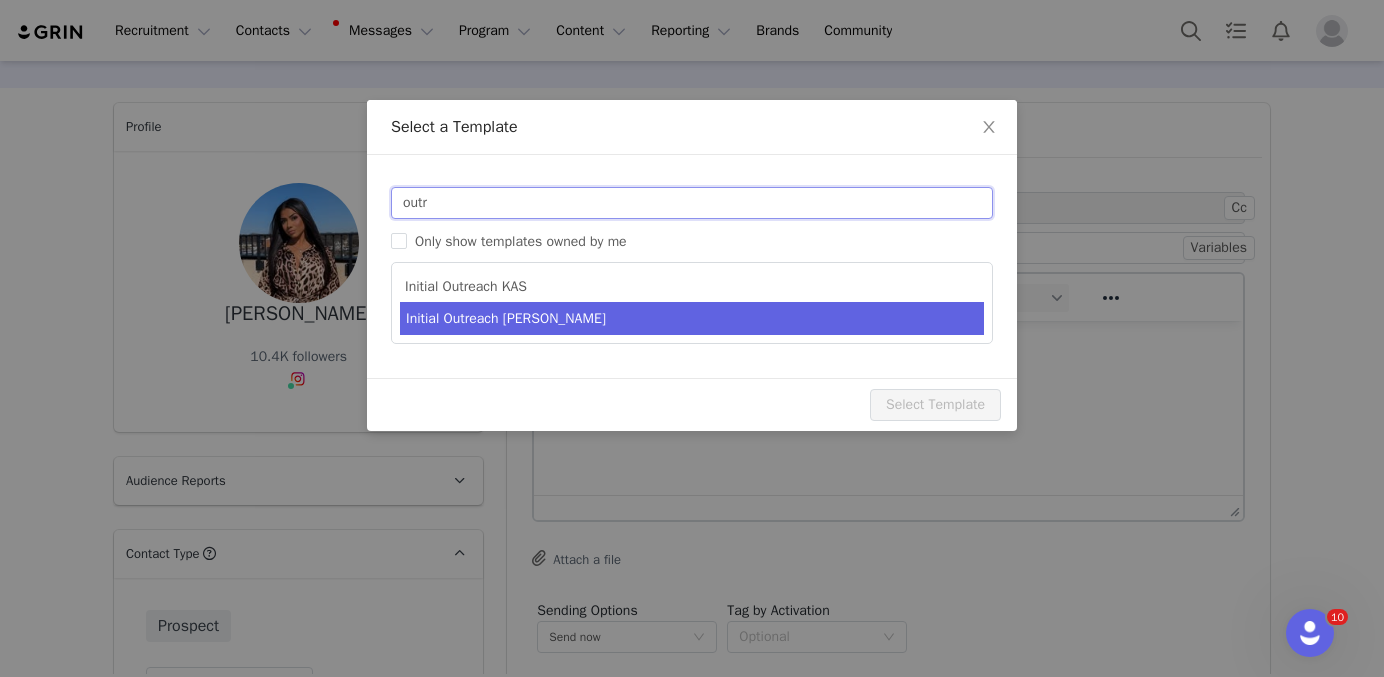 type on "outr" 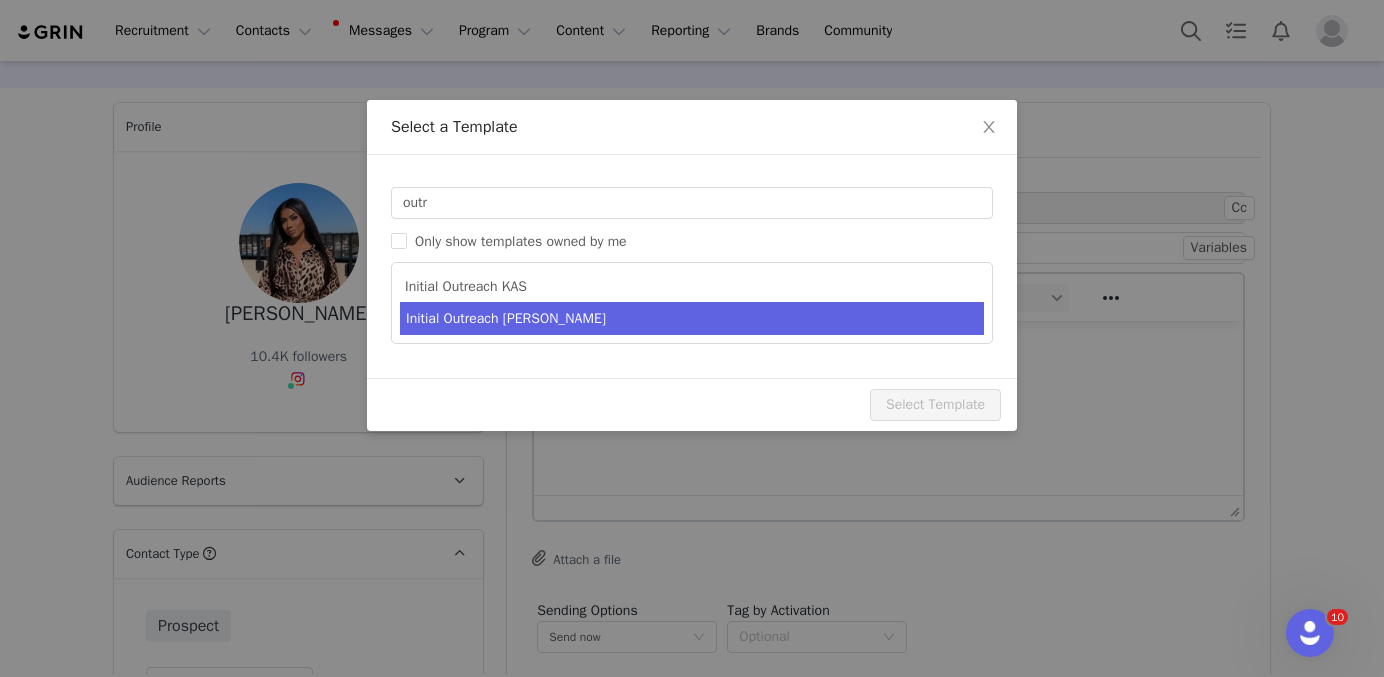 type on "Invitation to Become a #YITTYAmbassador" 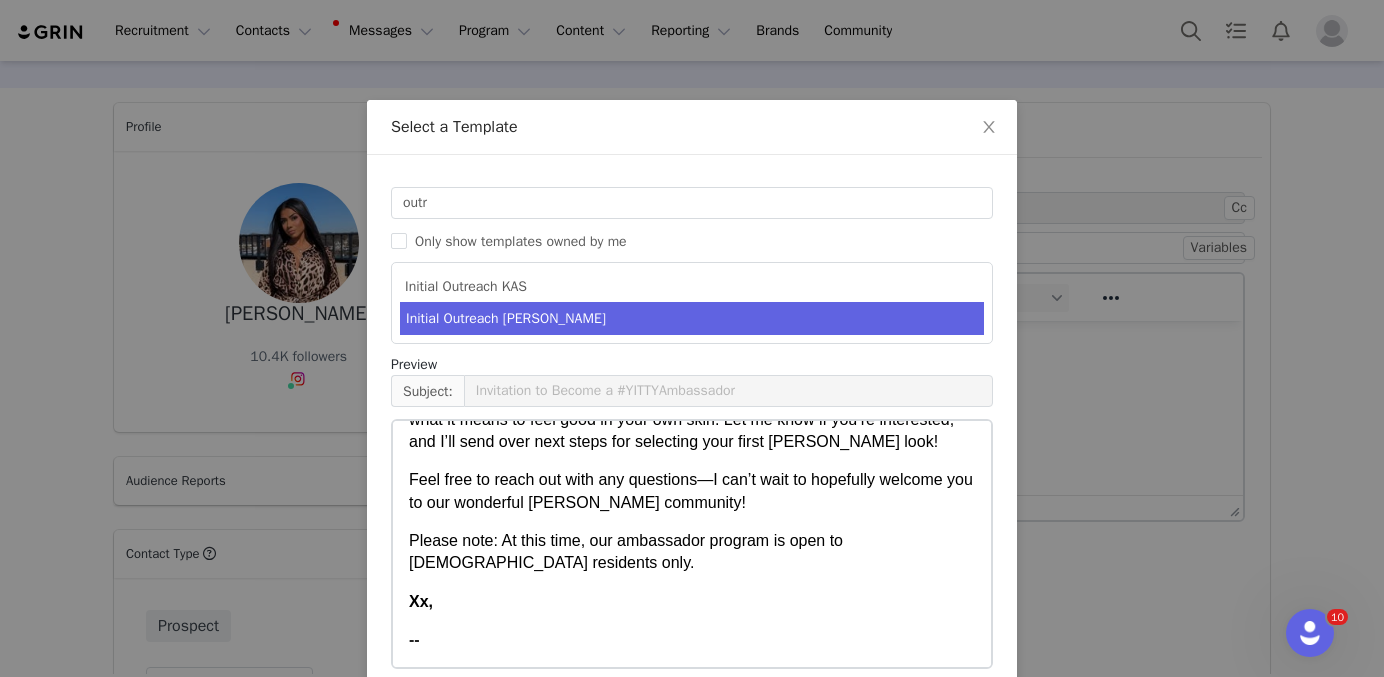 scroll, scrollTop: 1331, scrollLeft: 0, axis: vertical 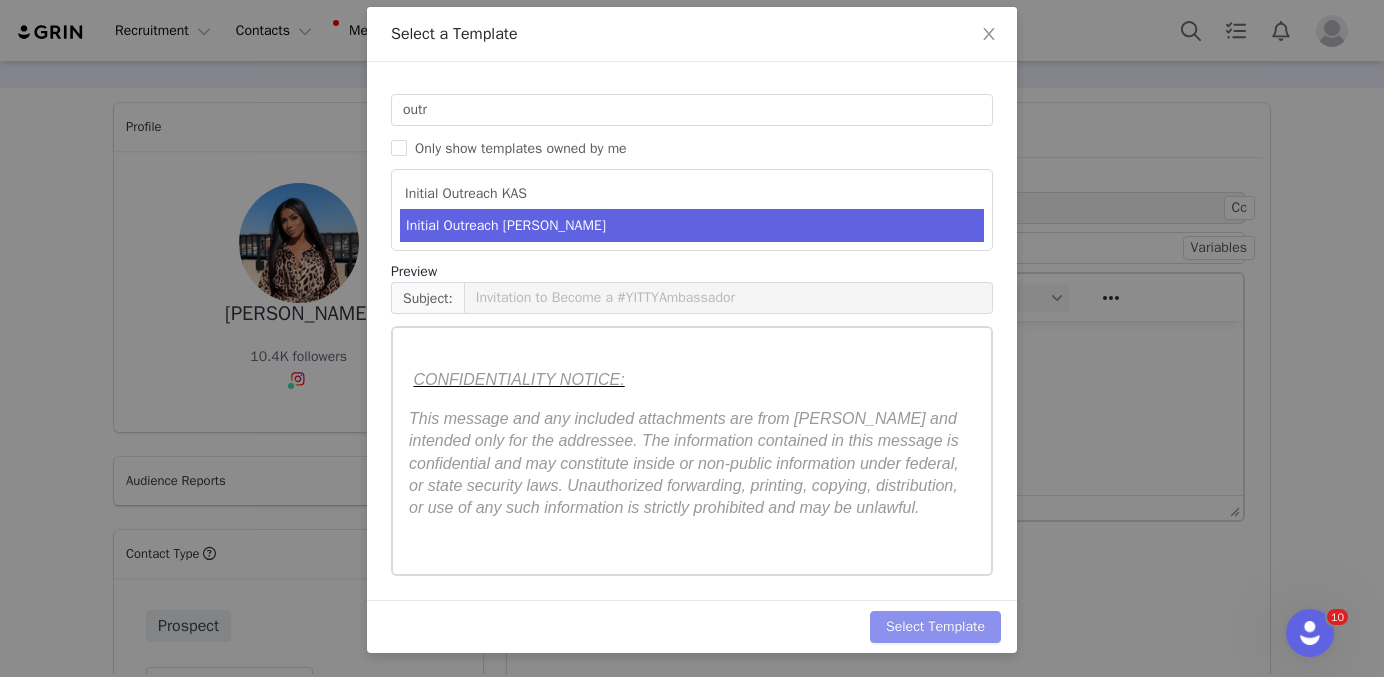 click on "Select Template" at bounding box center (935, 627) 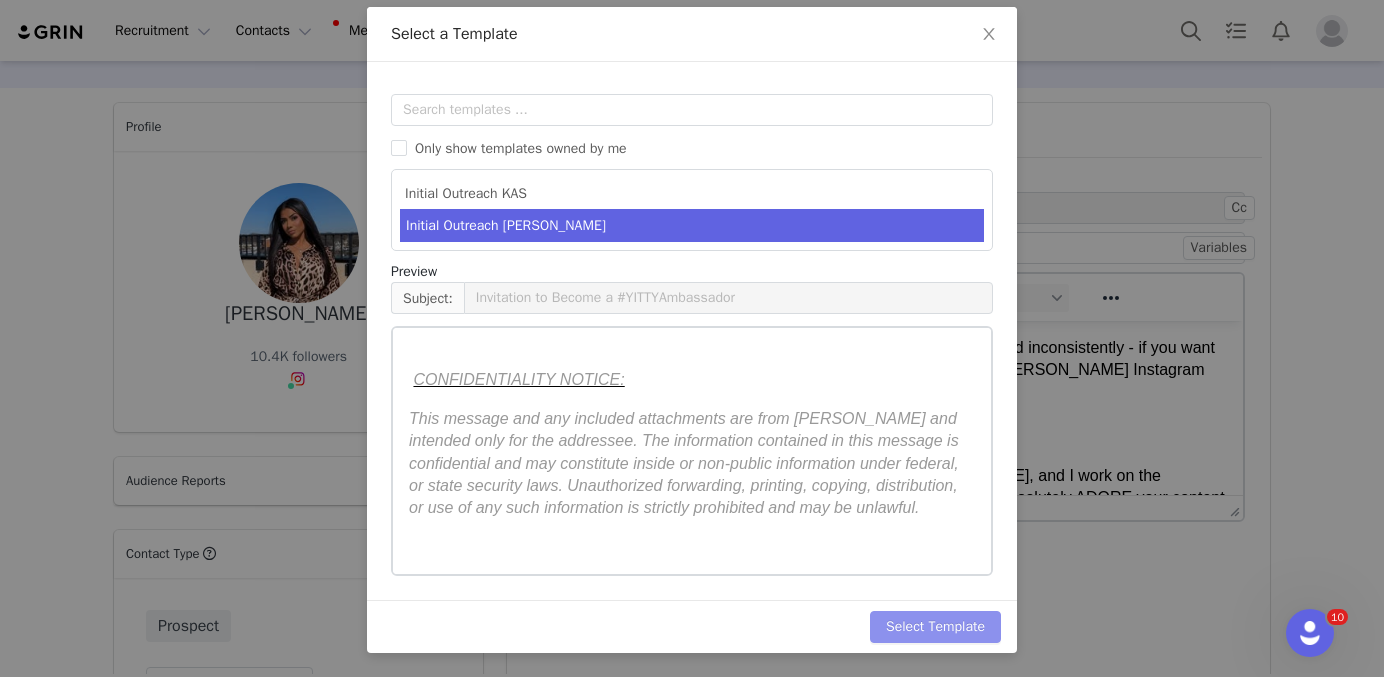 scroll, scrollTop: 0, scrollLeft: 0, axis: both 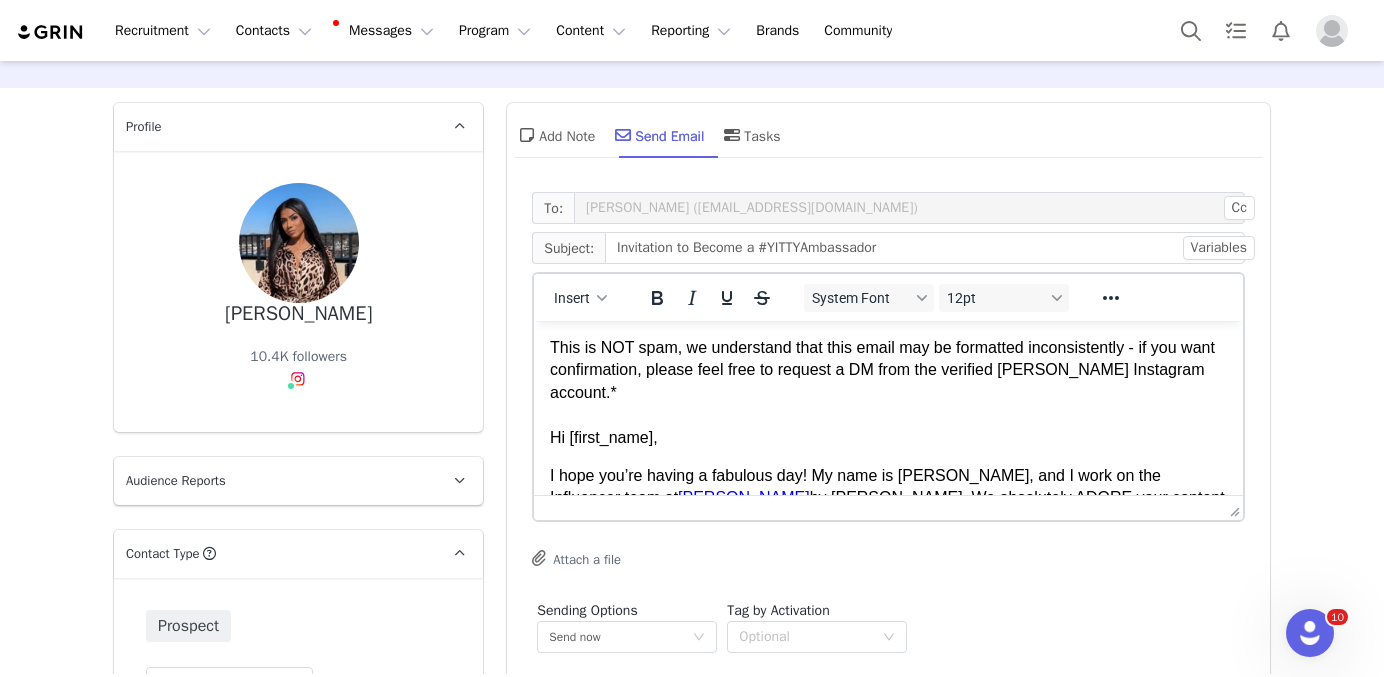 click at bounding box center (888, 415) 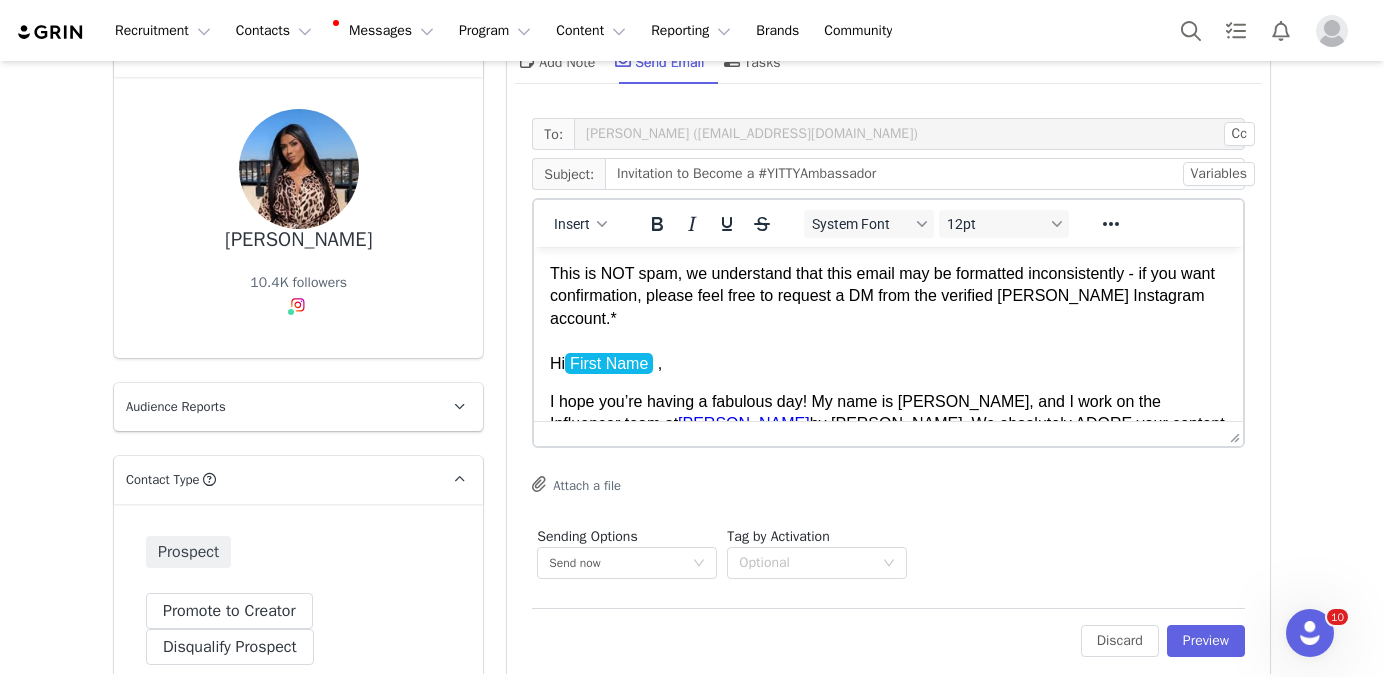scroll, scrollTop: 150, scrollLeft: 0, axis: vertical 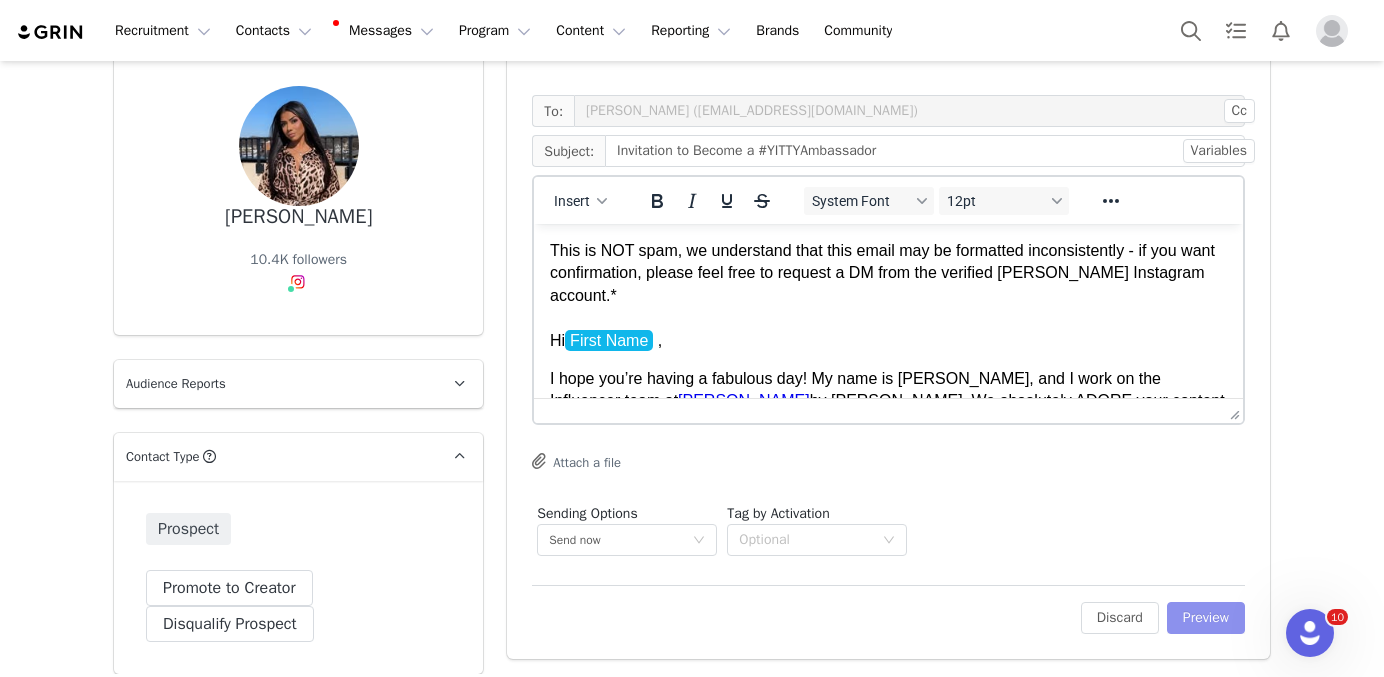 click on "Preview" at bounding box center [1206, 618] 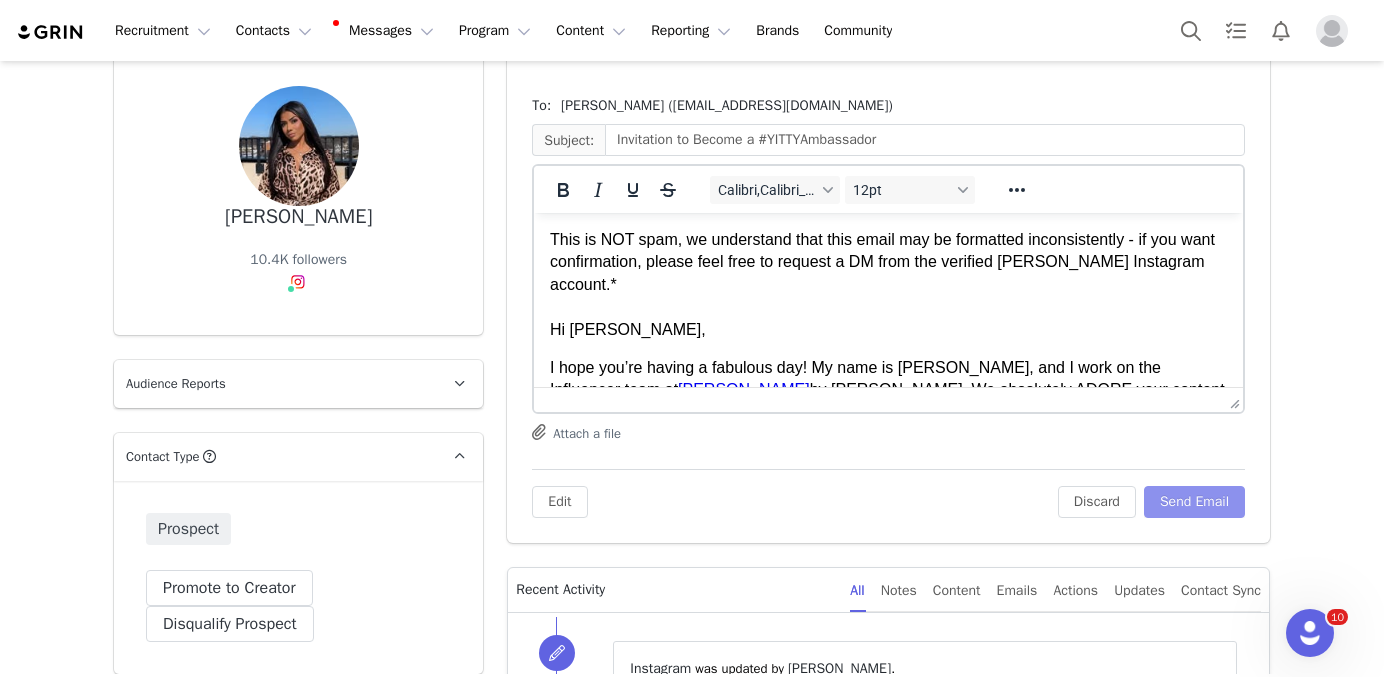 scroll, scrollTop: 0, scrollLeft: 0, axis: both 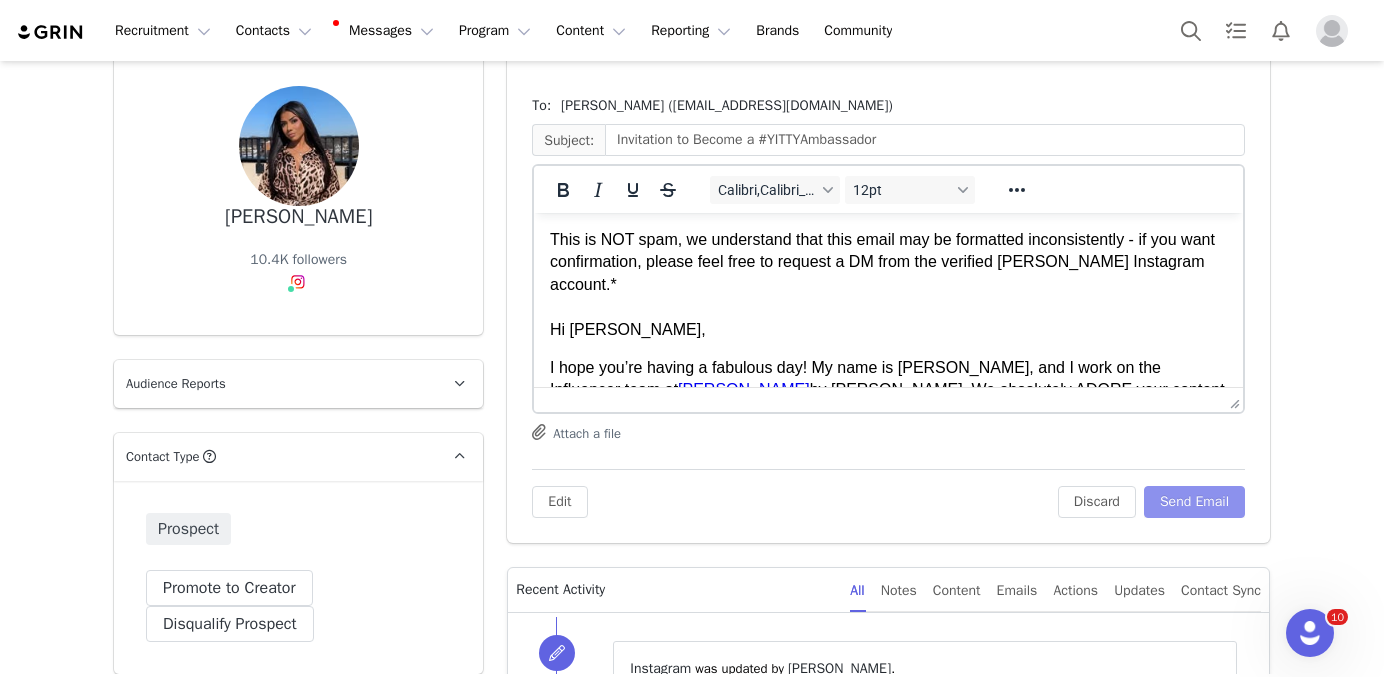 click on "Send Email" at bounding box center [1194, 502] 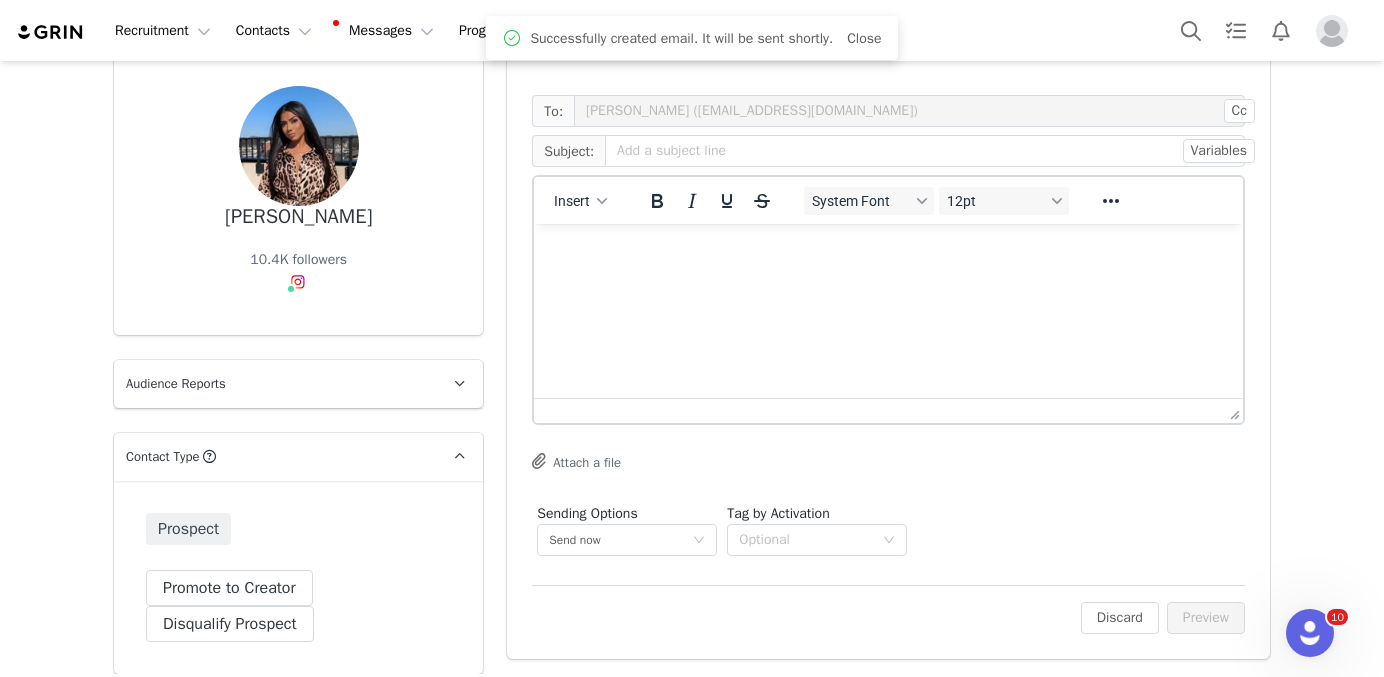 scroll, scrollTop: 0, scrollLeft: 0, axis: both 